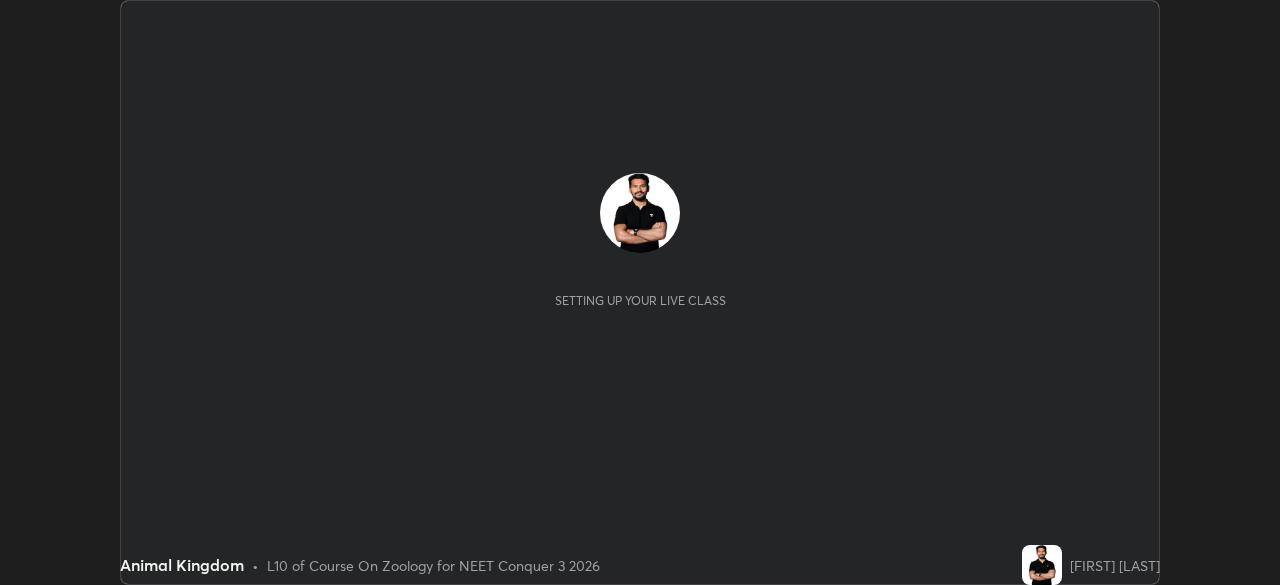 scroll, scrollTop: 0, scrollLeft: 0, axis: both 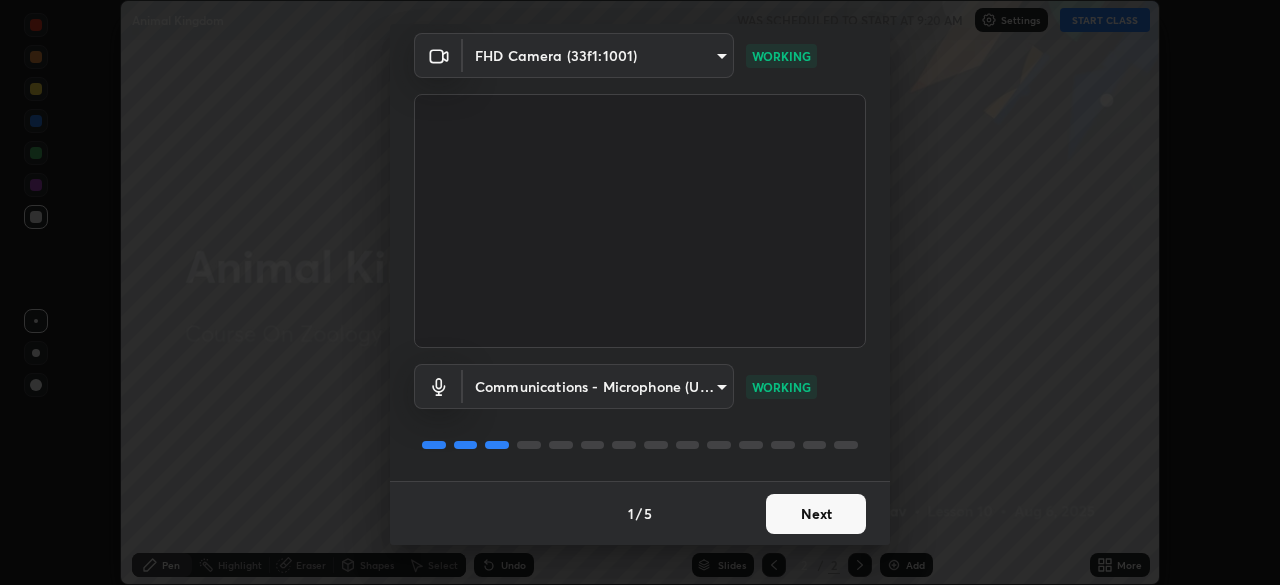 click on "Next" at bounding box center [816, 514] 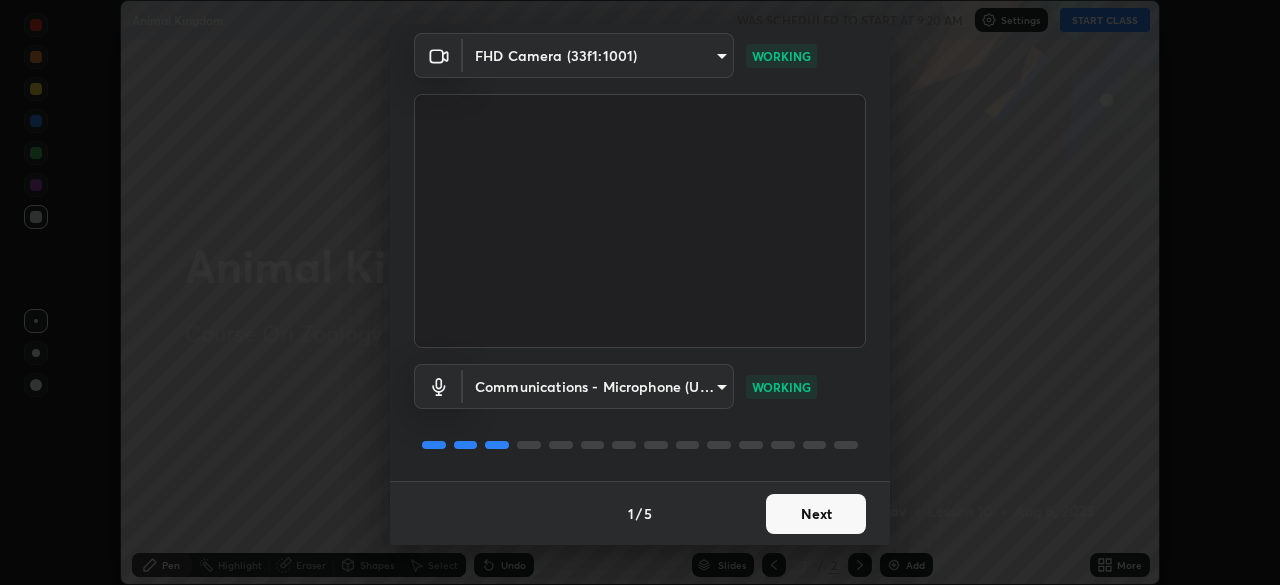 scroll, scrollTop: 0, scrollLeft: 0, axis: both 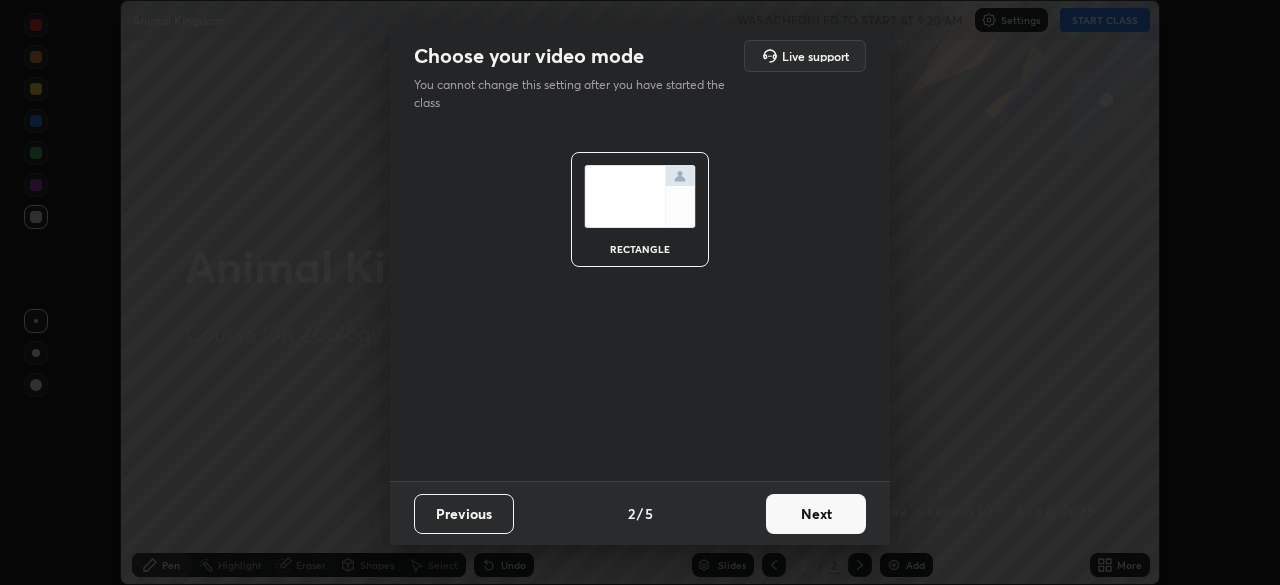click on "Next" at bounding box center (816, 514) 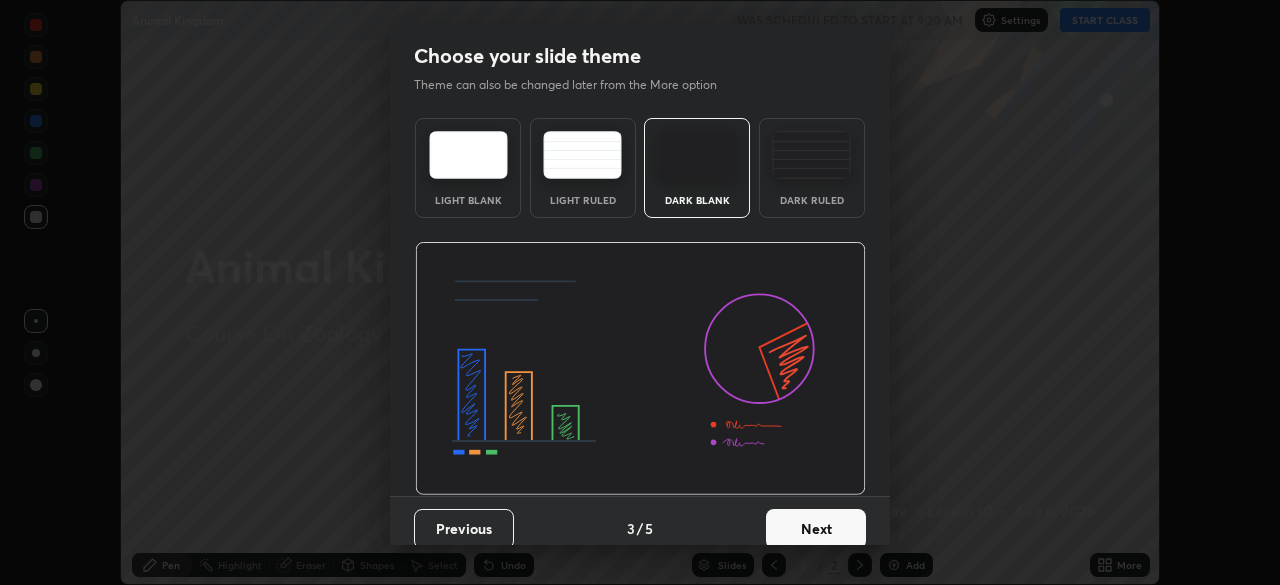 click on "Next" at bounding box center [816, 529] 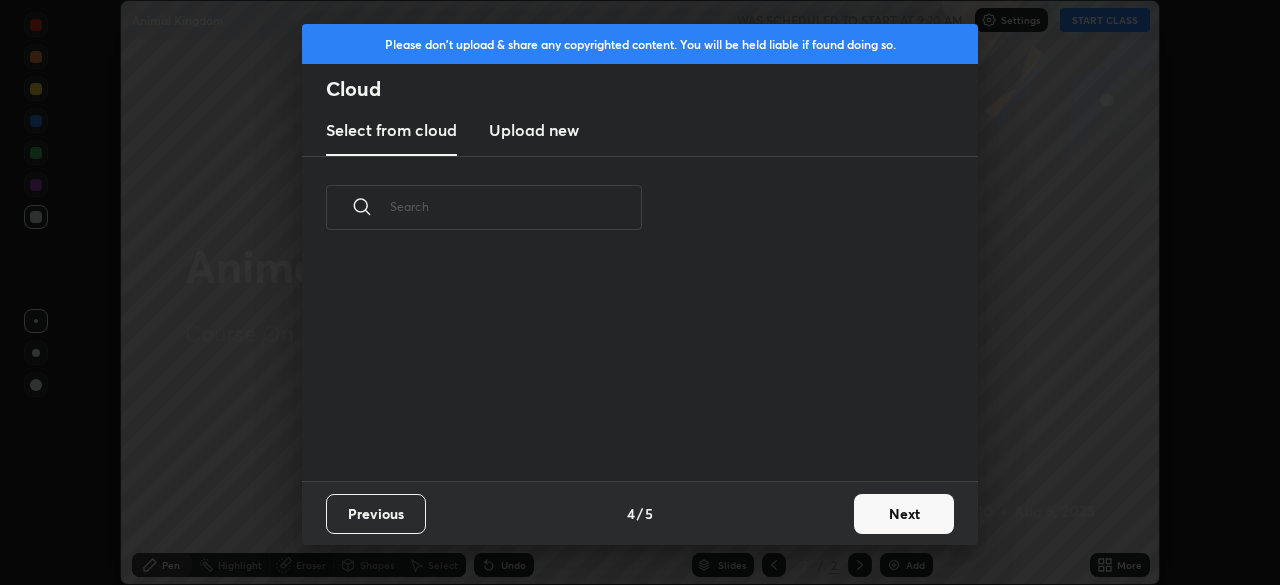 scroll, scrollTop: 7, scrollLeft: 11, axis: both 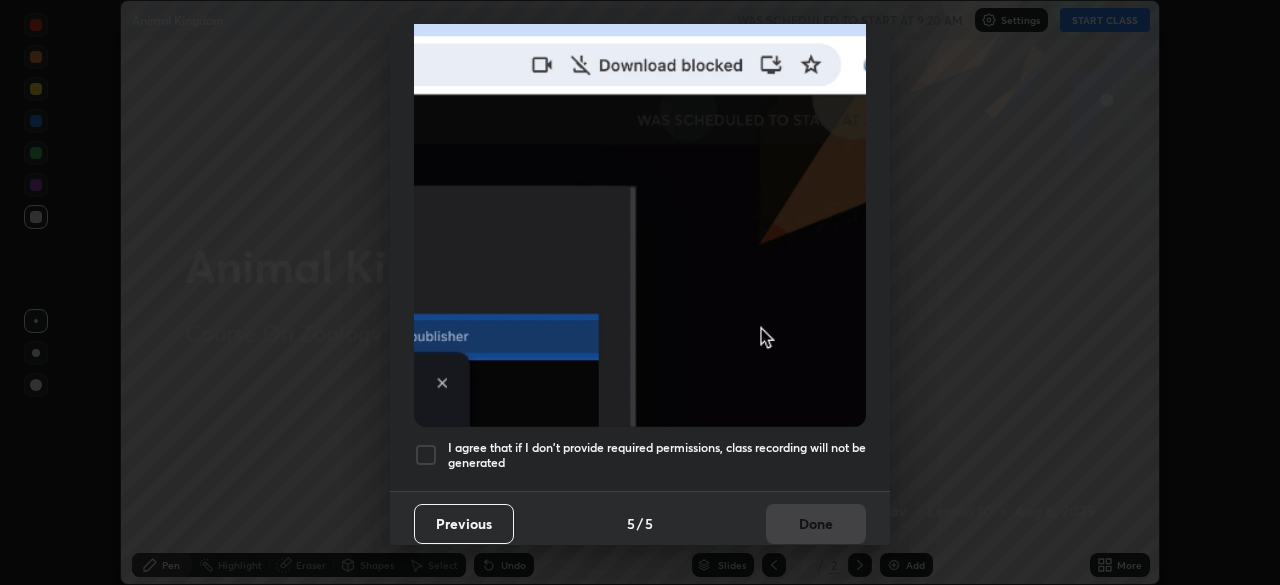 click at bounding box center [426, 455] 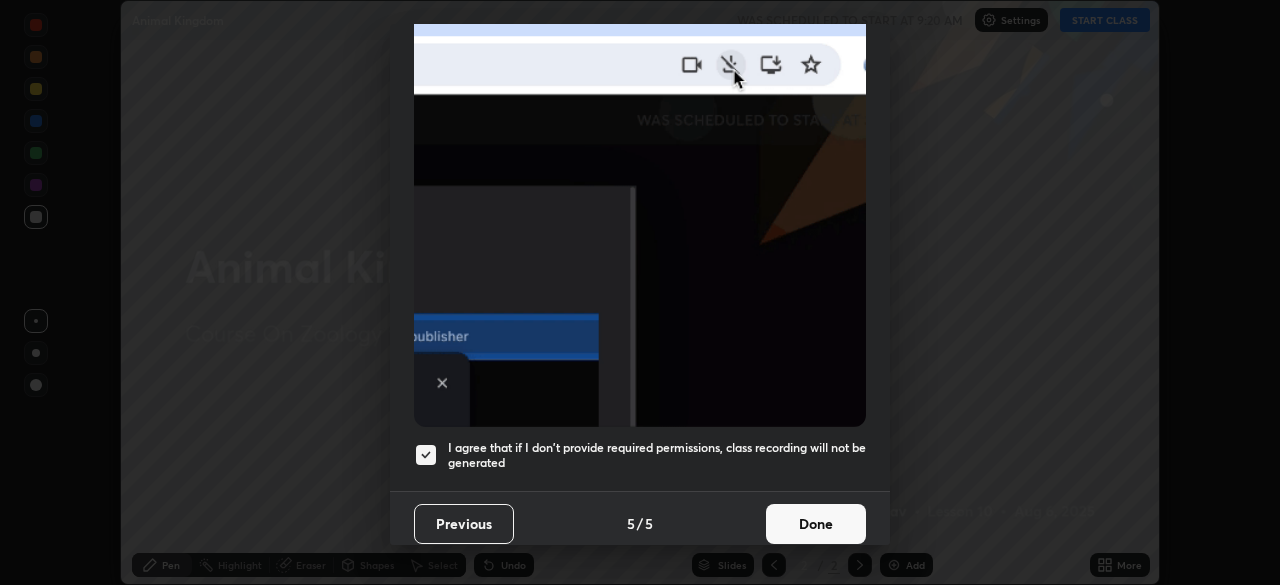click on "Done" at bounding box center [816, 524] 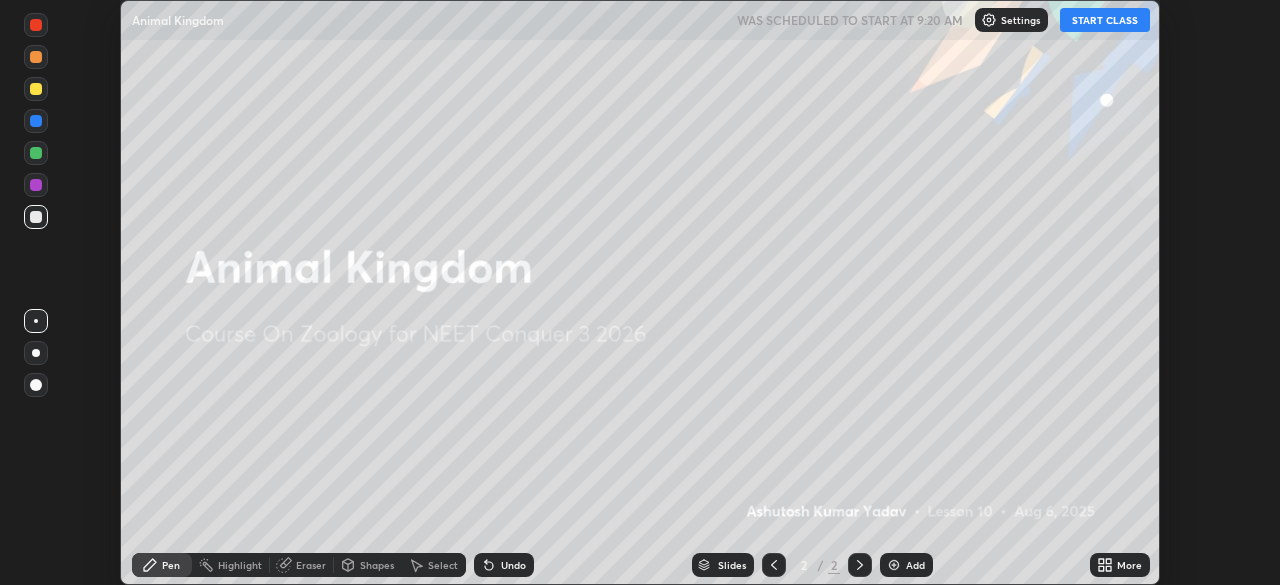 click on "Add" at bounding box center (915, 565) 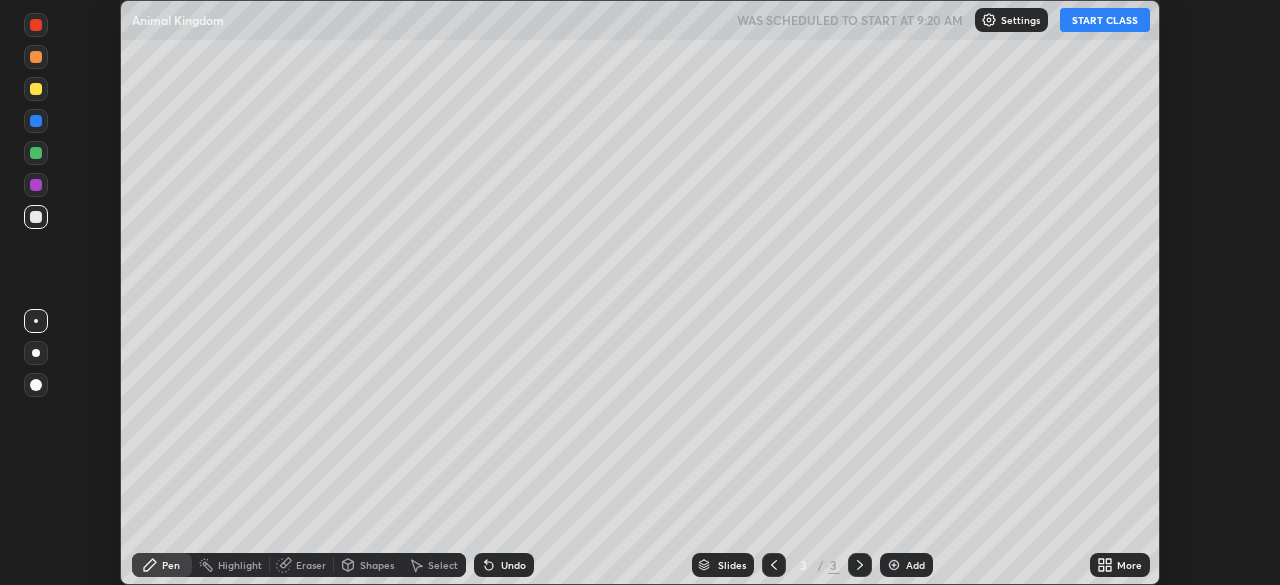 click 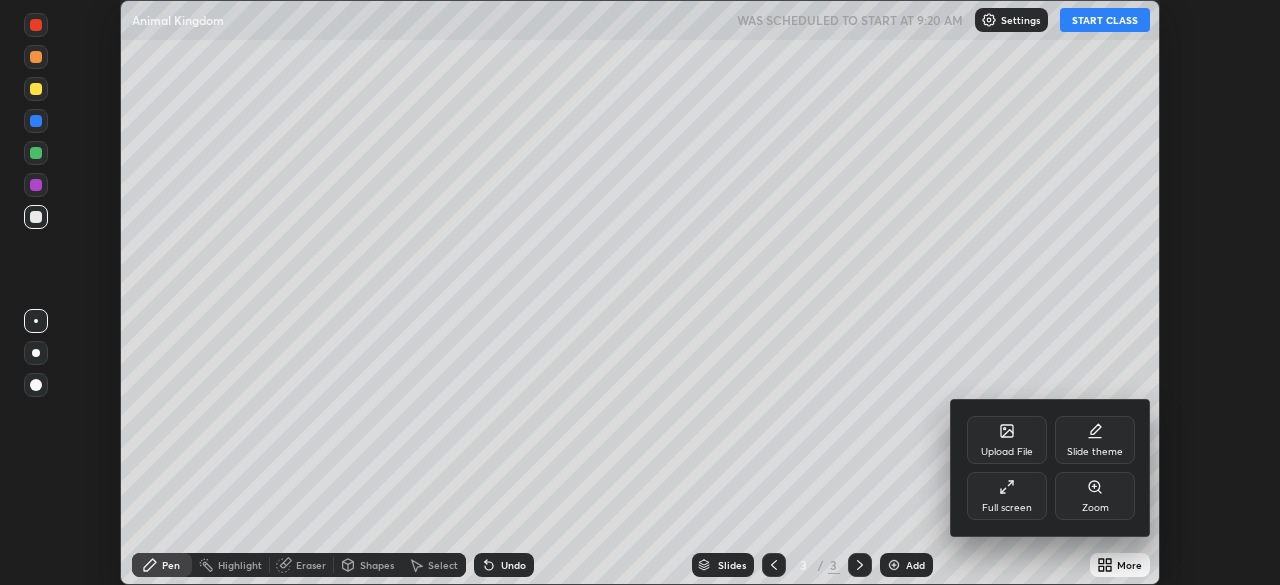 click on "Full screen" at bounding box center (1007, 508) 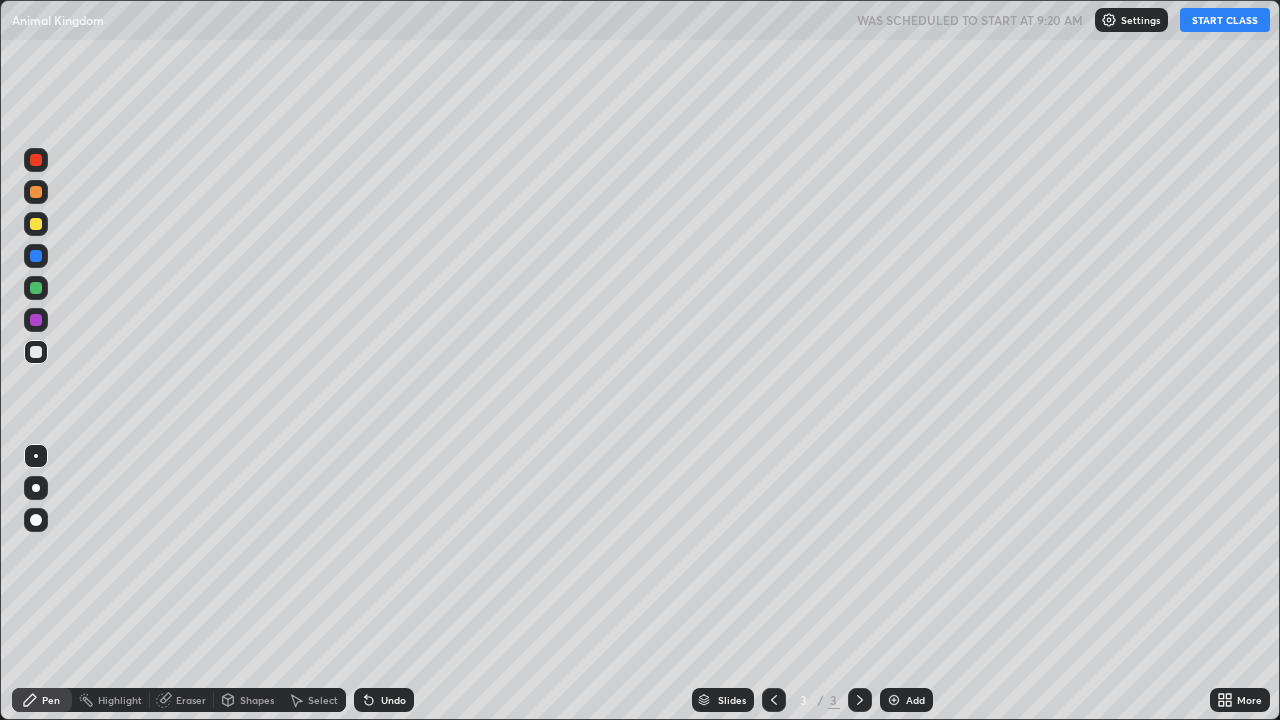 scroll, scrollTop: 99280, scrollLeft: 98720, axis: both 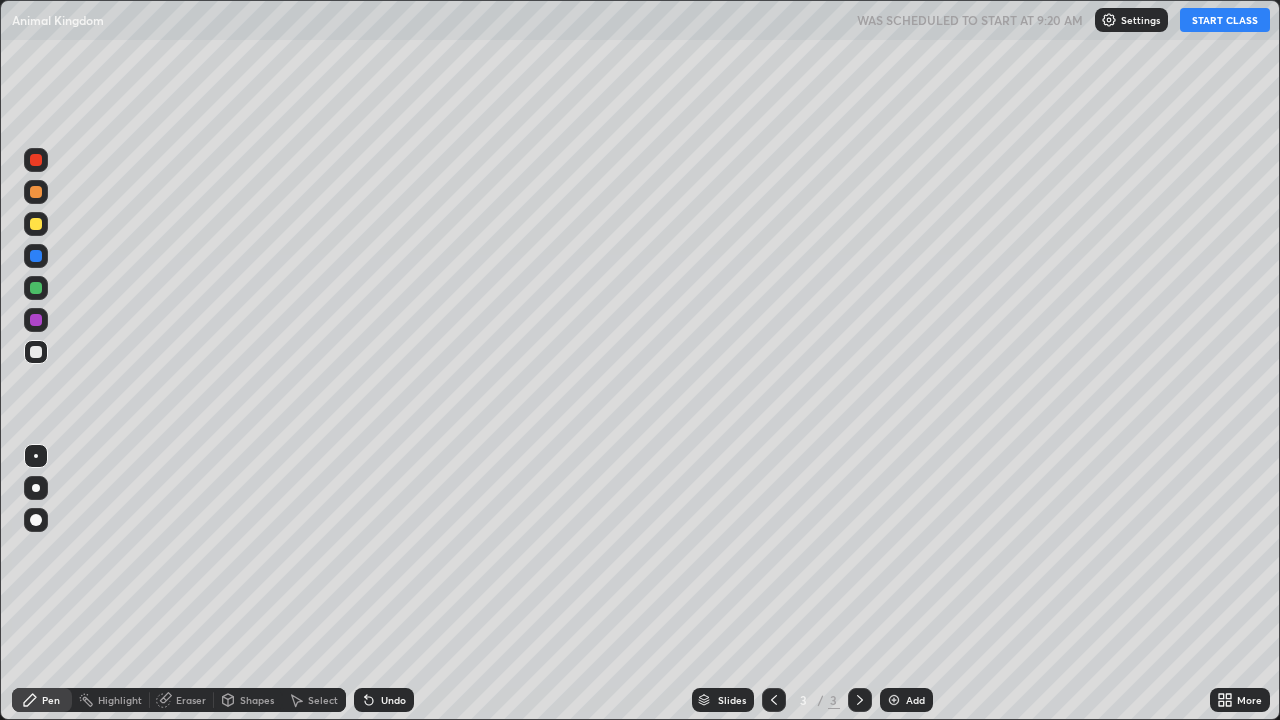 click on "START CLASS" at bounding box center [1225, 20] 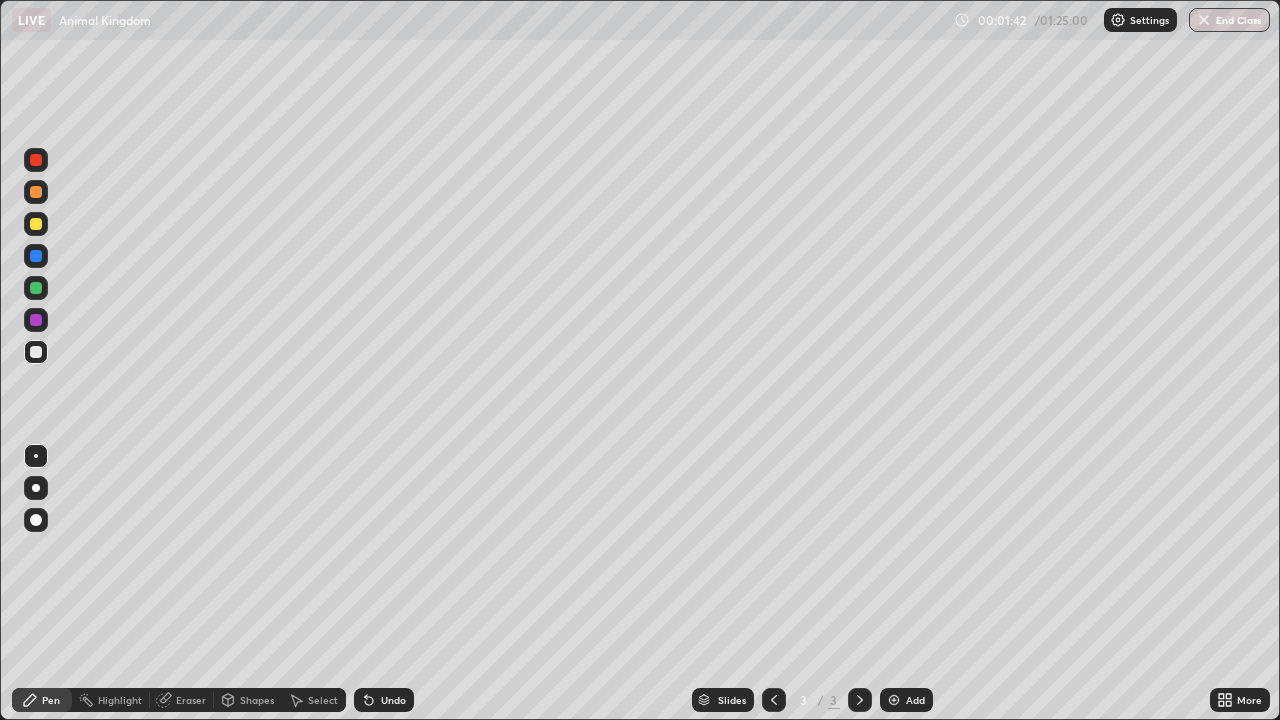 click at bounding box center [36, 520] 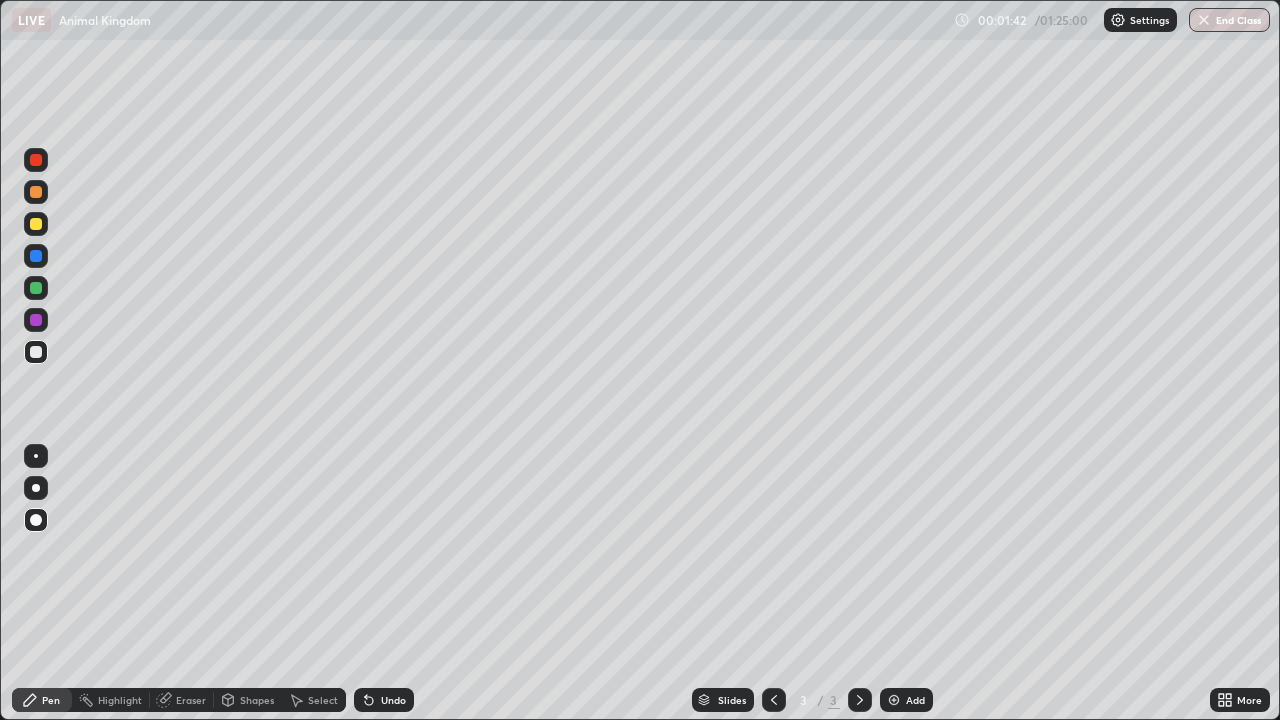 click at bounding box center (36, 224) 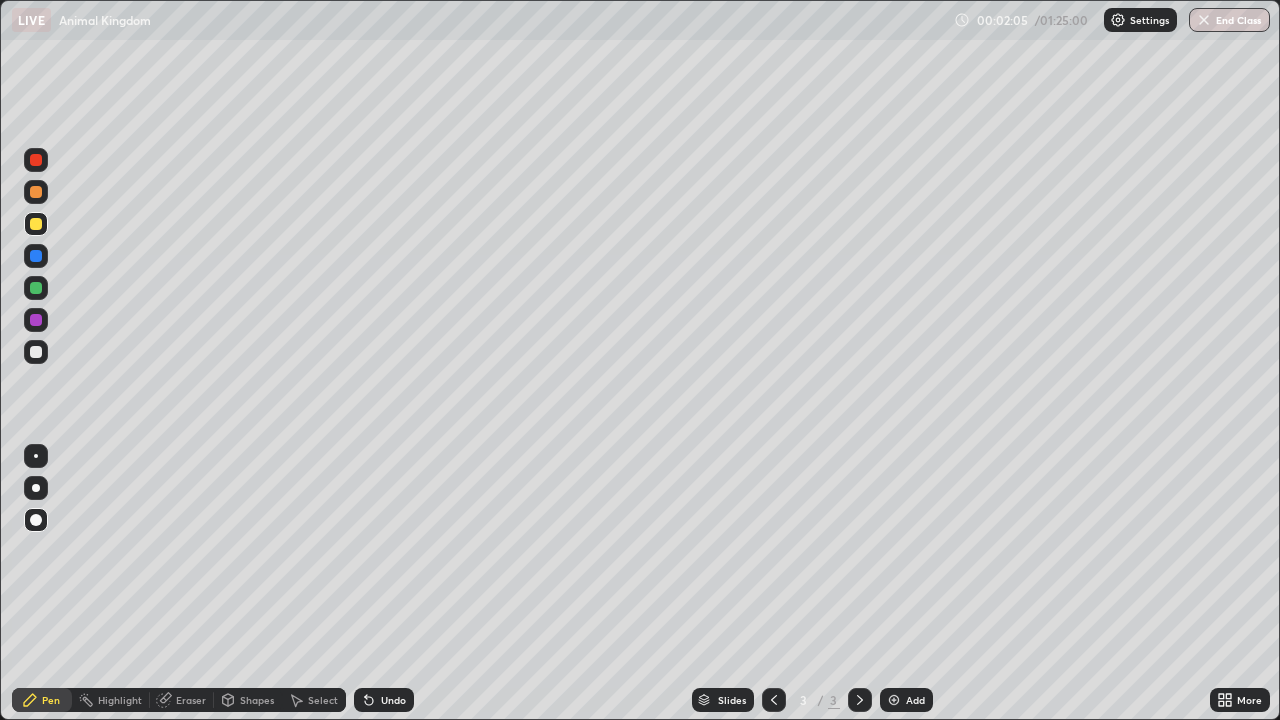 click on "Shapes" at bounding box center [257, 700] 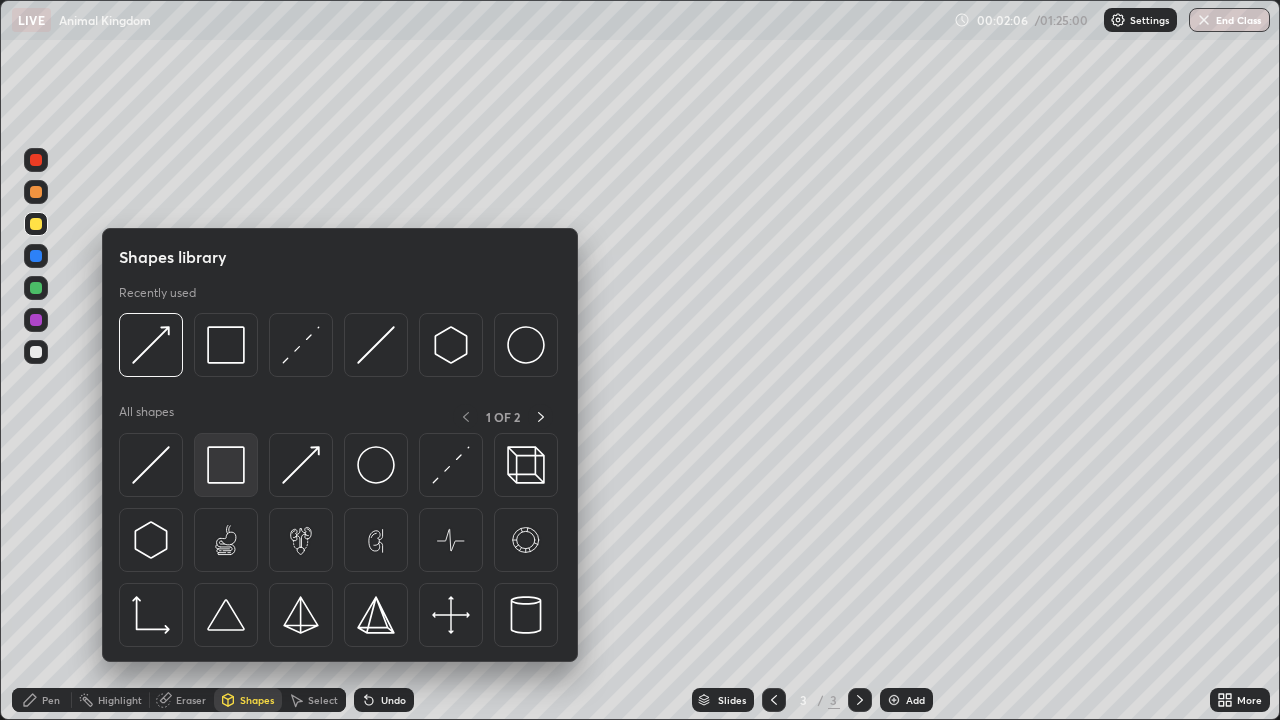 click at bounding box center [226, 465] 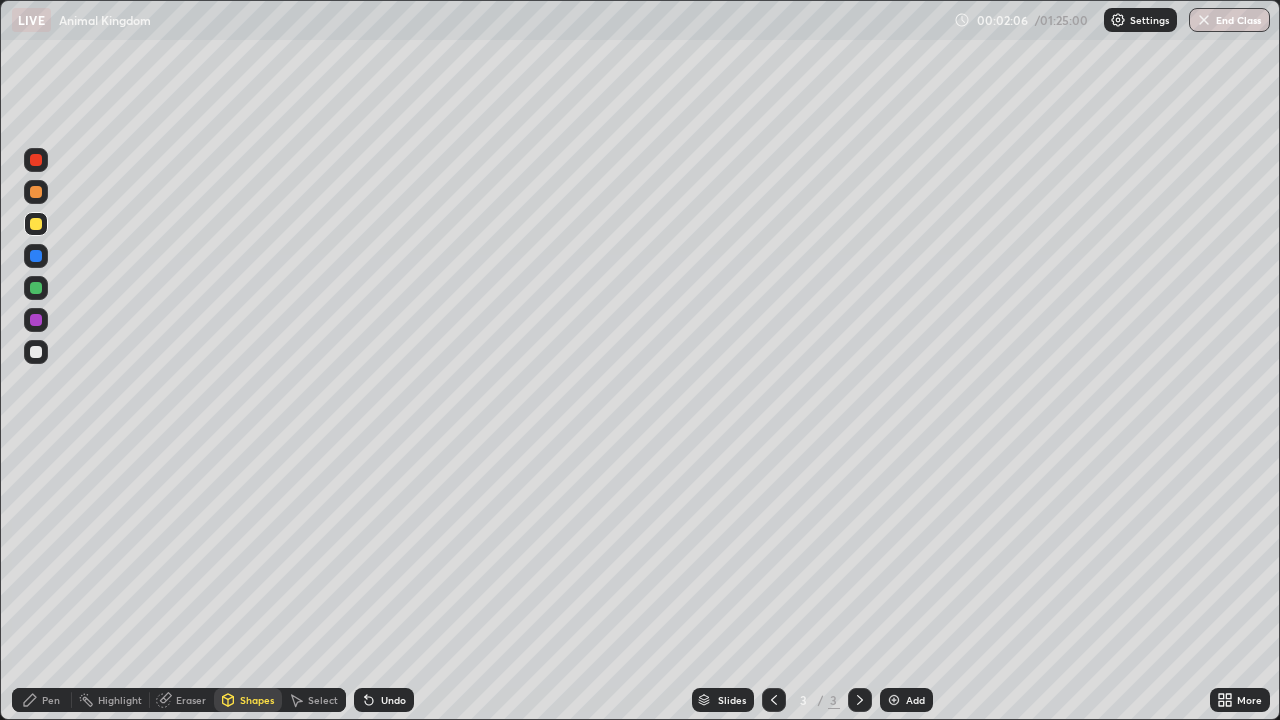 click at bounding box center [36, 320] 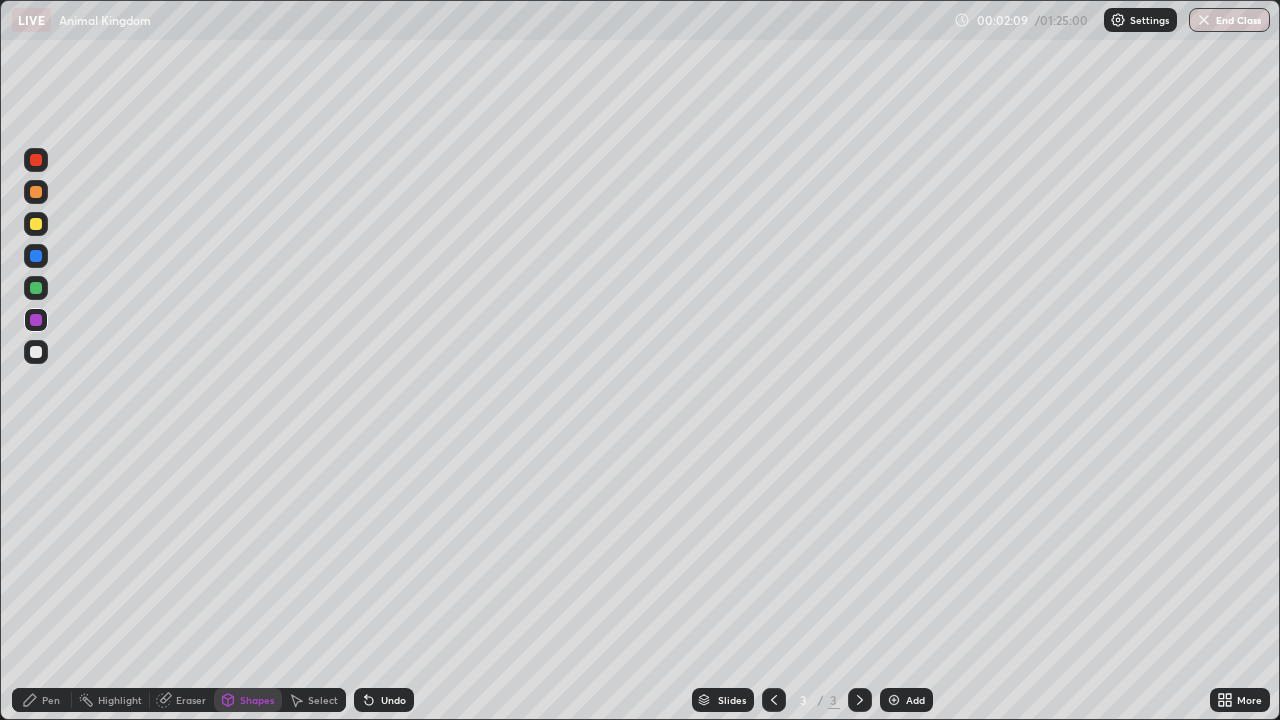 click 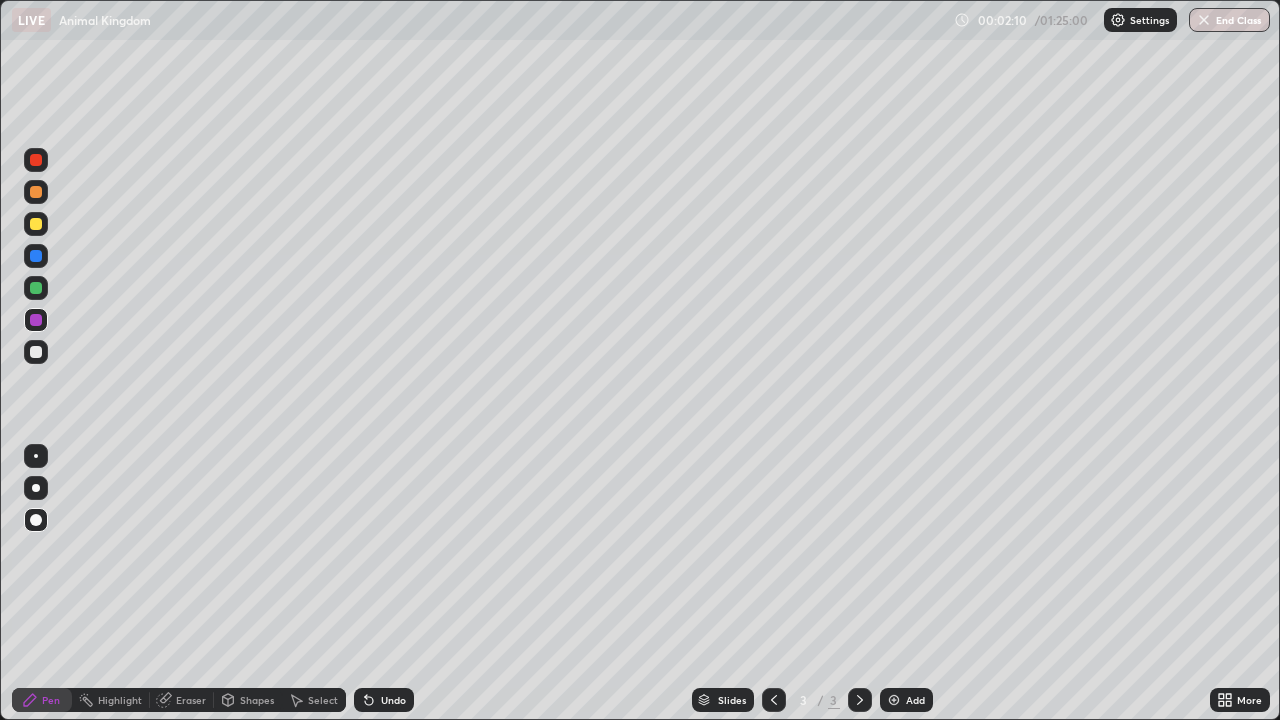 click at bounding box center (36, 352) 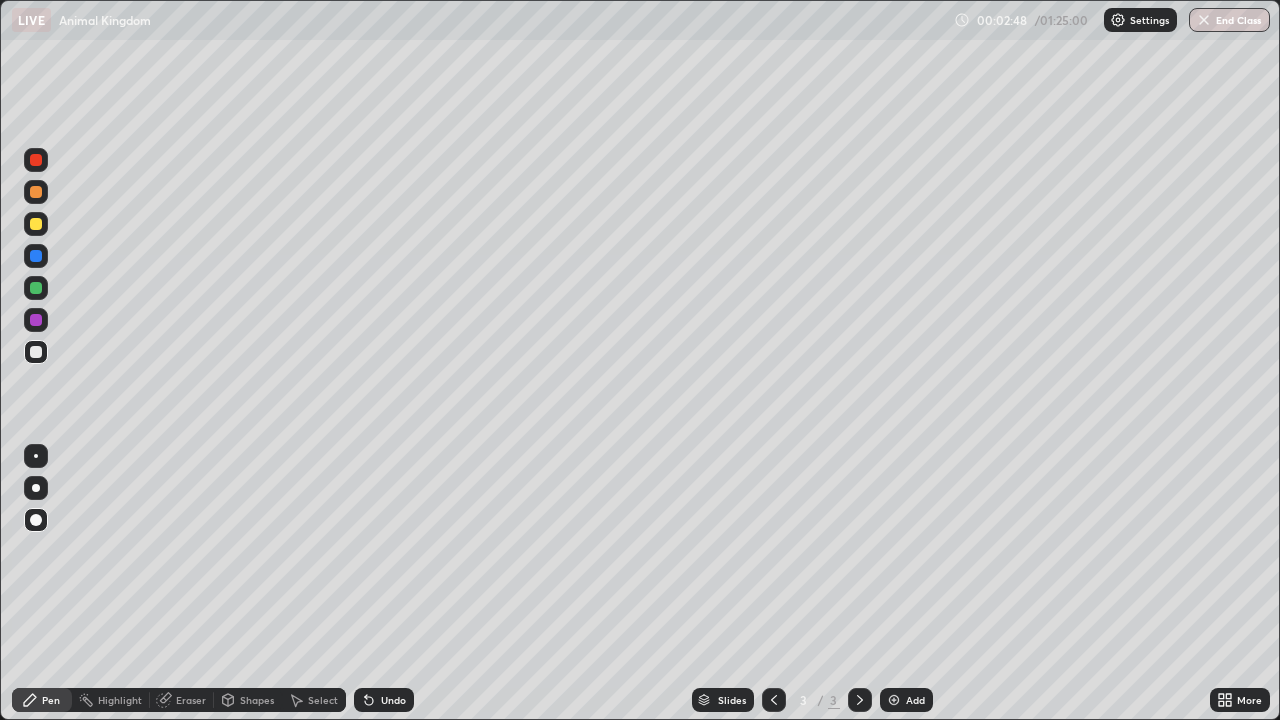 click at bounding box center (36, 224) 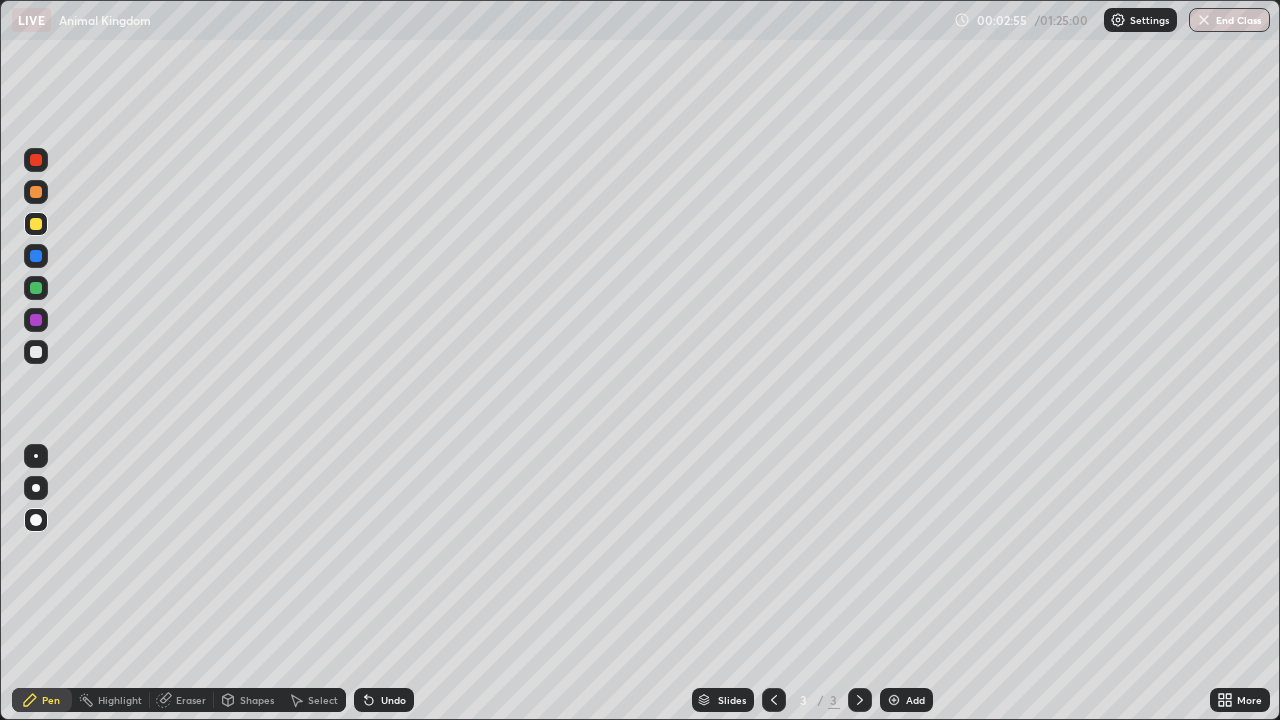 click at bounding box center (36, 352) 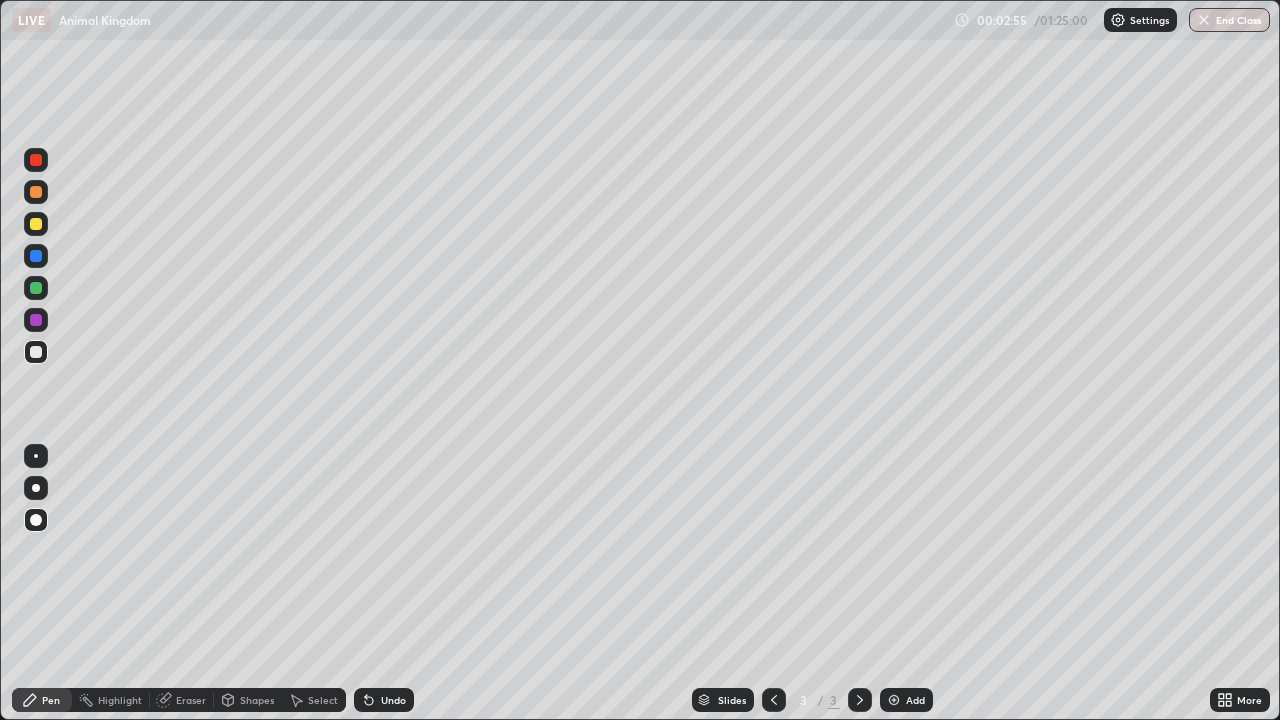 click at bounding box center [36, 520] 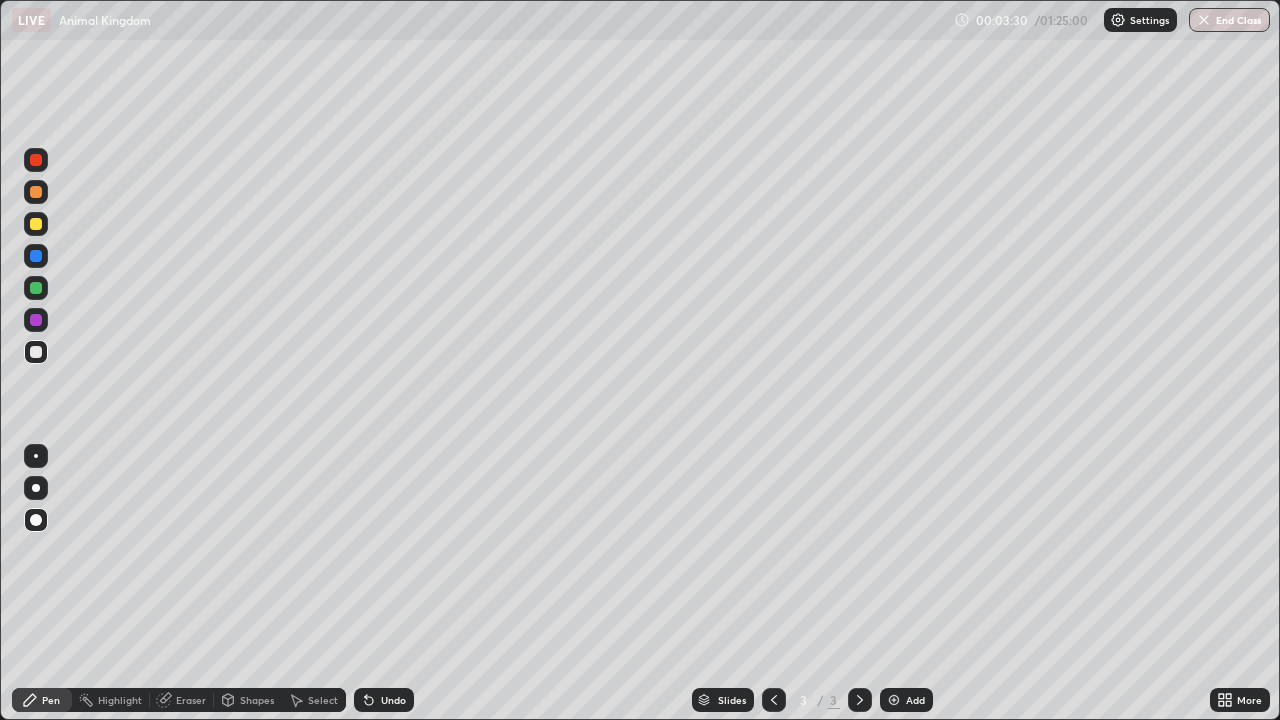 click at bounding box center [36, 224] 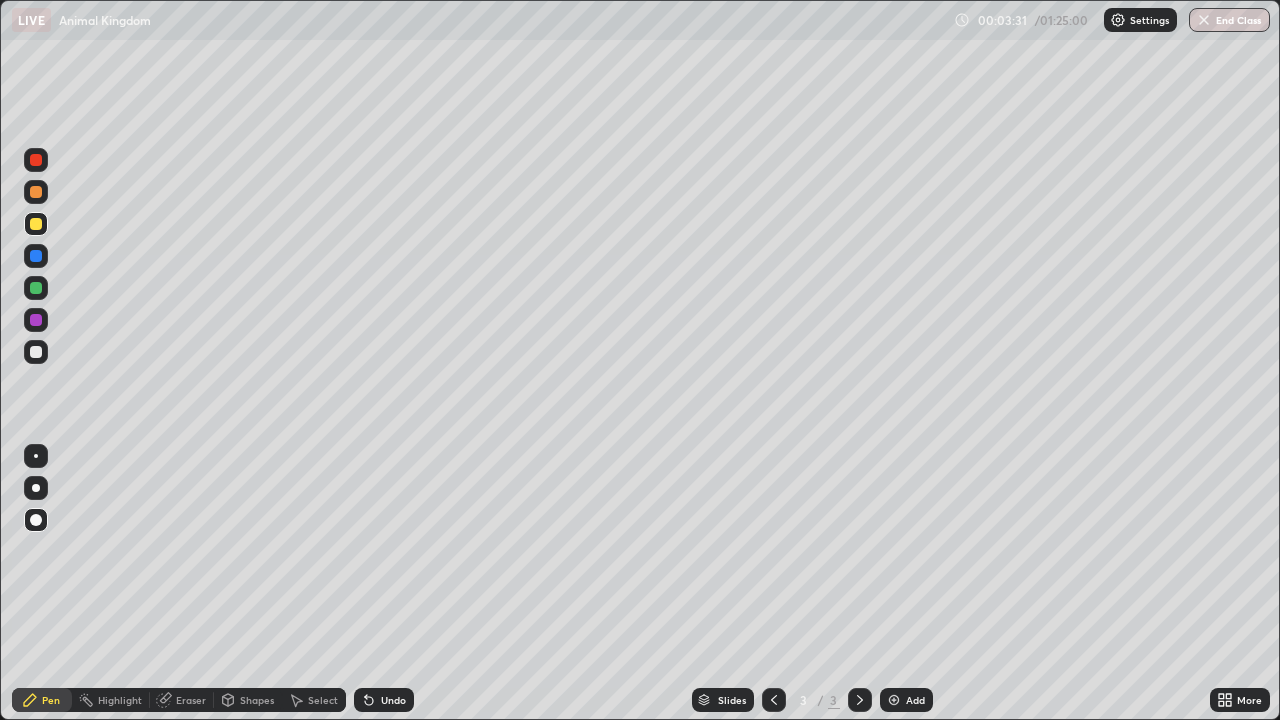 click at bounding box center [36, 520] 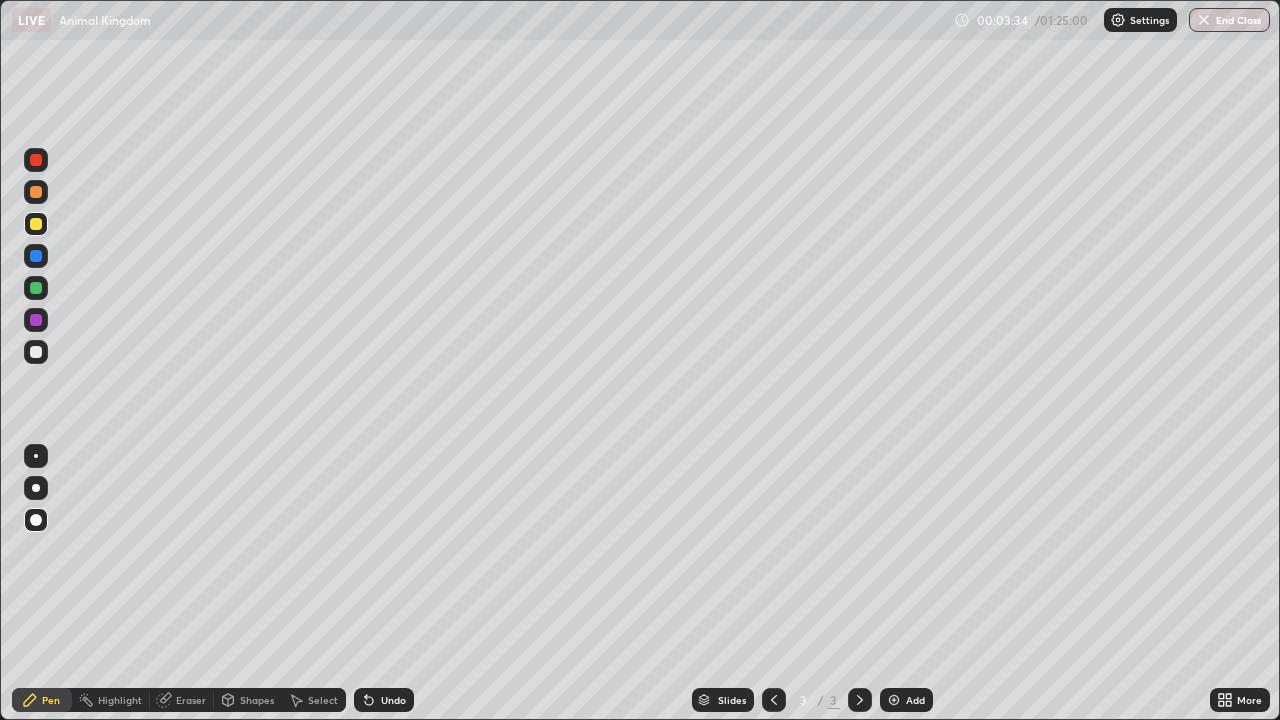 click at bounding box center [36, 256] 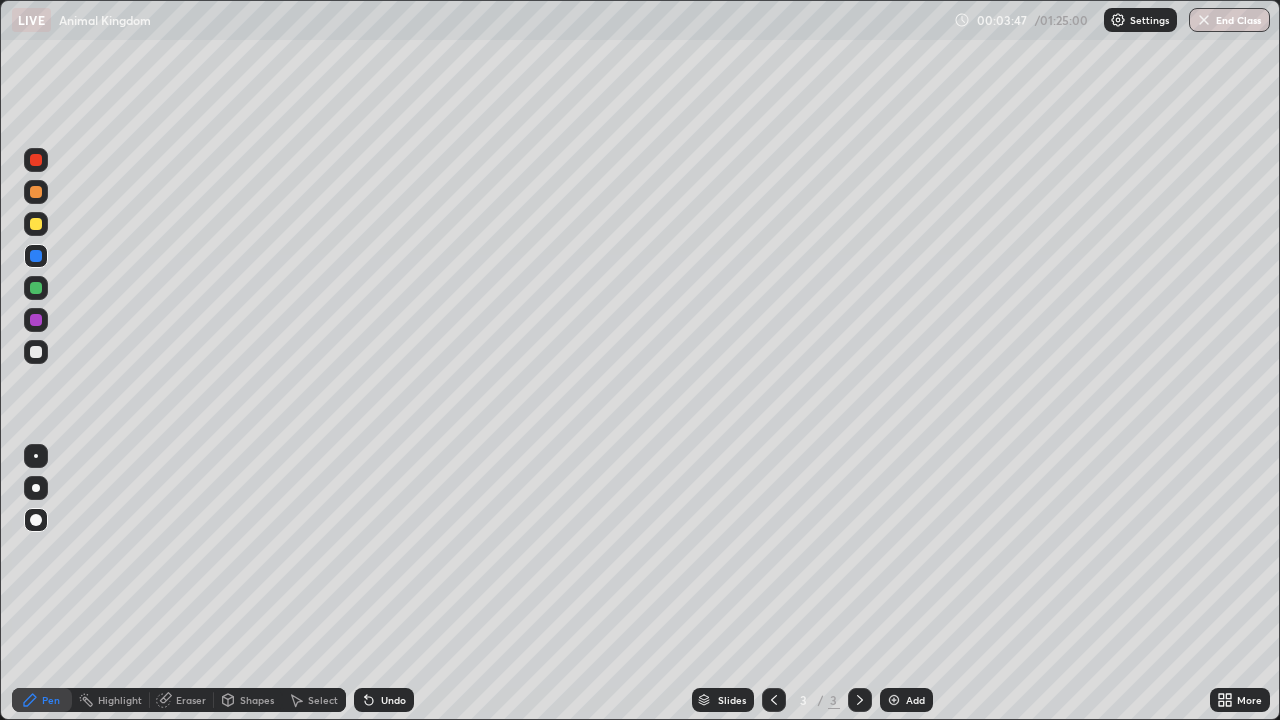 click at bounding box center (36, 352) 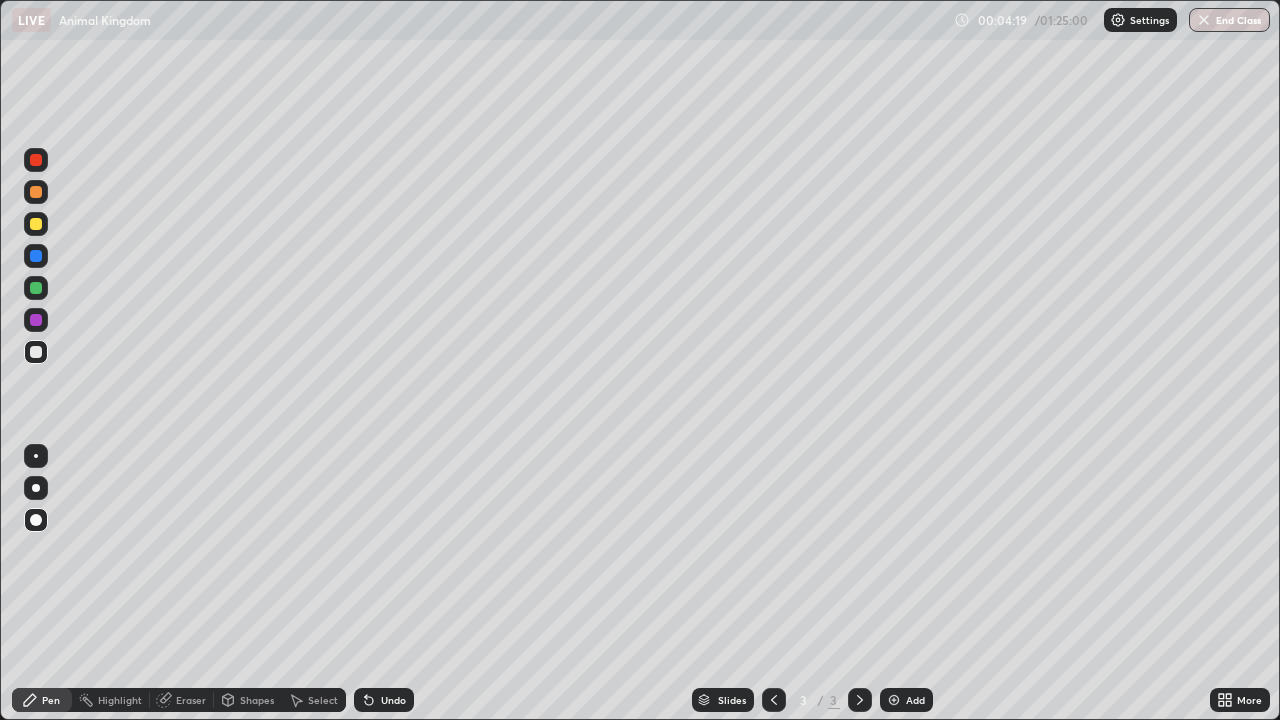 click at bounding box center (36, 352) 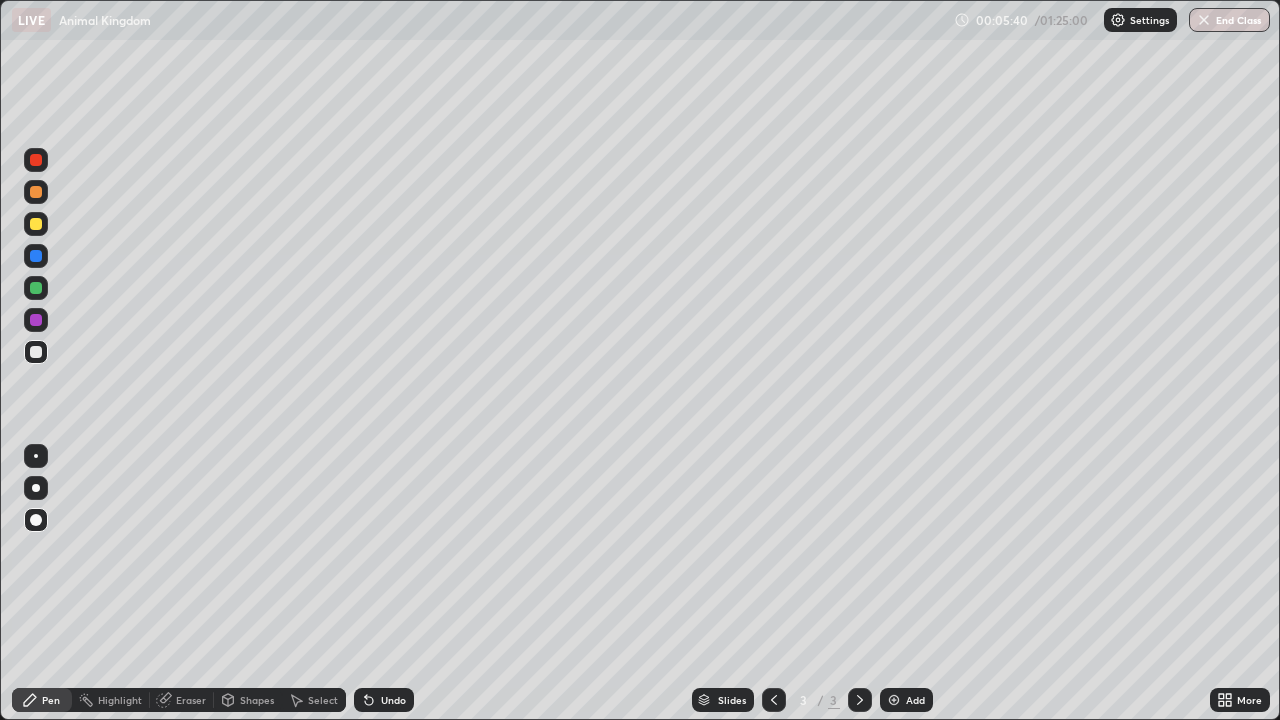 click at bounding box center [36, 224] 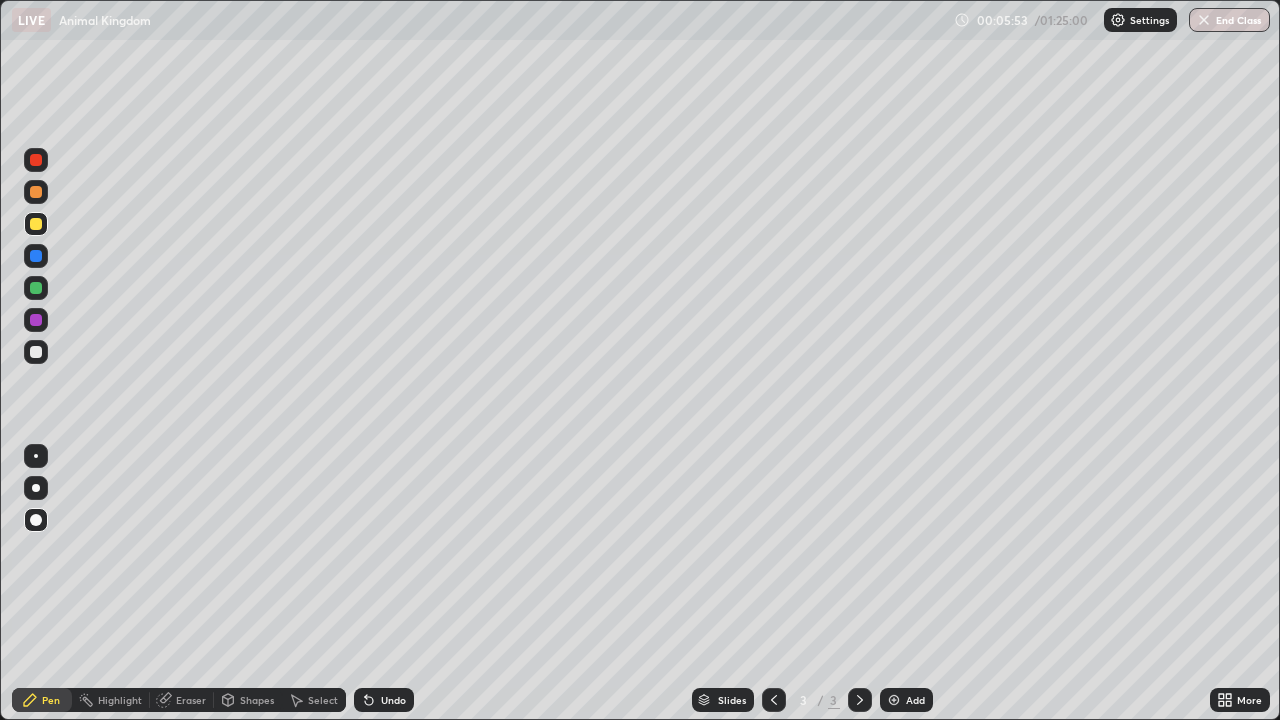 click on "Undo" at bounding box center (393, 700) 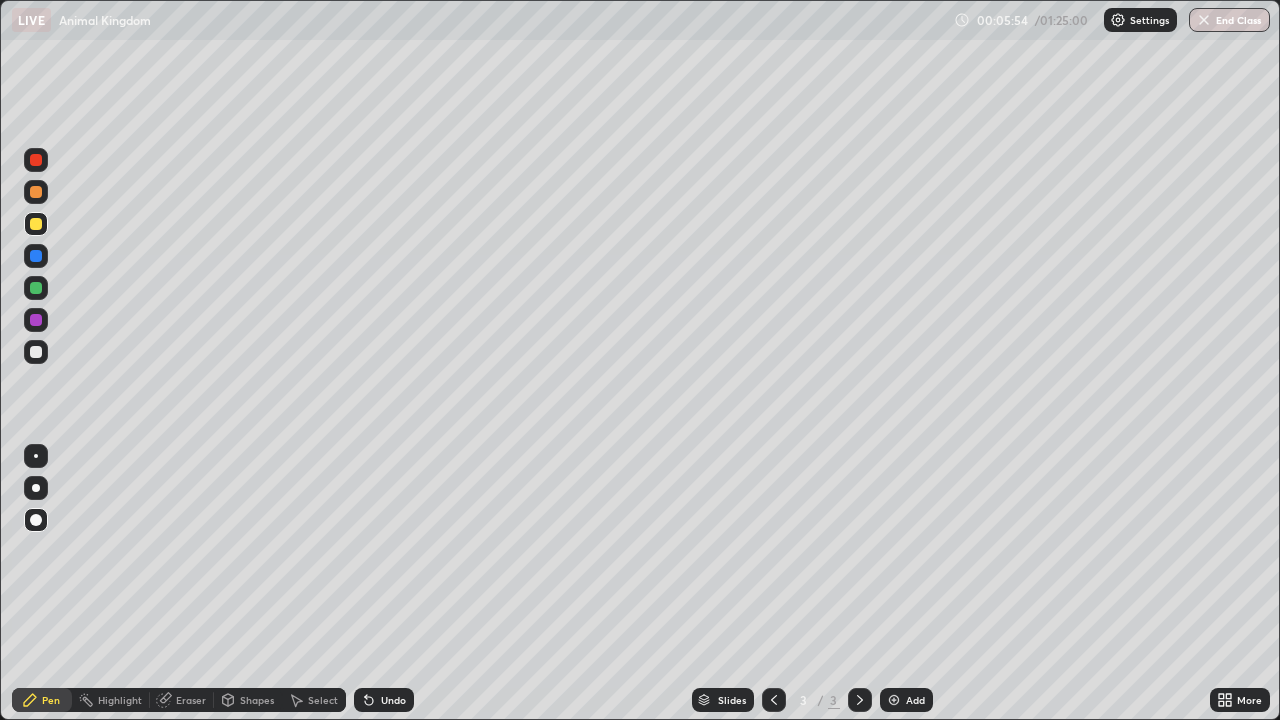 click on "Undo" at bounding box center (393, 700) 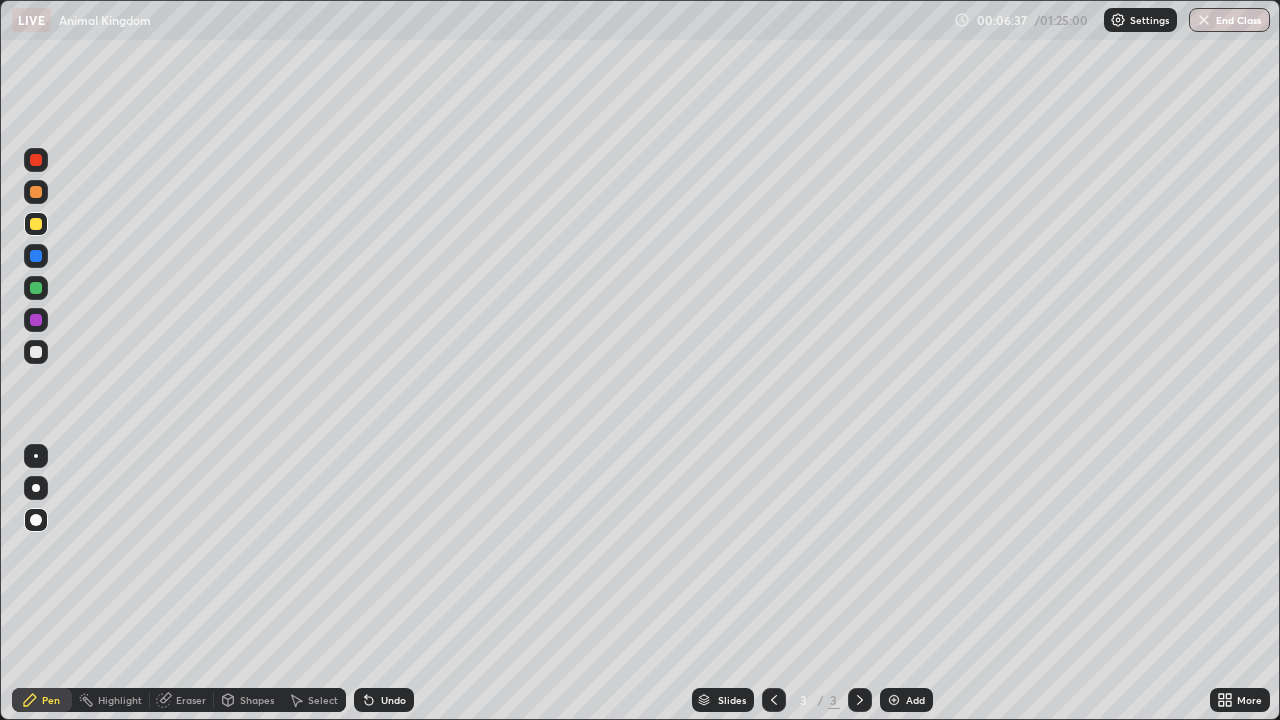 click at bounding box center [36, 352] 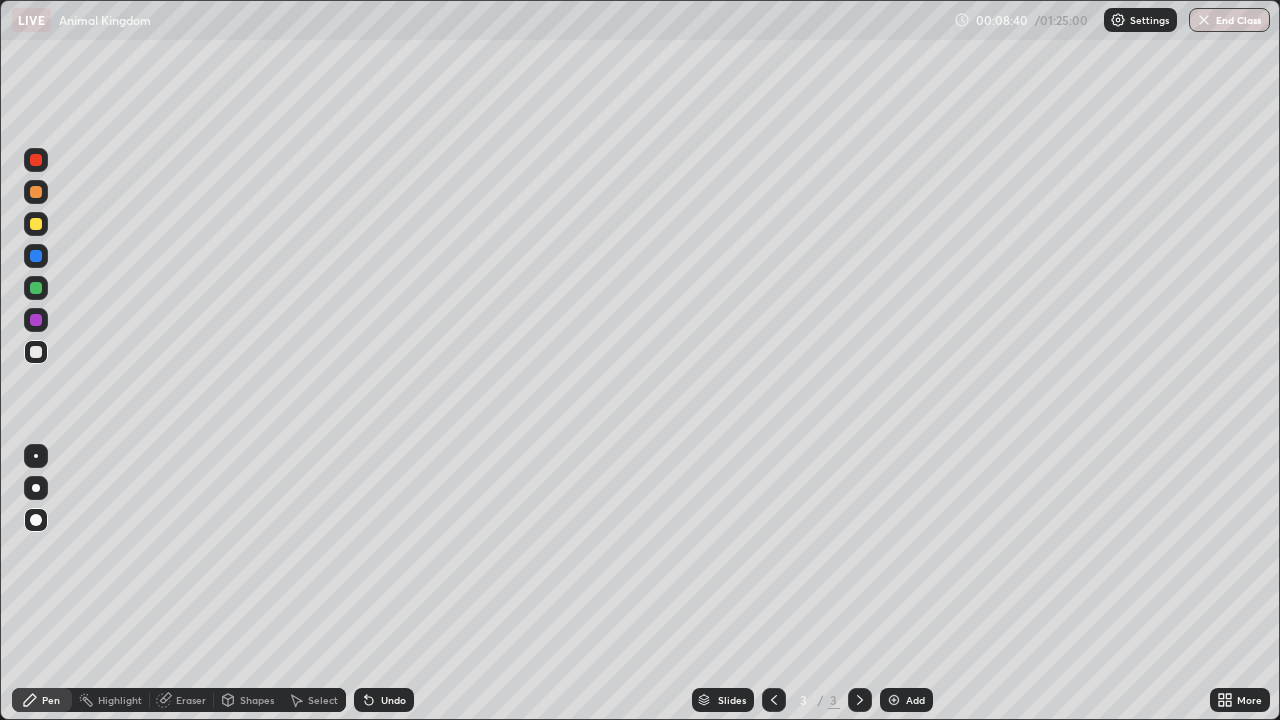 click on "Add" at bounding box center [915, 700] 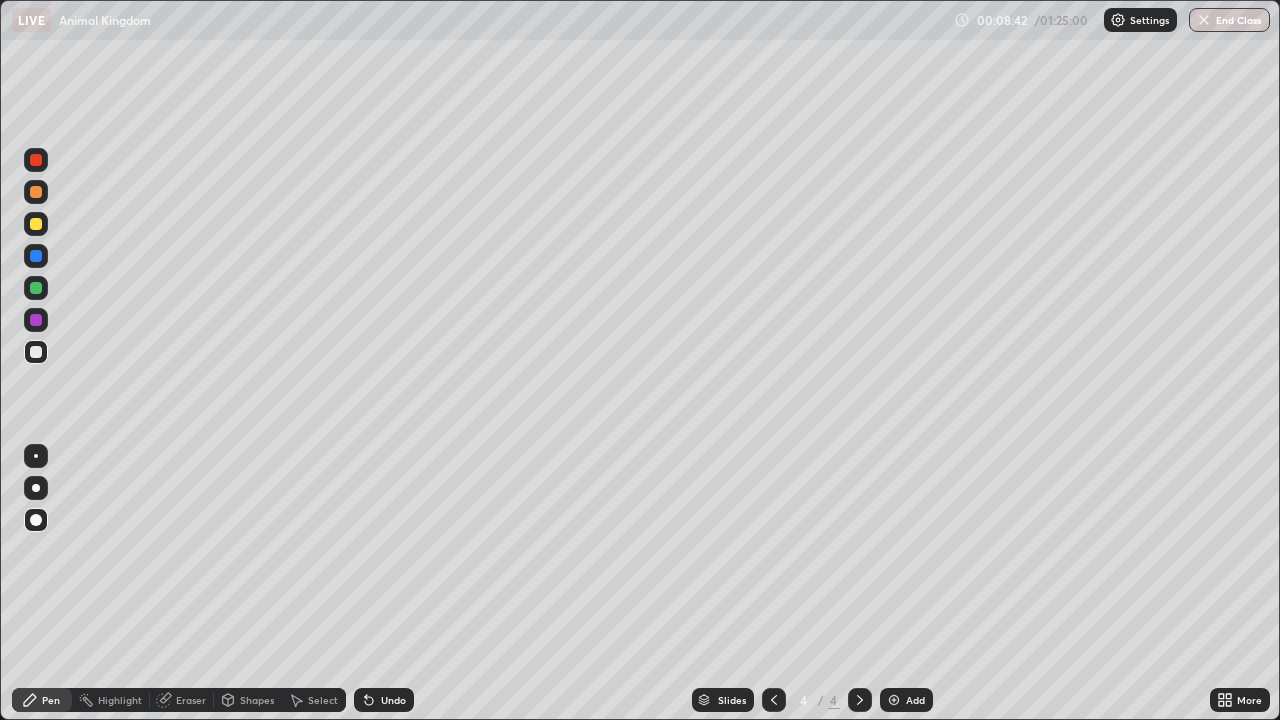 click at bounding box center [36, 224] 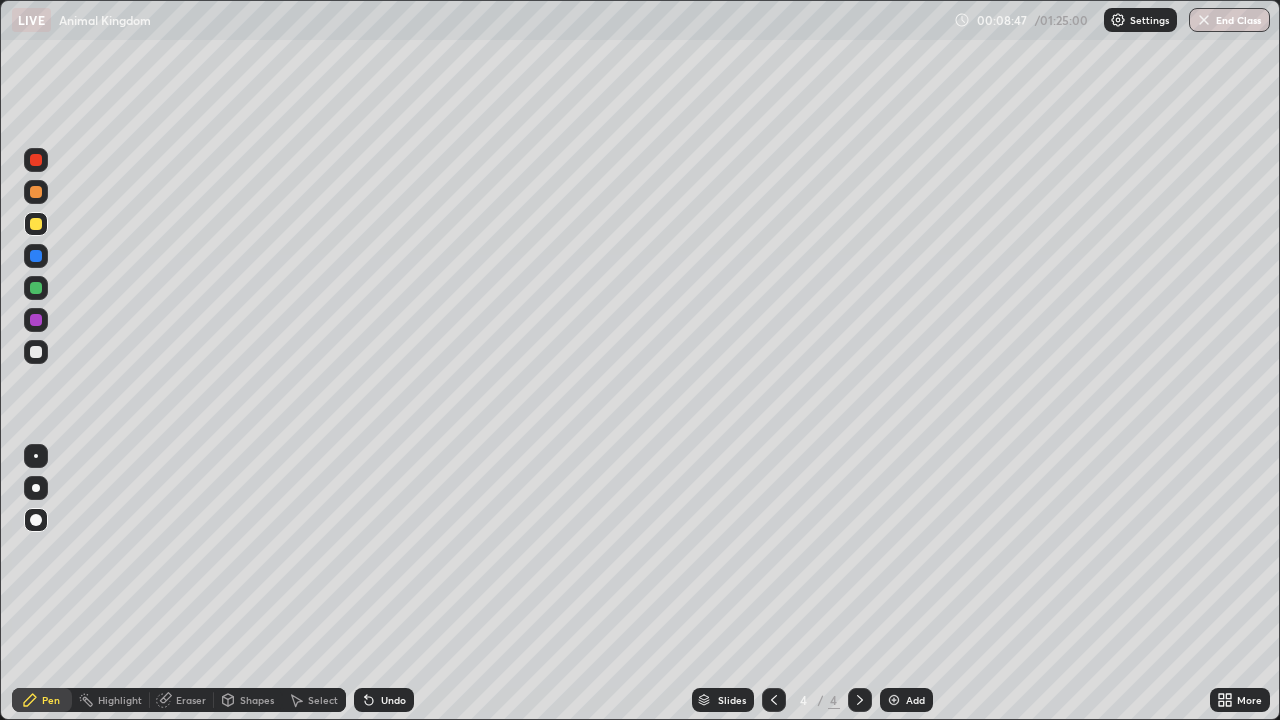 click on "Shapes" at bounding box center [257, 700] 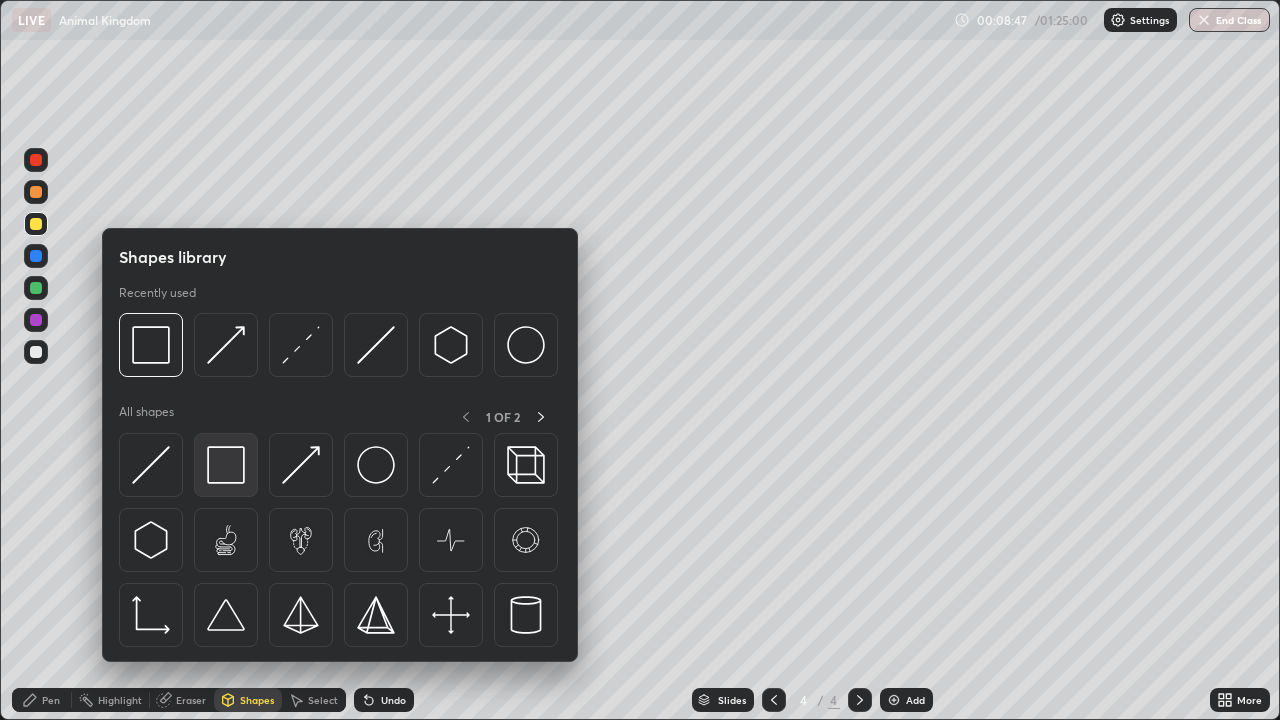 click at bounding box center (226, 465) 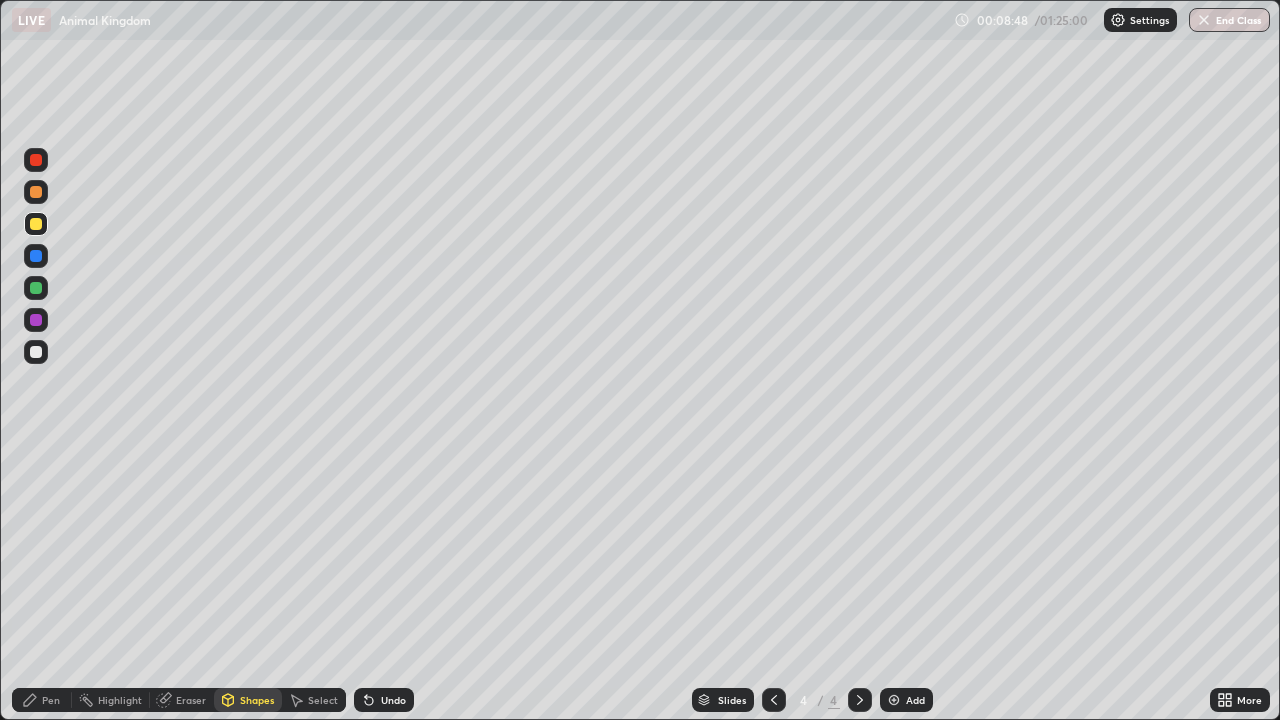 click at bounding box center (36, 320) 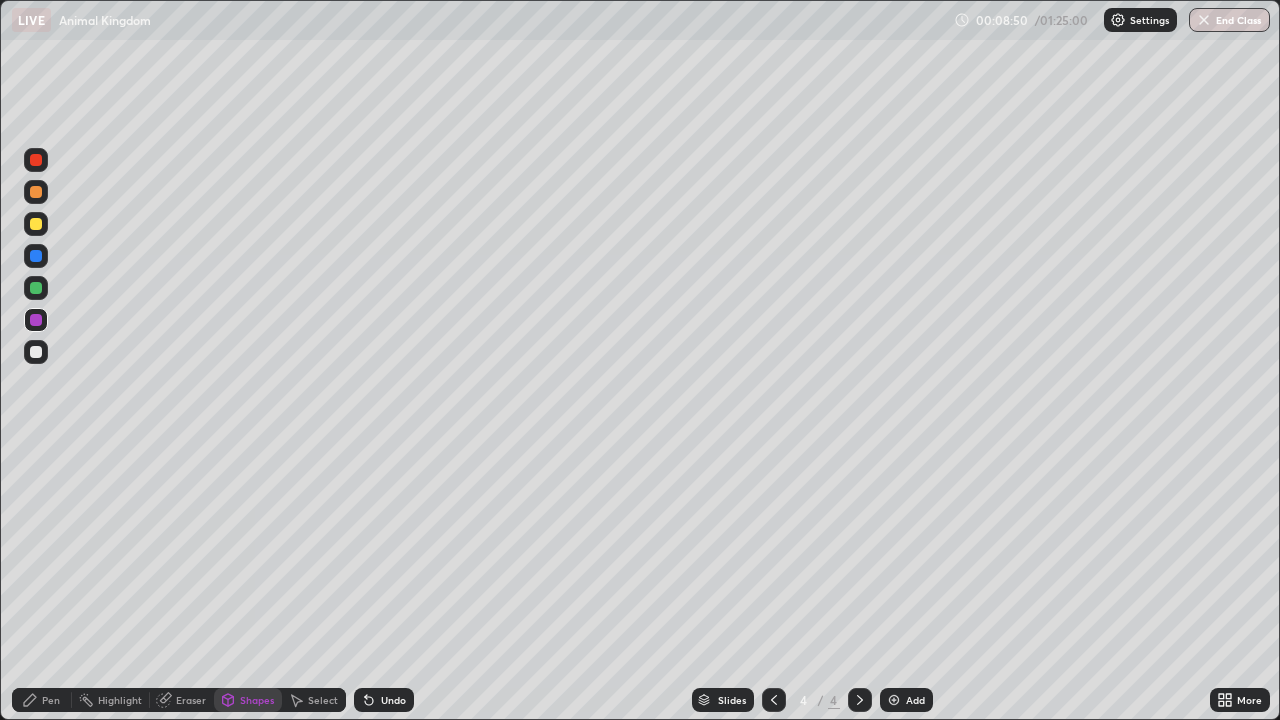 click on "Pen" at bounding box center [51, 700] 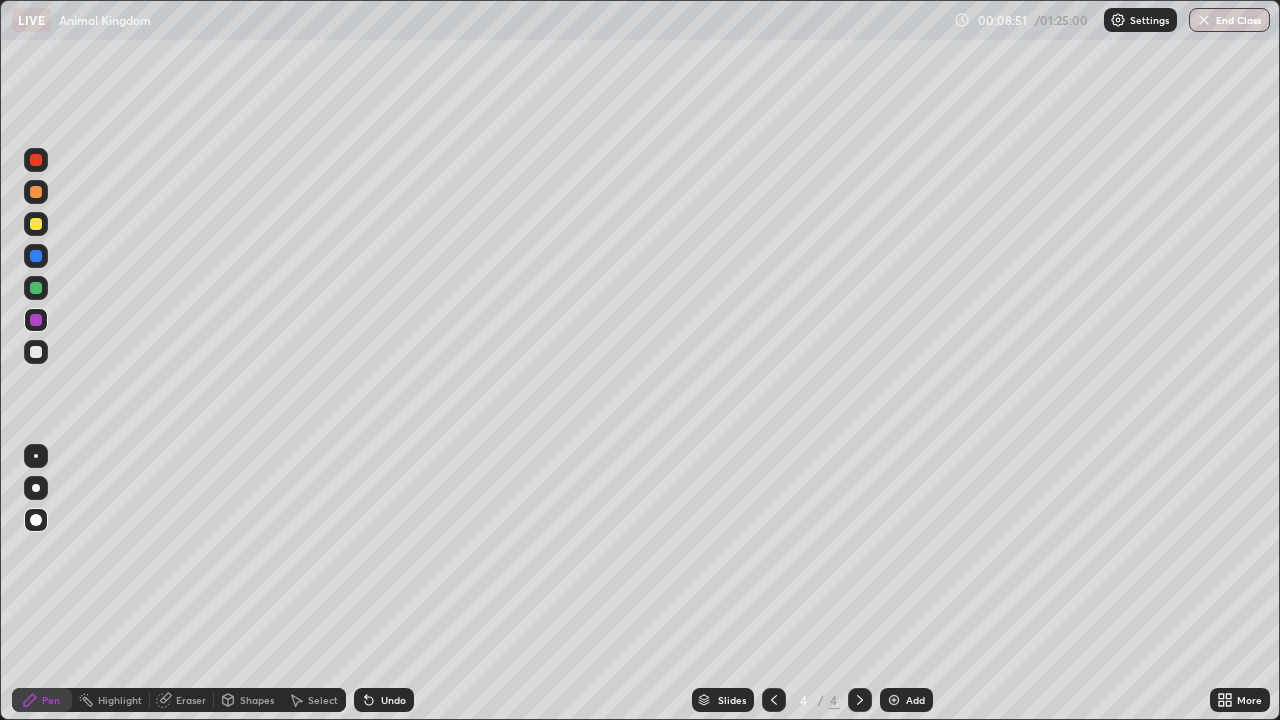 click at bounding box center [36, 352] 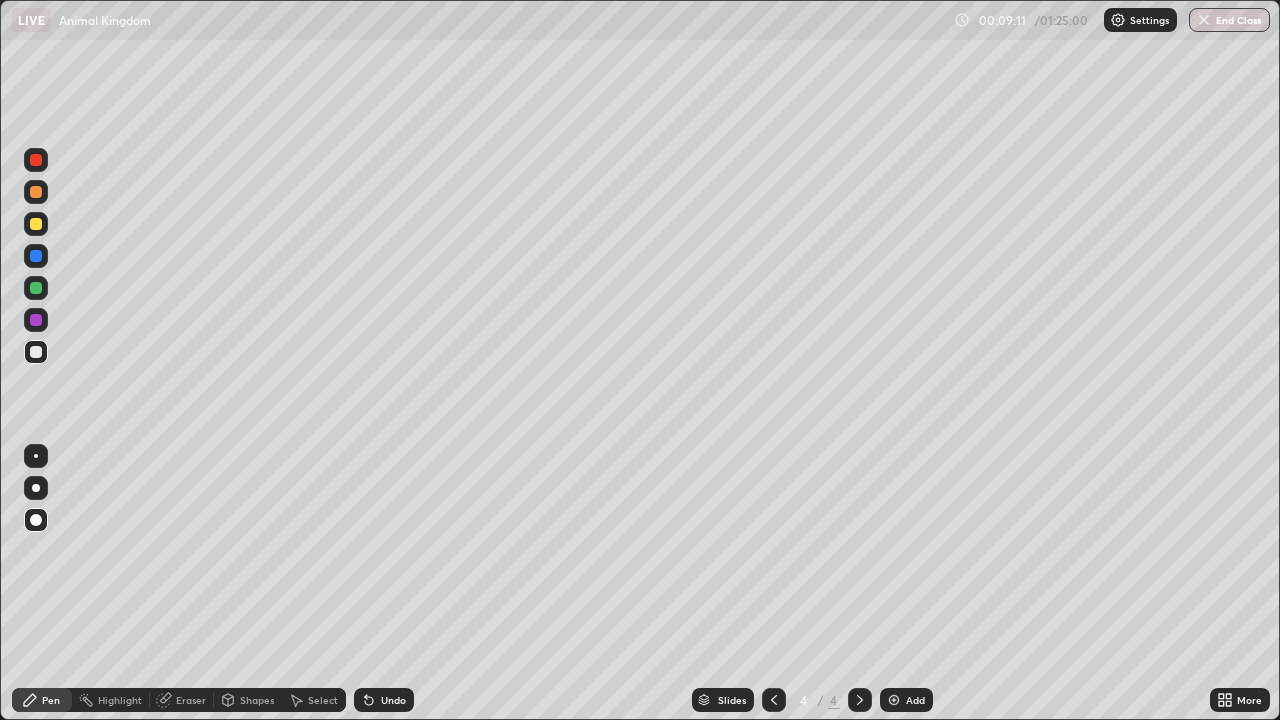 click at bounding box center (36, 352) 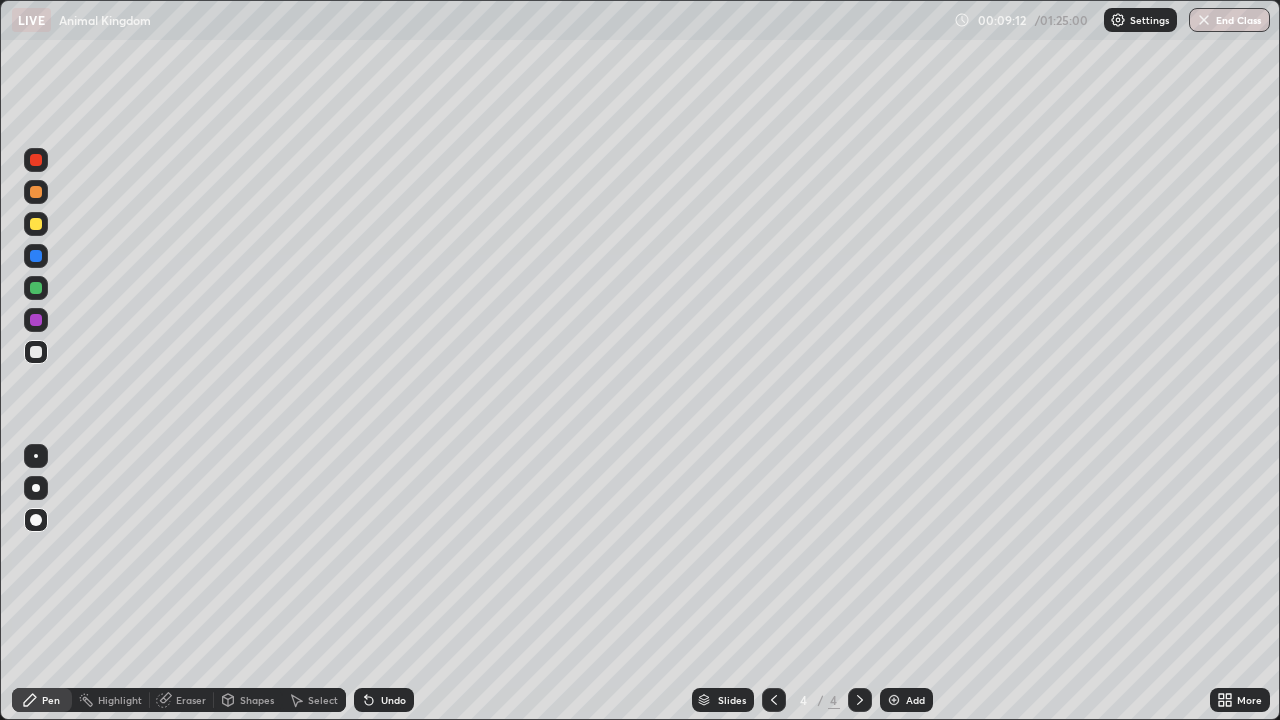 click on "Pen" at bounding box center [51, 700] 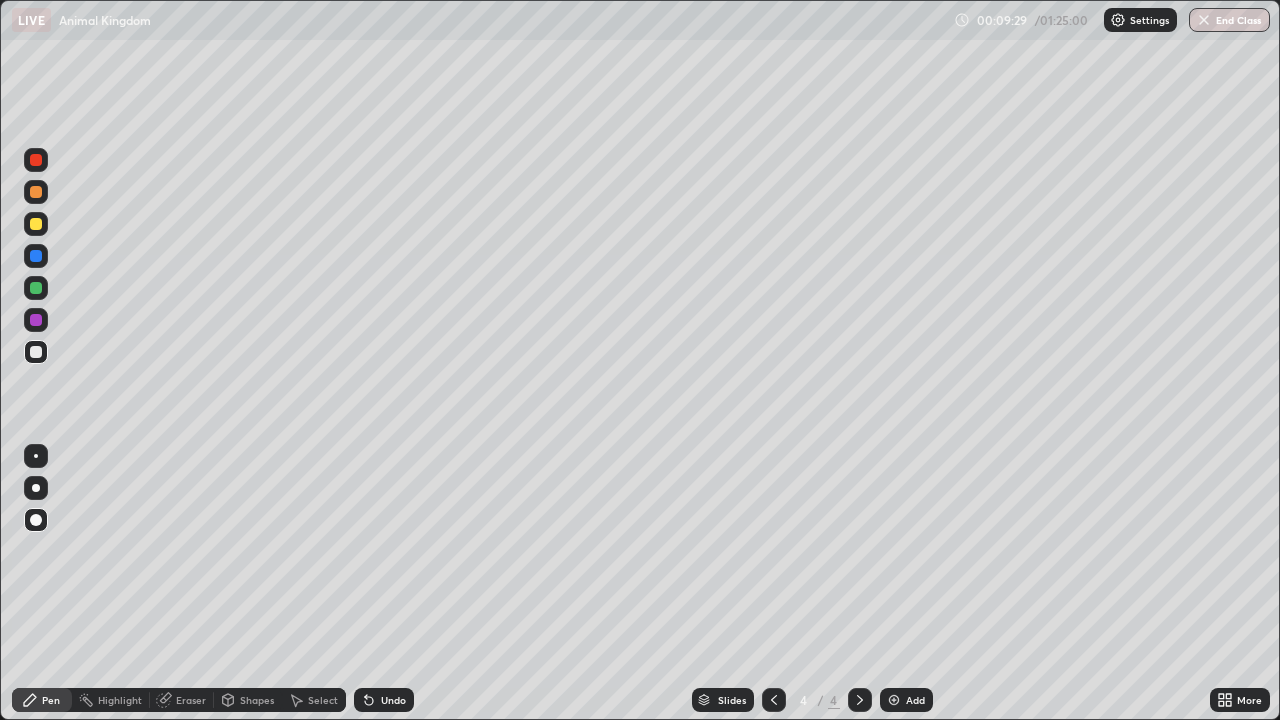 click 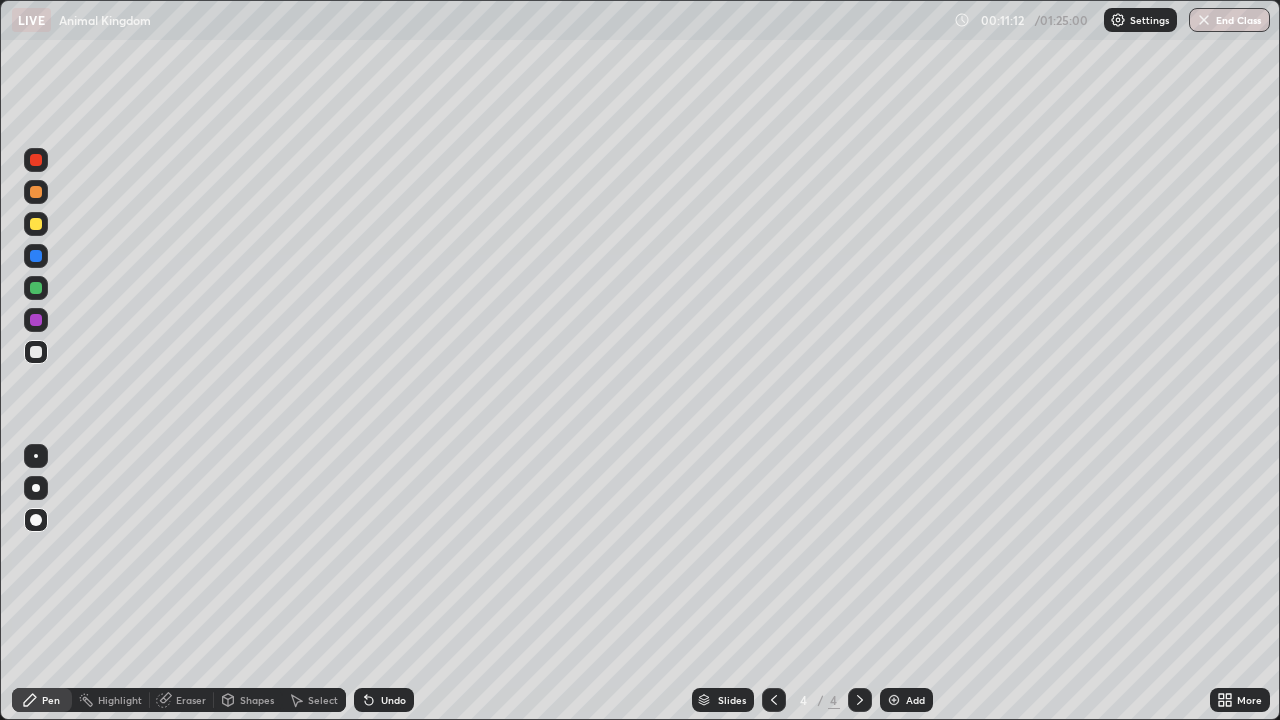 click at bounding box center (36, 224) 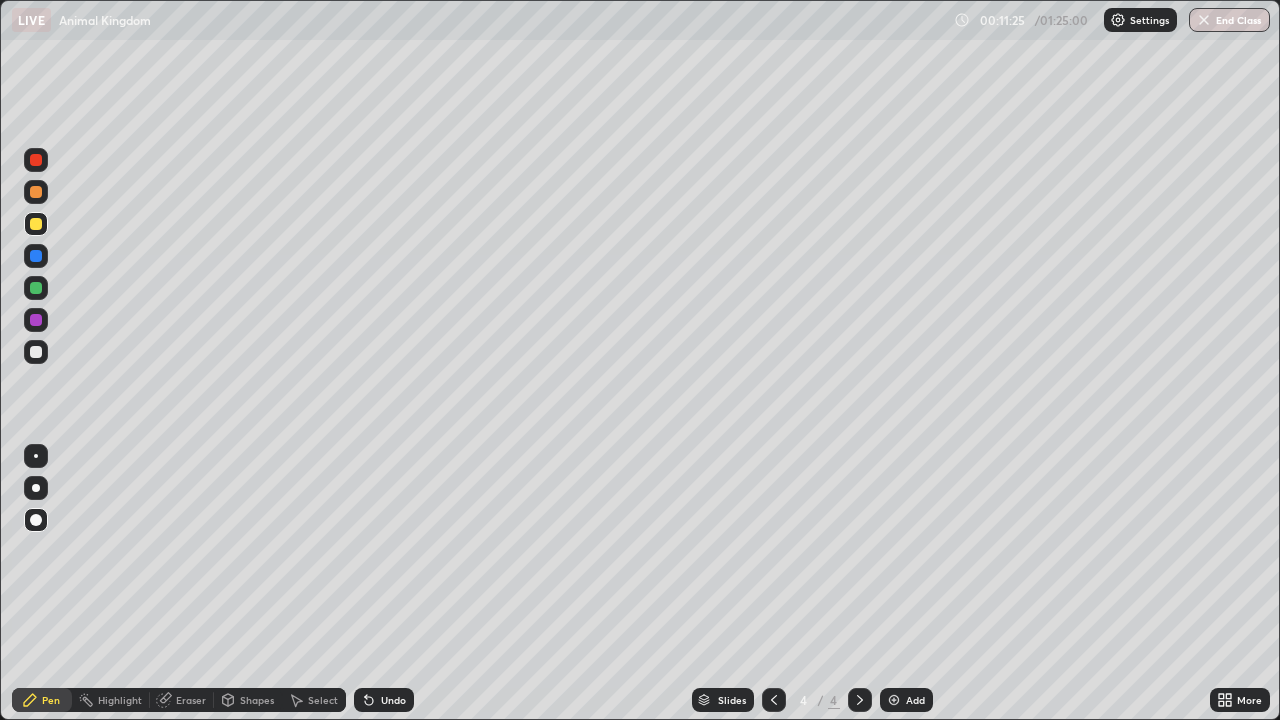 click at bounding box center (36, 320) 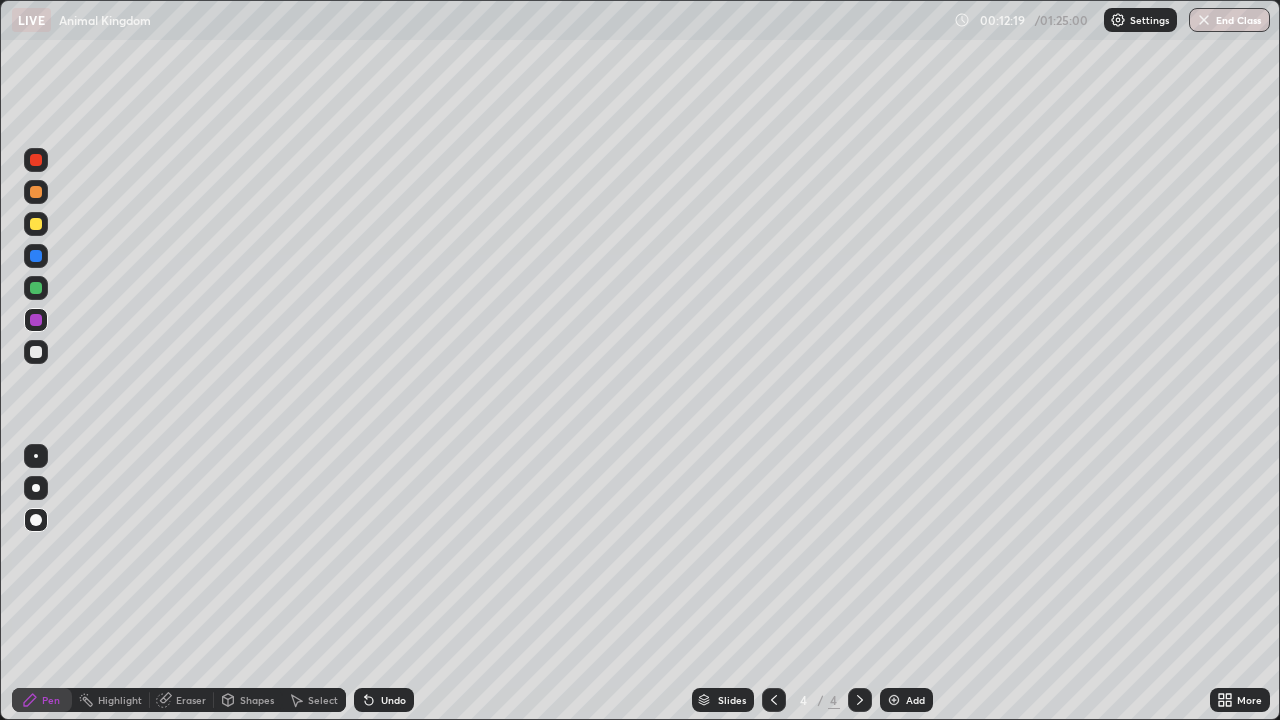 click at bounding box center (36, 352) 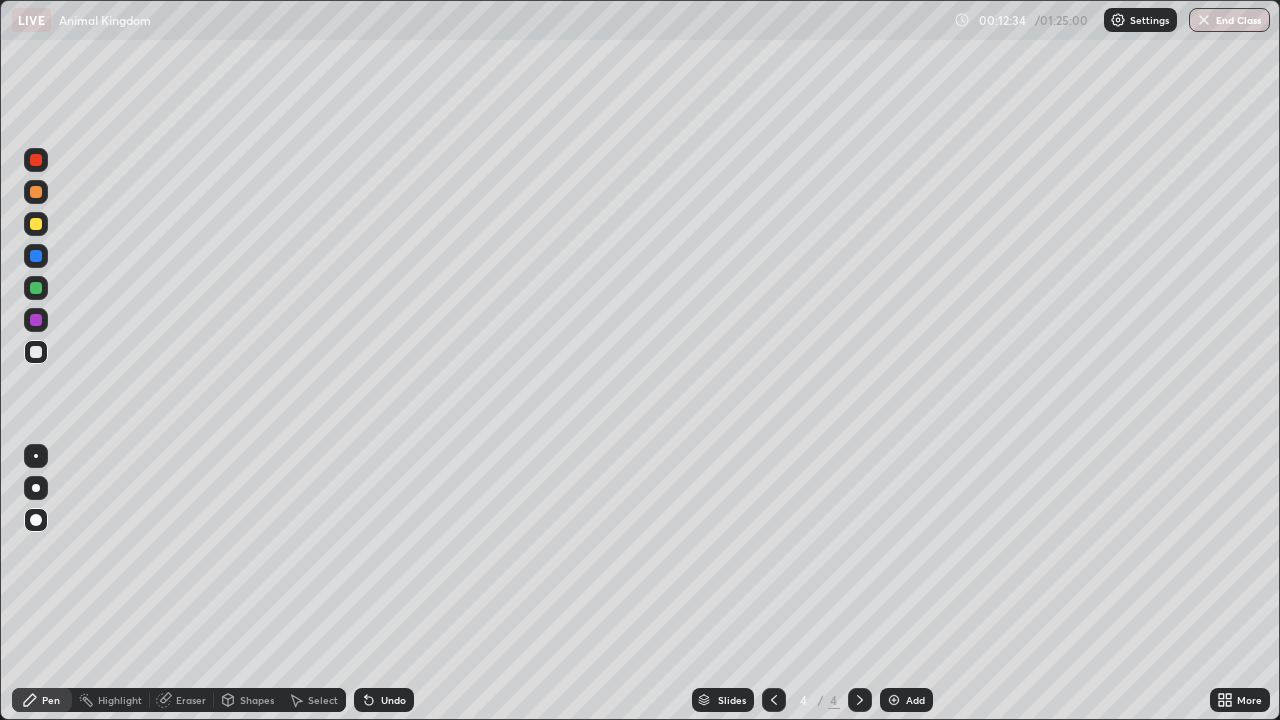 click at bounding box center (36, 288) 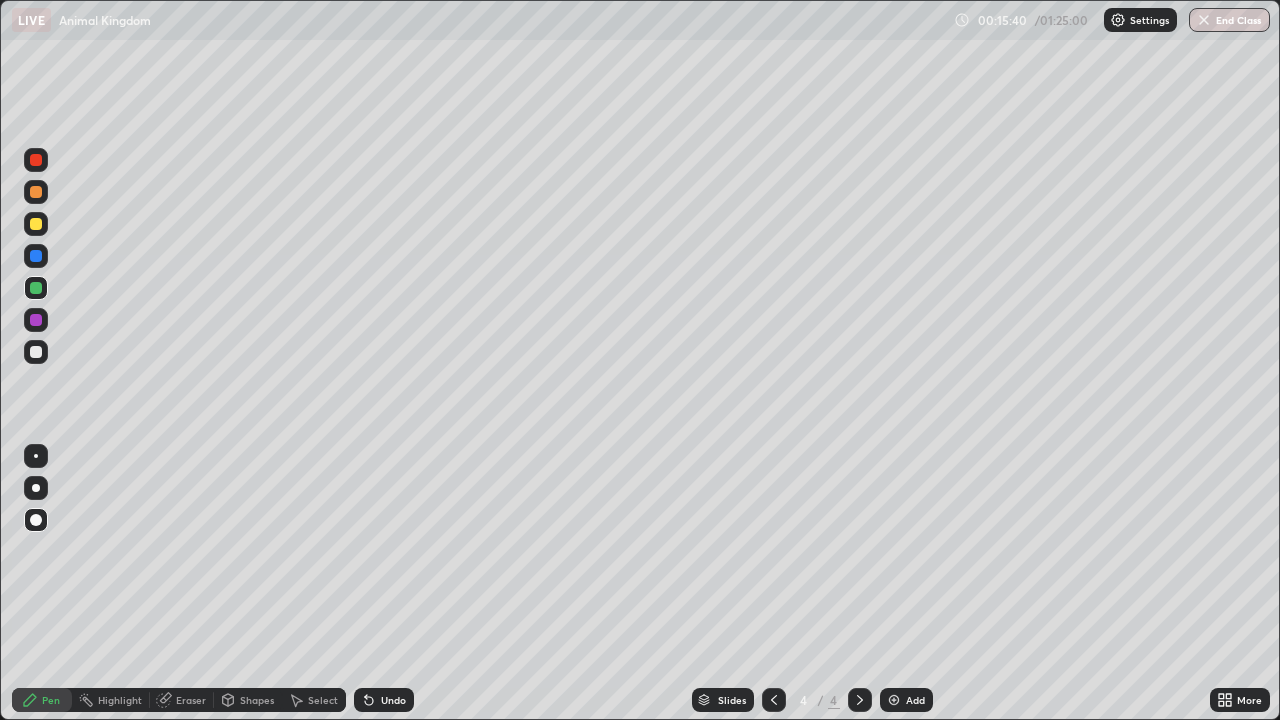 click at bounding box center (36, 352) 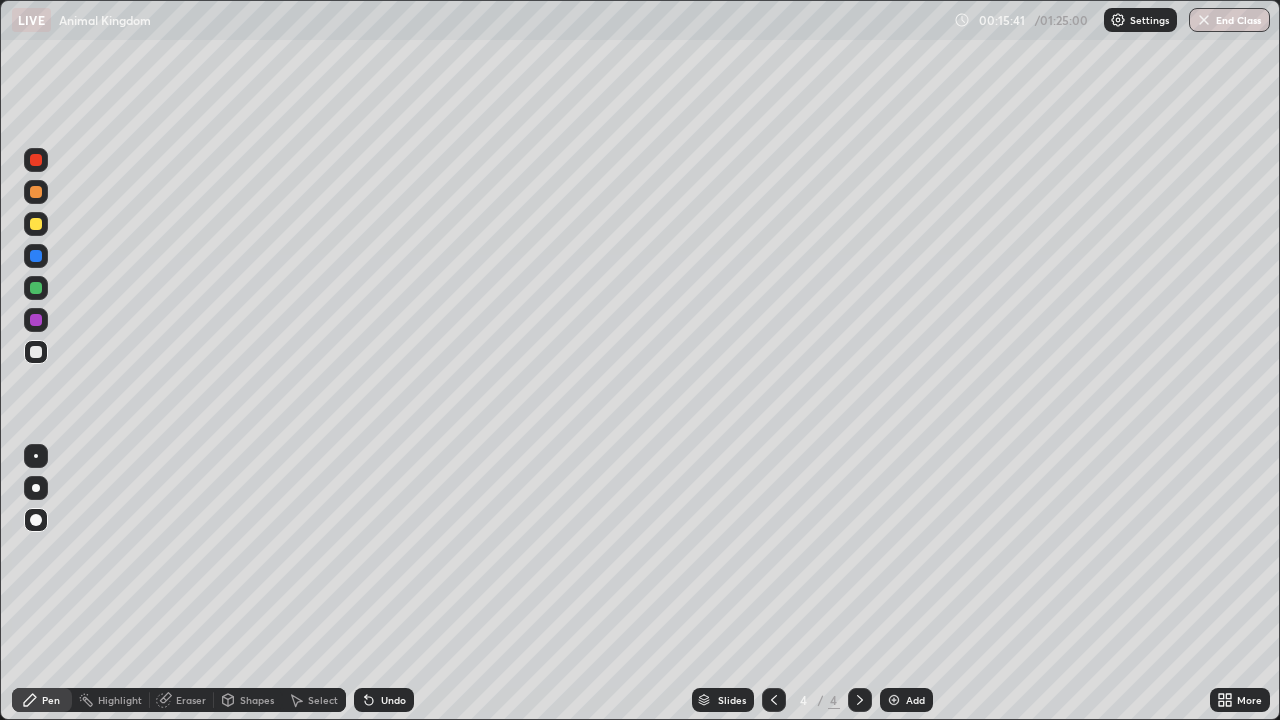 click on "Pen" at bounding box center (51, 700) 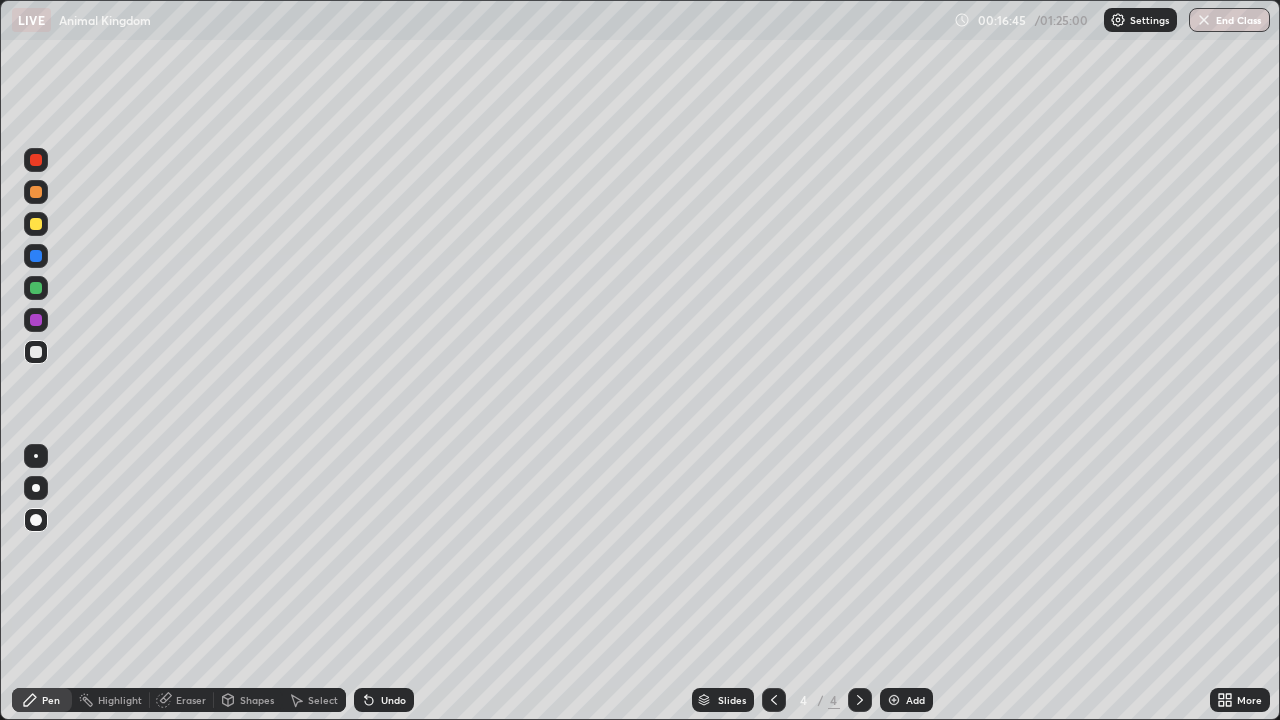 click at bounding box center [36, 224] 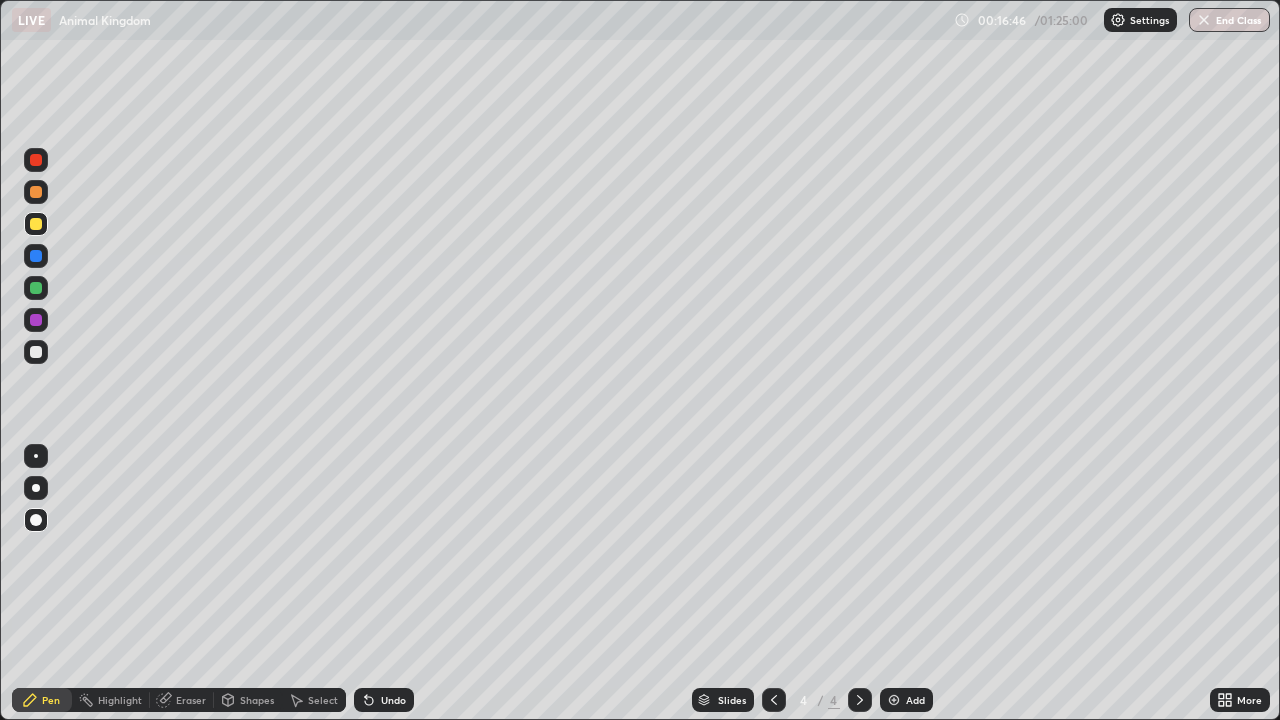 click at bounding box center (36, 520) 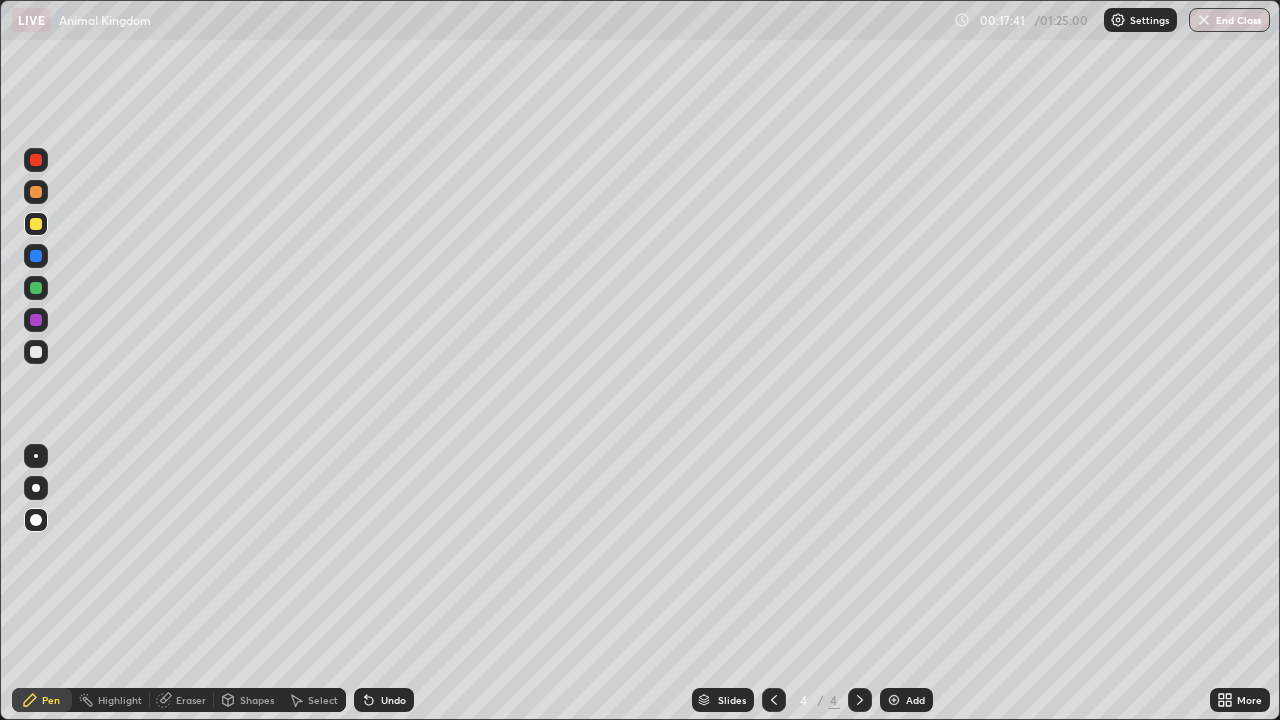 click at bounding box center [36, 352] 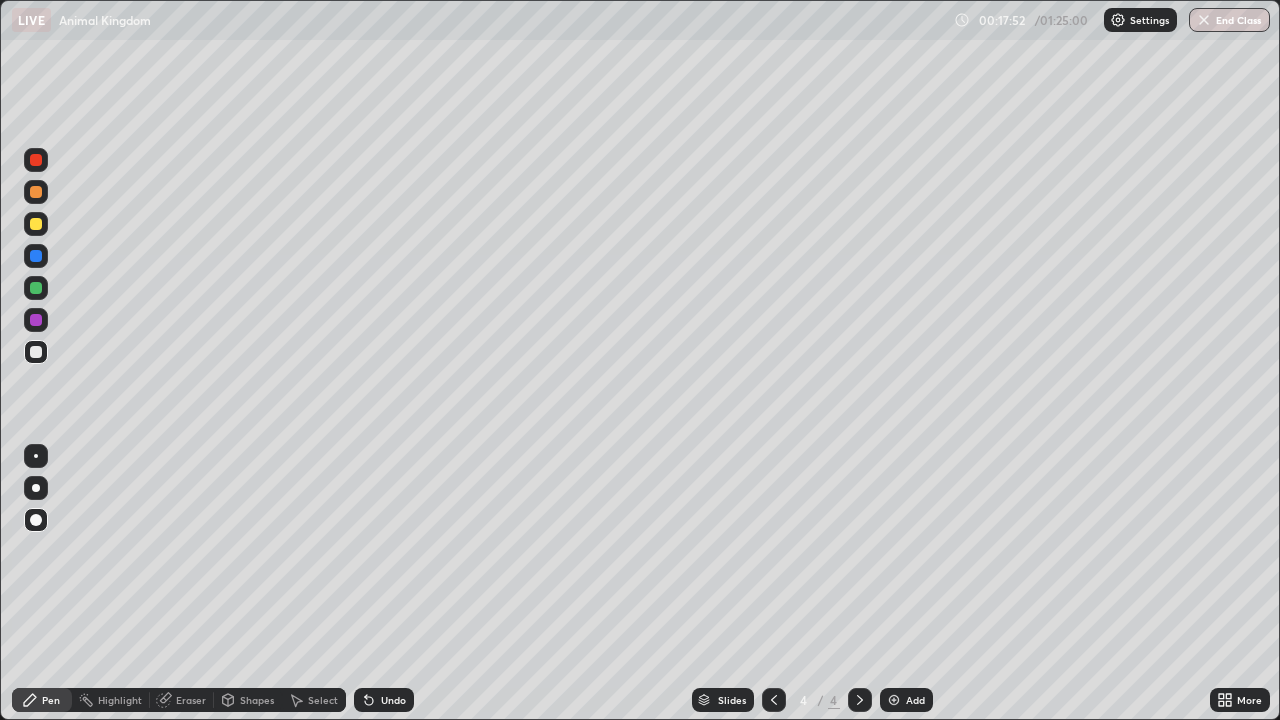 click 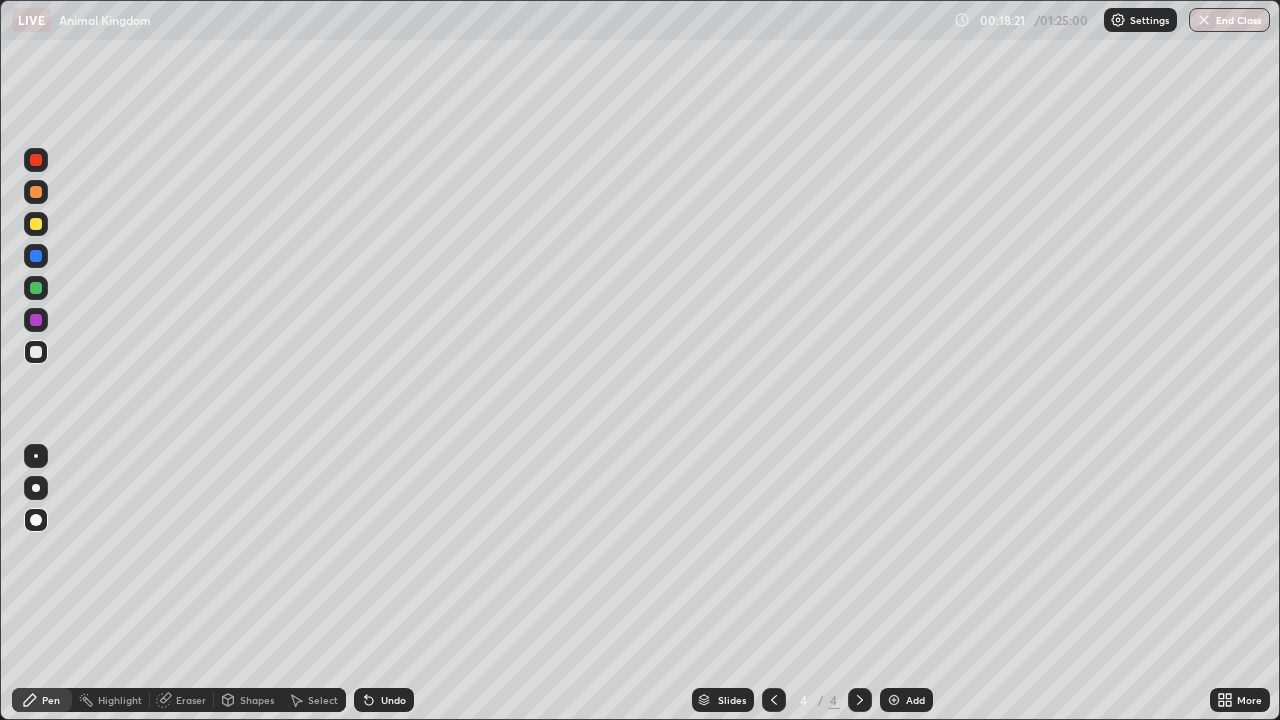 click at bounding box center [36, 224] 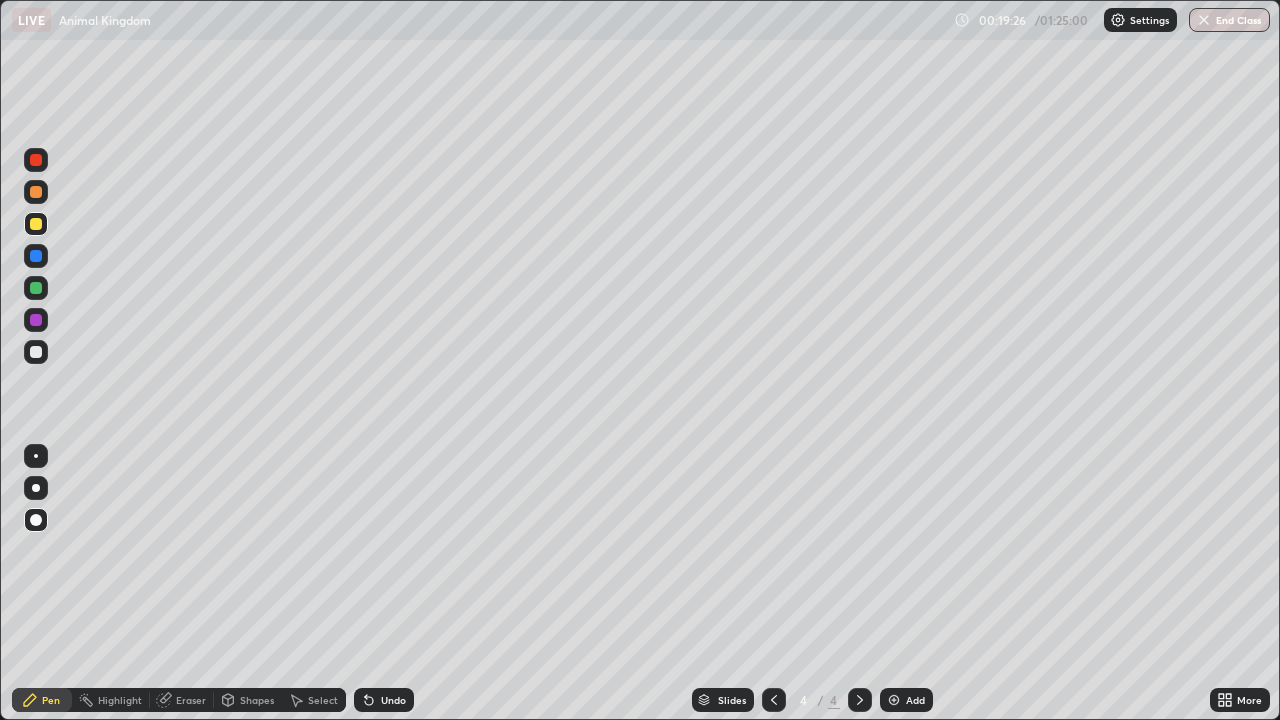 click at bounding box center (36, 256) 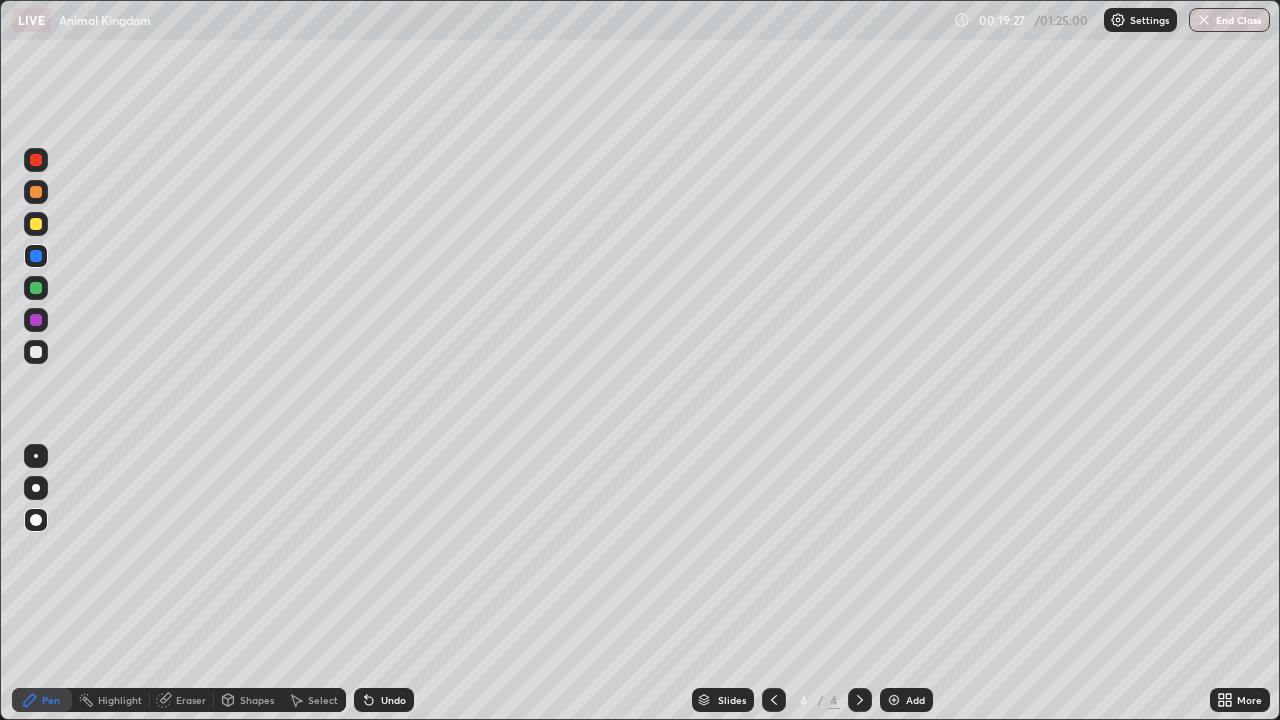 click on "Pen" at bounding box center (51, 700) 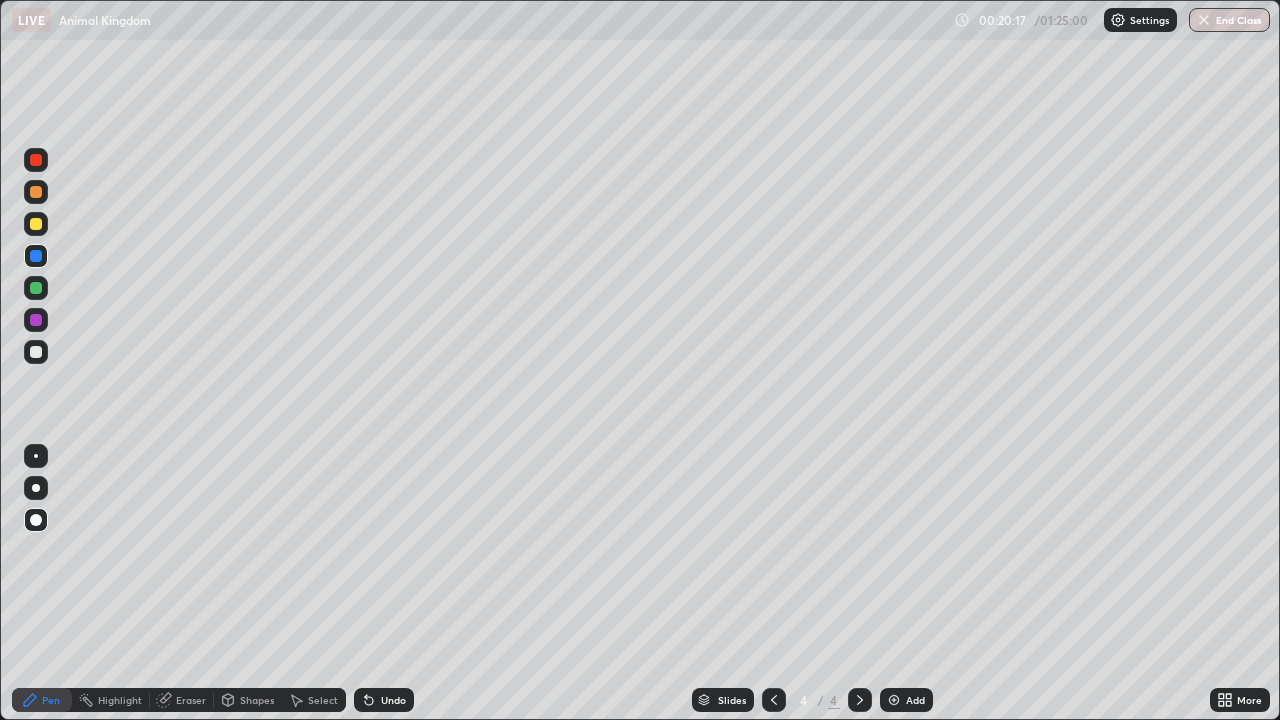 click at bounding box center [36, 352] 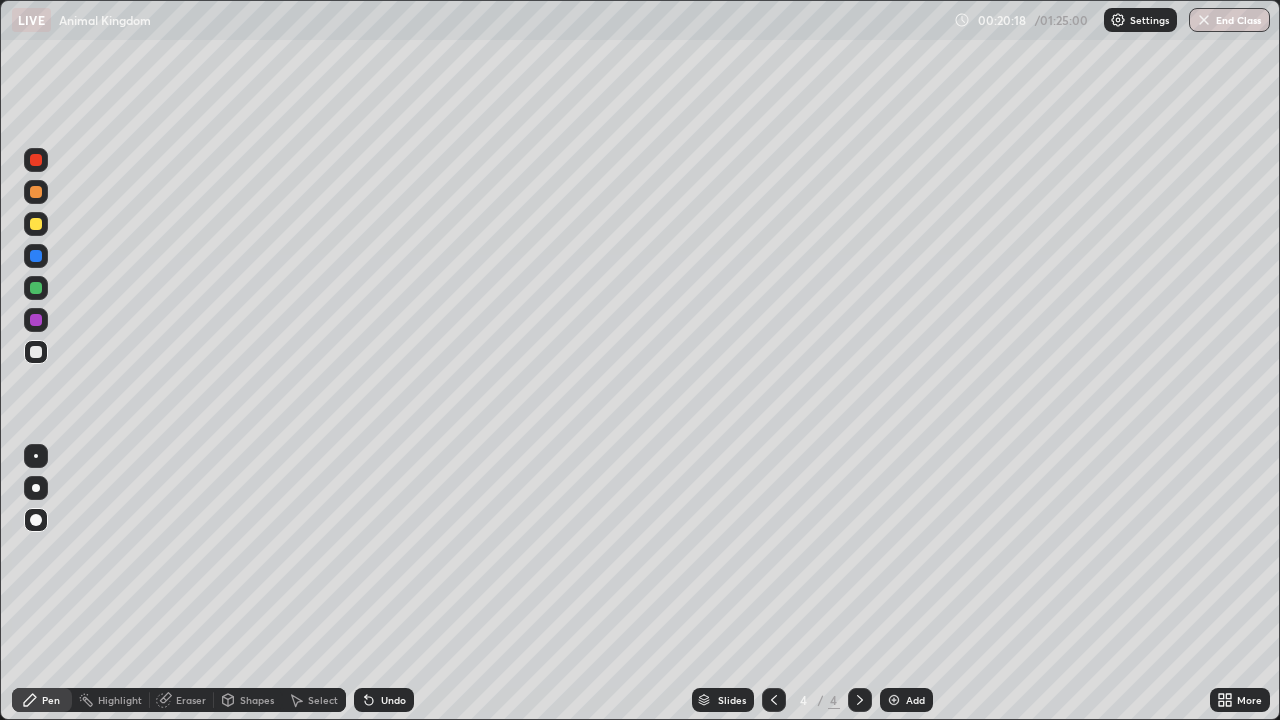 click 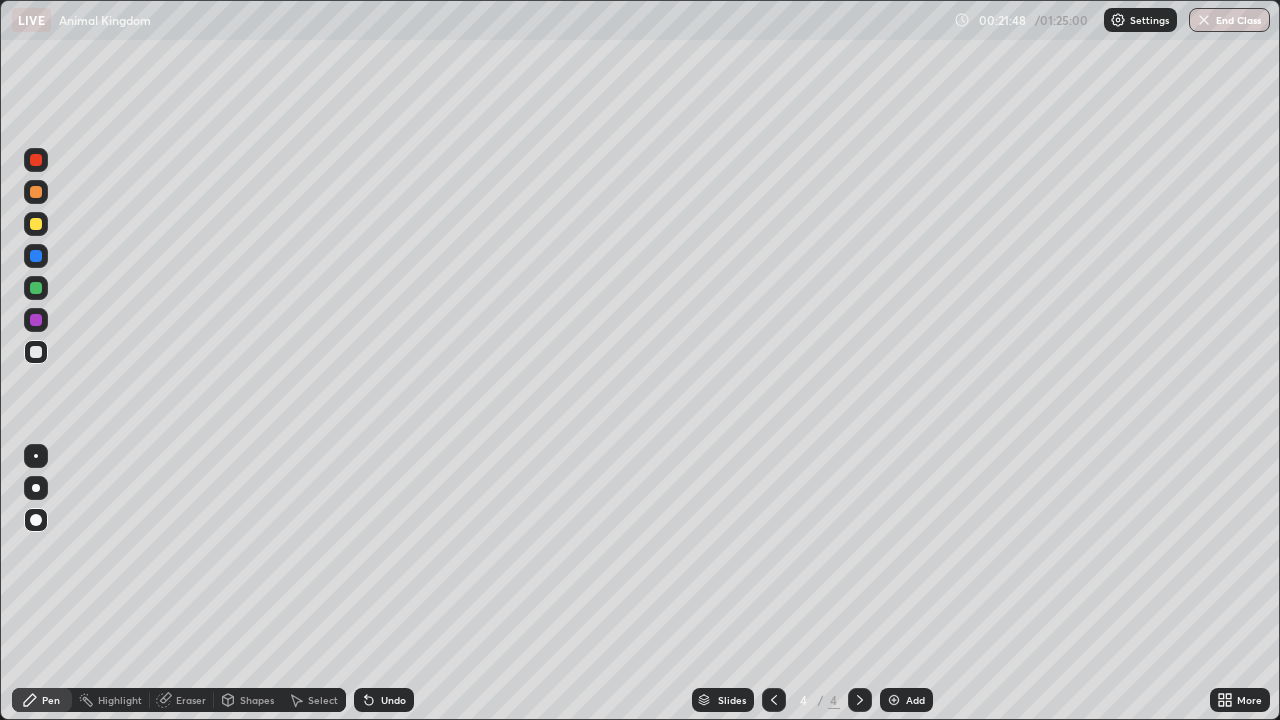 click on "Add" at bounding box center [915, 700] 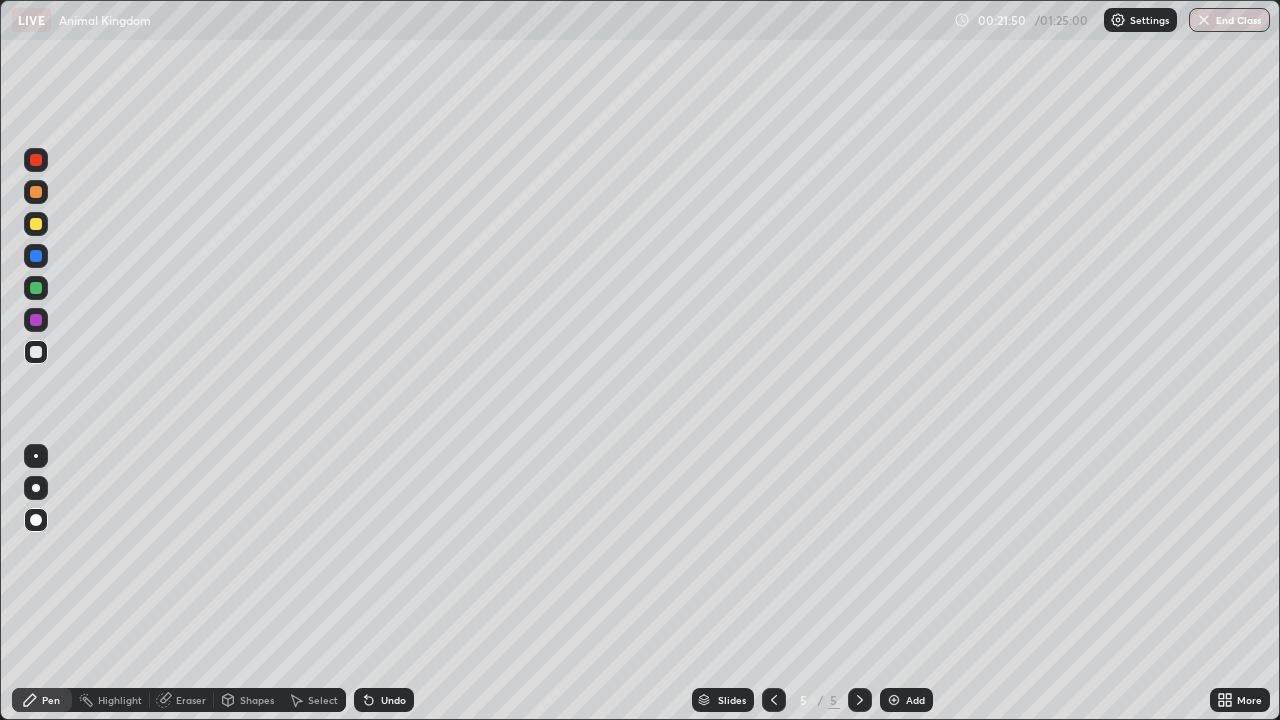 click at bounding box center (36, 352) 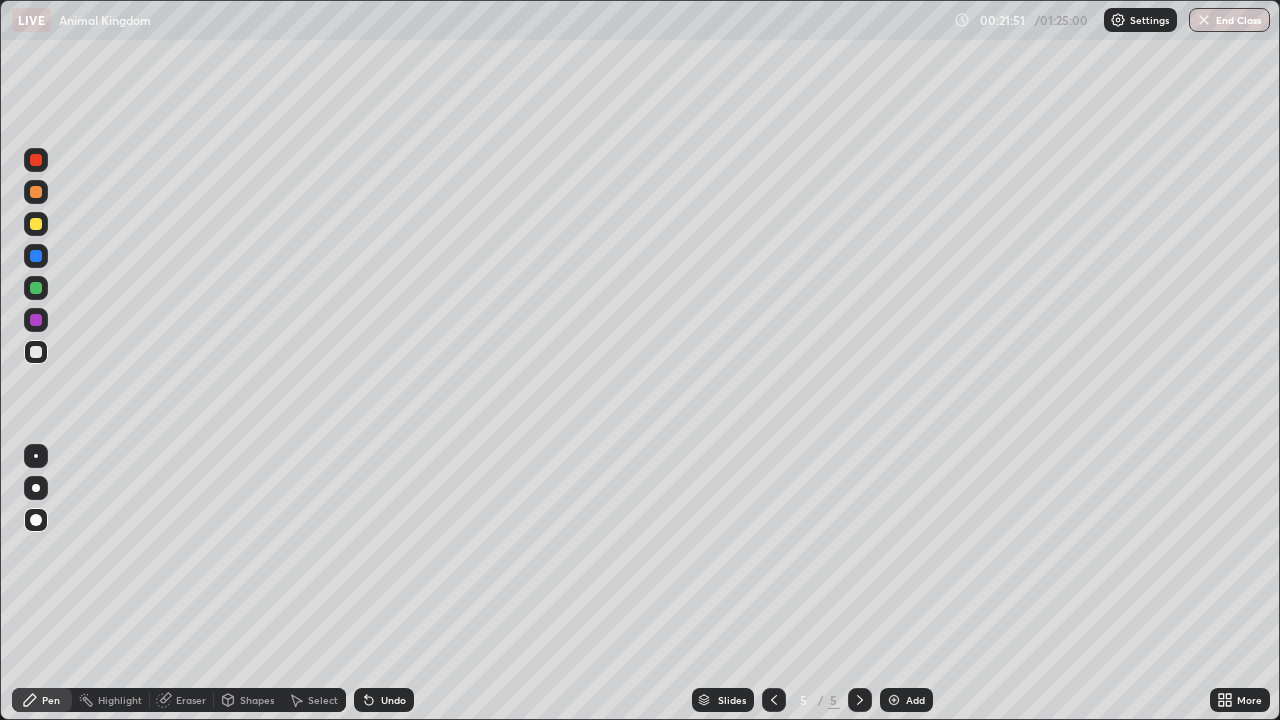 click on "Pen" at bounding box center [51, 700] 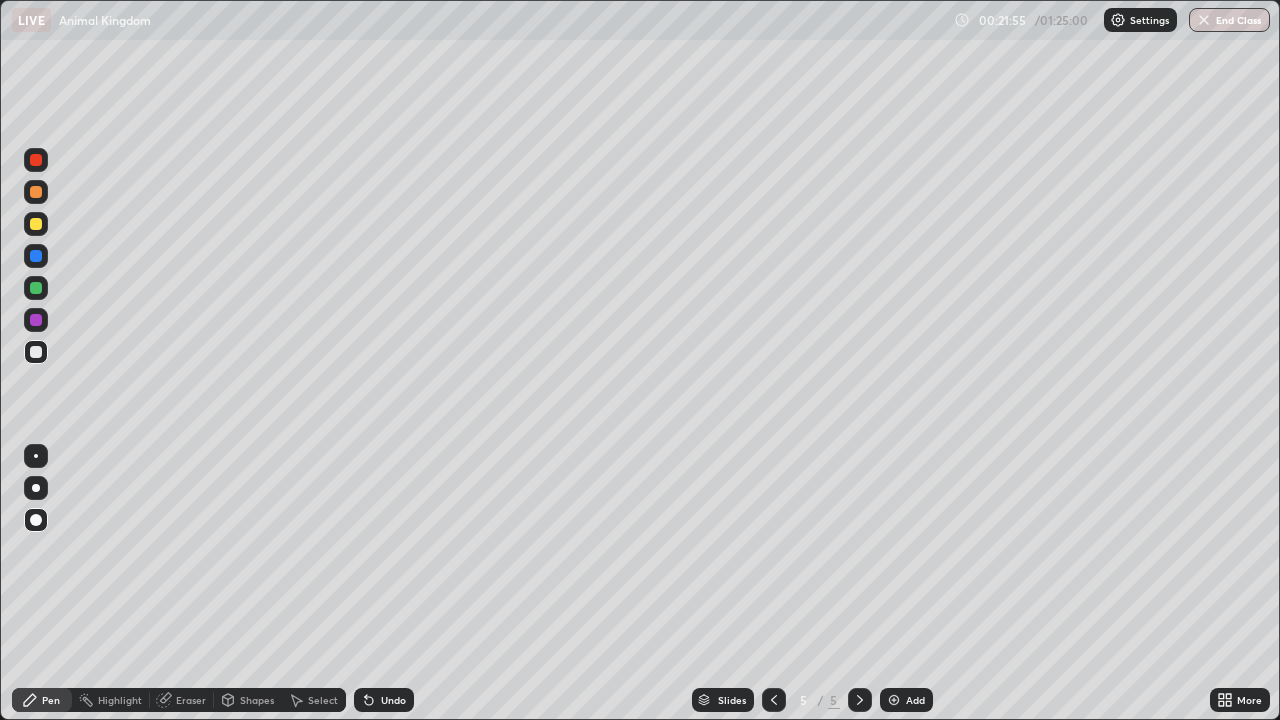 click at bounding box center (36, 224) 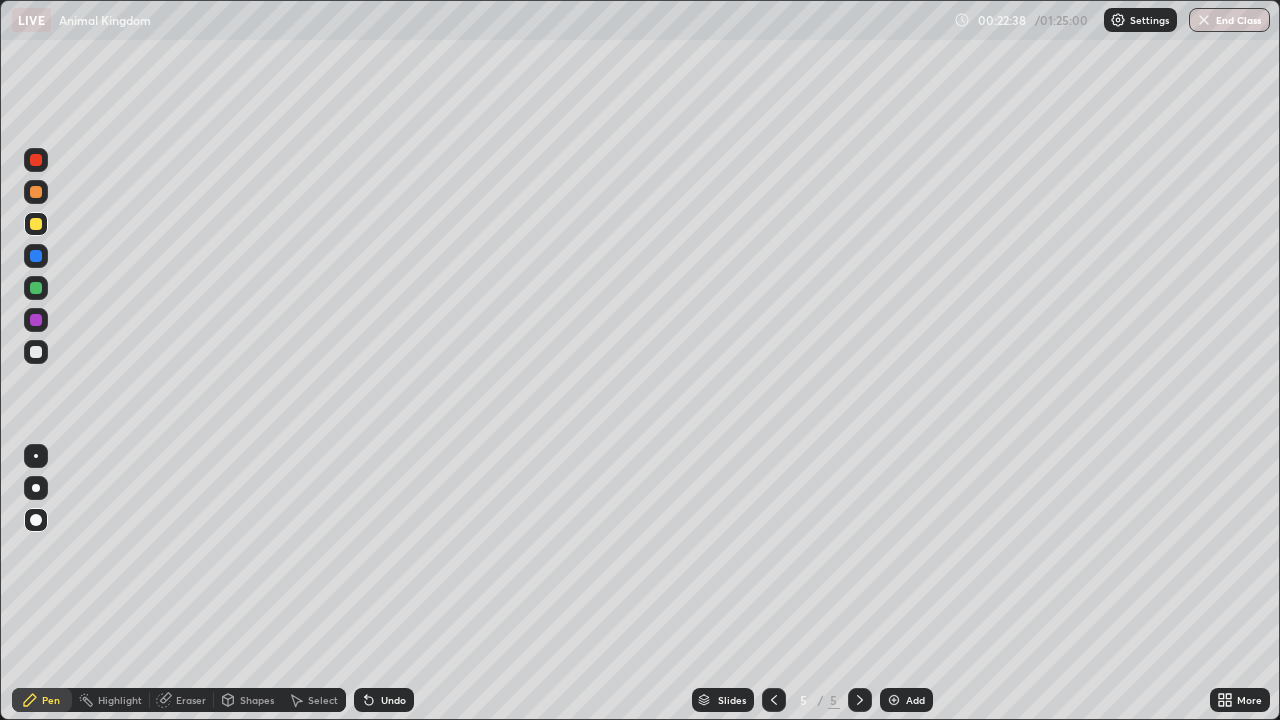 click at bounding box center (36, 352) 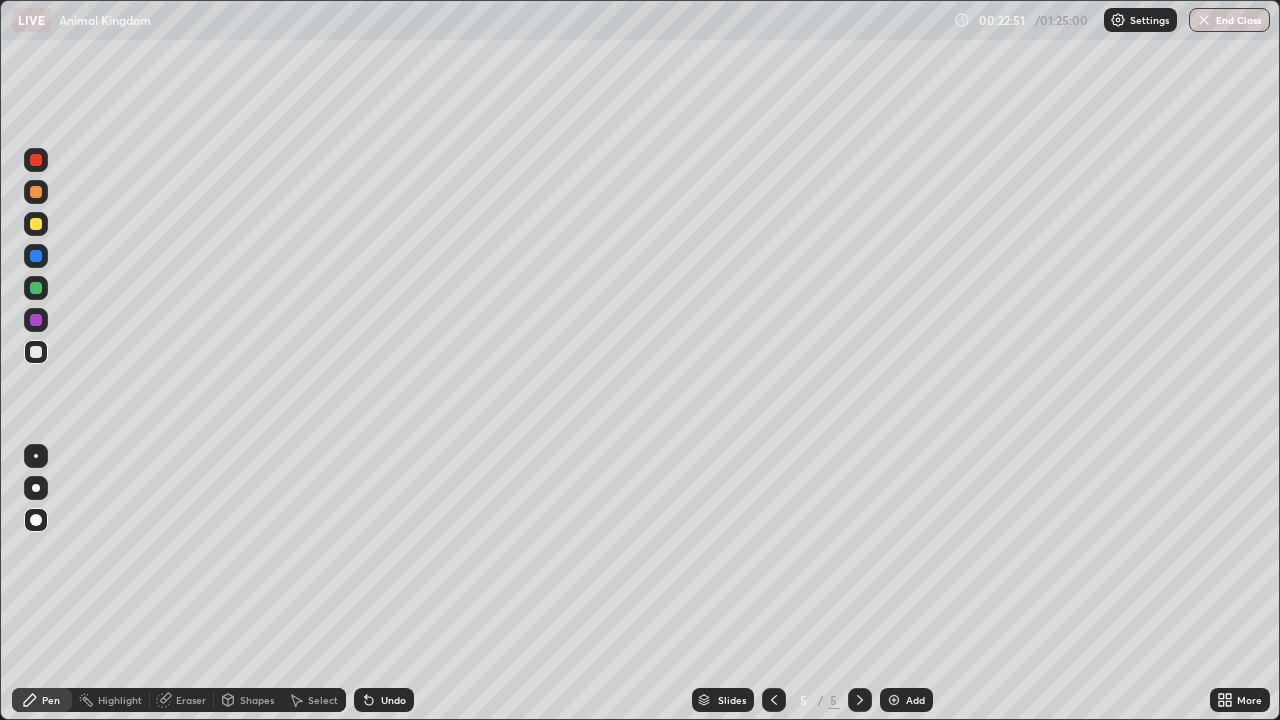 click at bounding box center (36, 288) 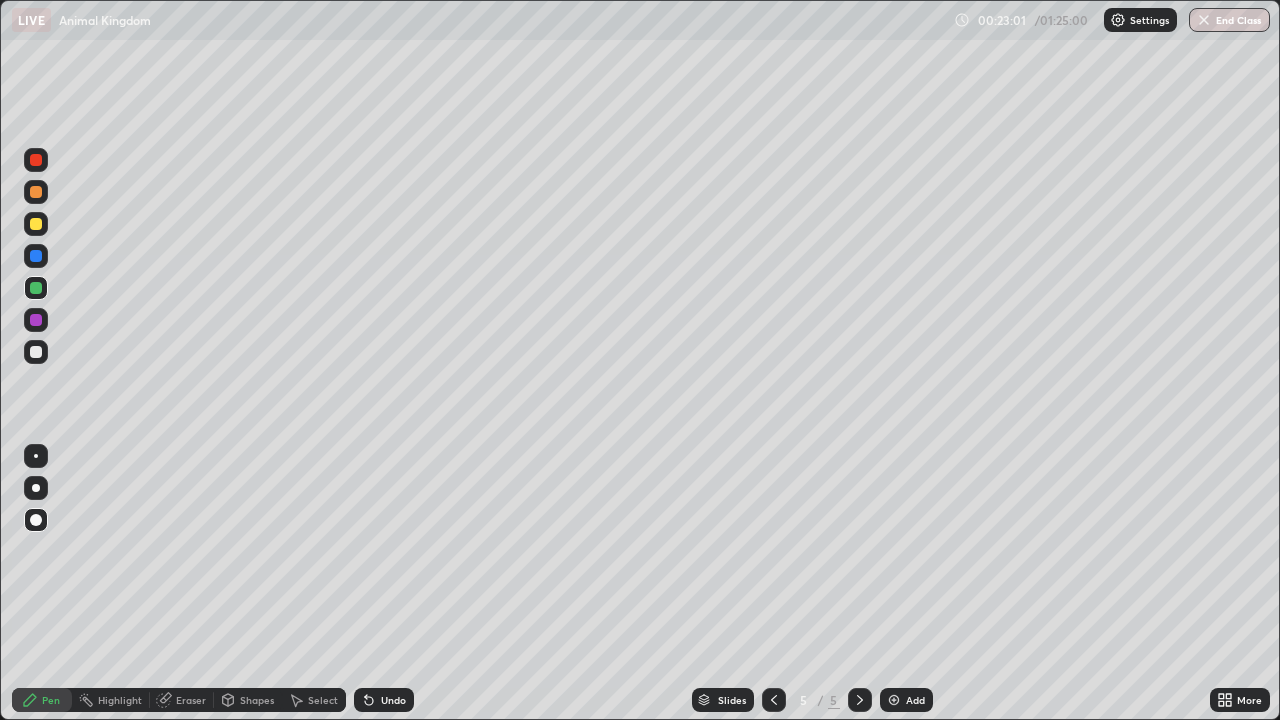 click at bounding box center (36, 160) 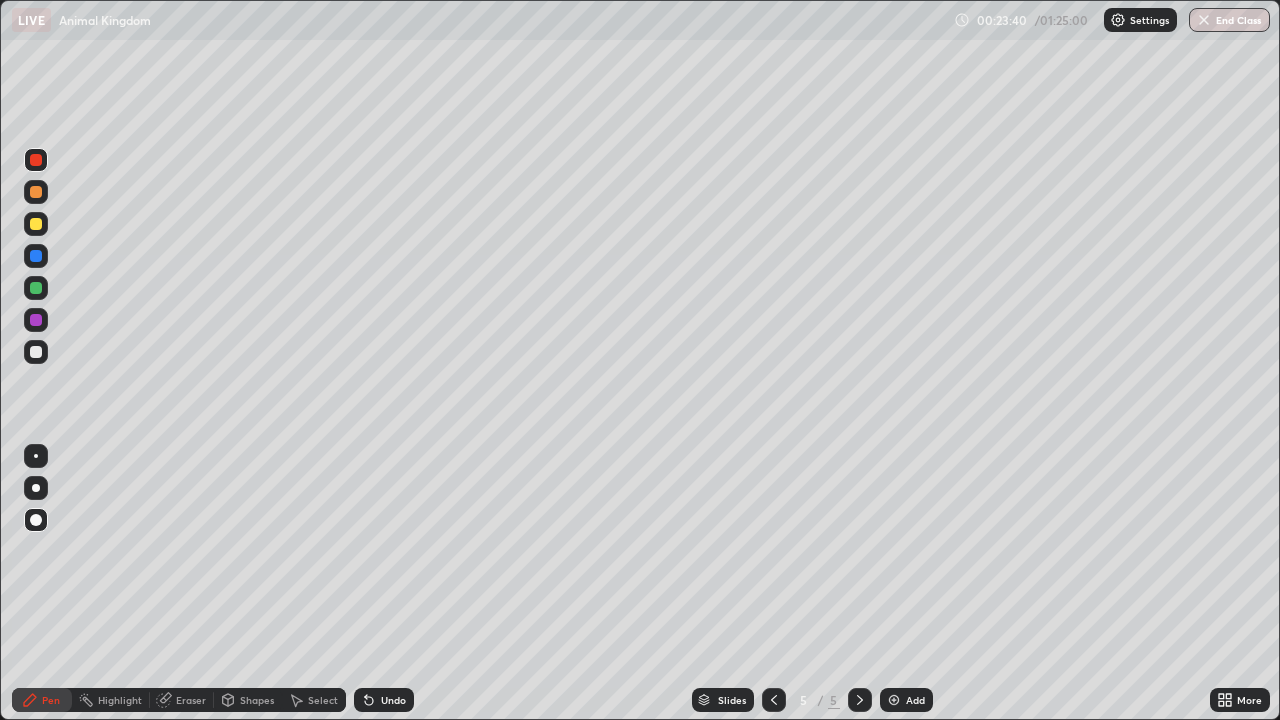 click at bounding box center [36, 352] 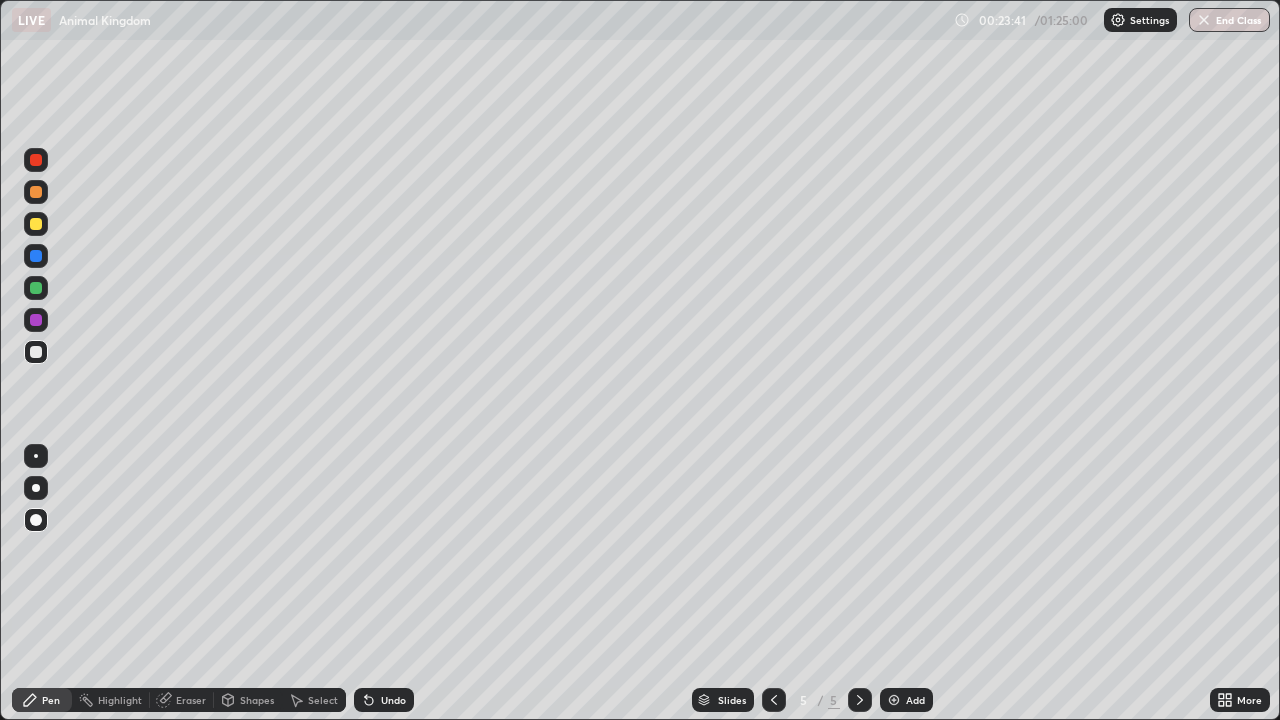 click on "Shapes" at bounding box center [257, 700] 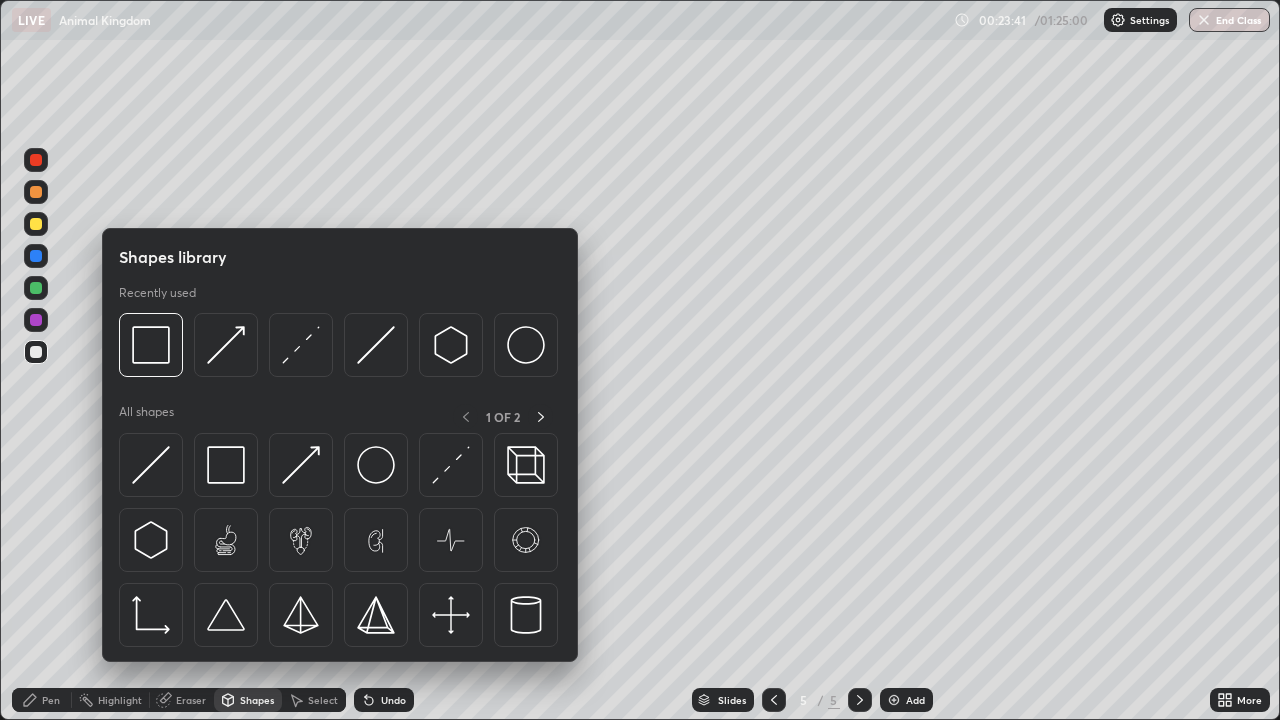 click on "Eraser" at bounding box center (191, 700) 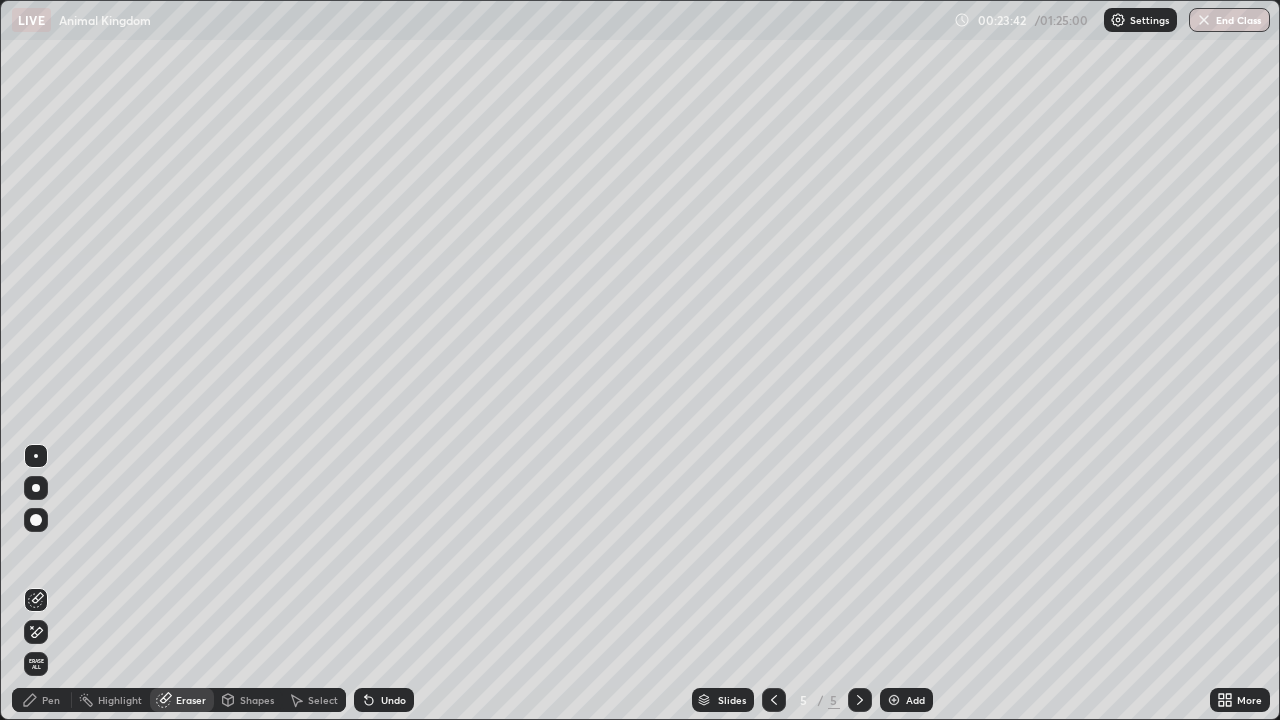 click 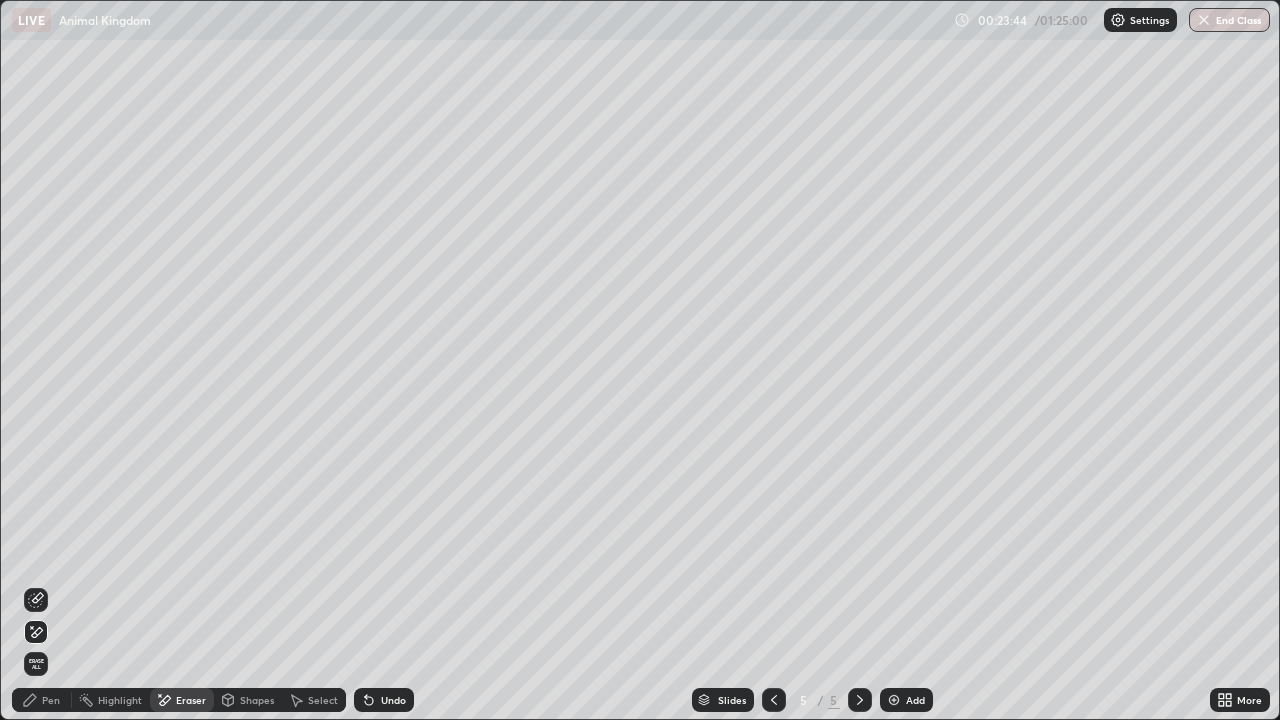 click on "Pen" at bounding box center (51, 700) 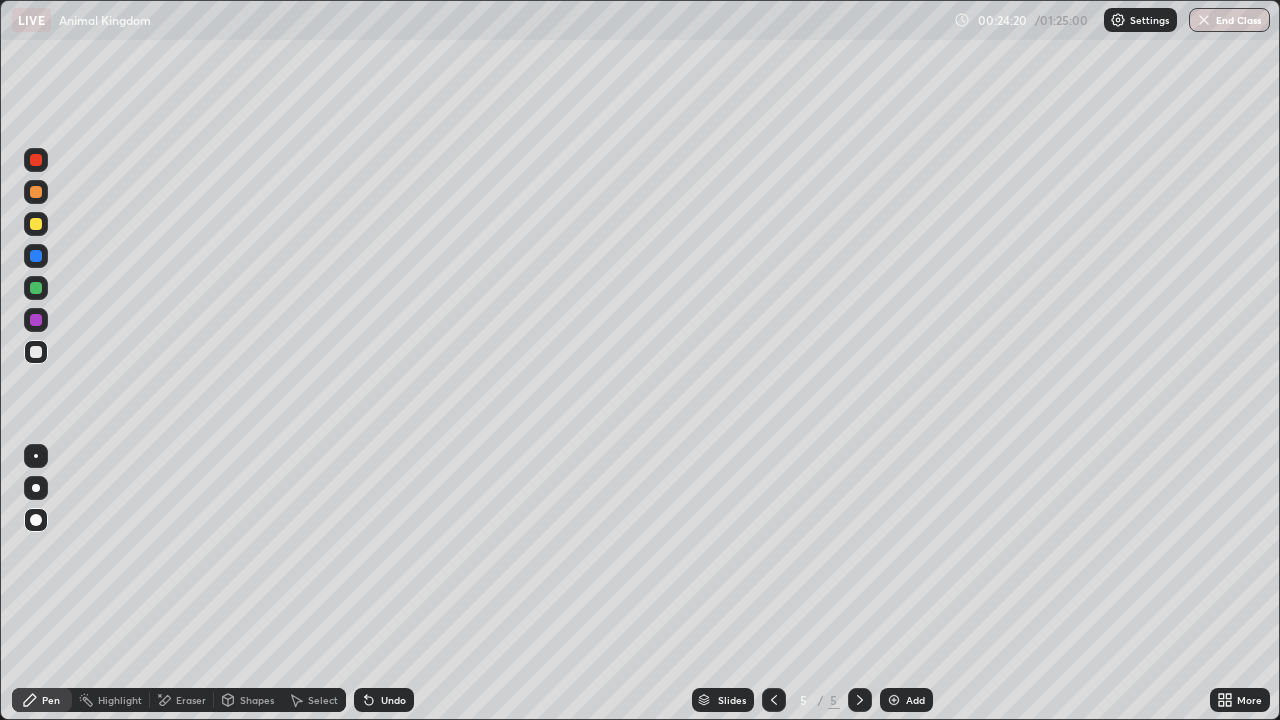 click on "Undo" at bounding box center [393, 700] 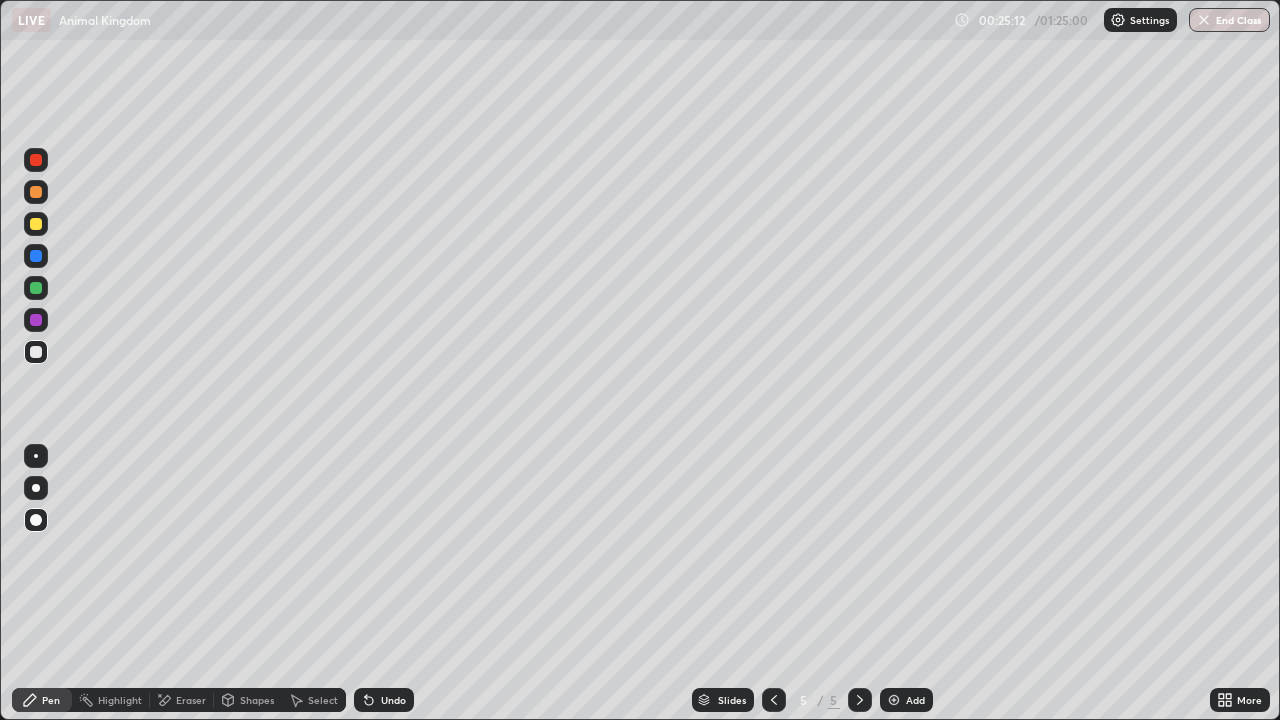 click on "Shapes" at bounding box center [257, 700] 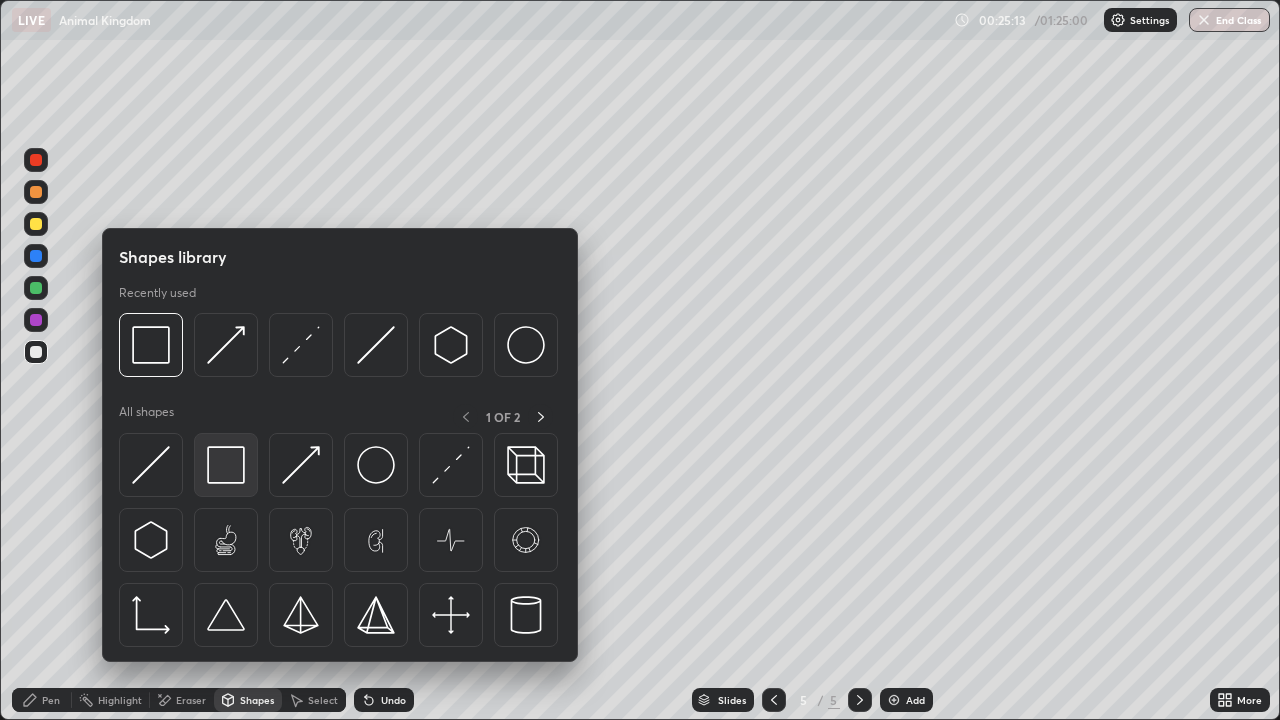 click at bounding box center [226, 465] 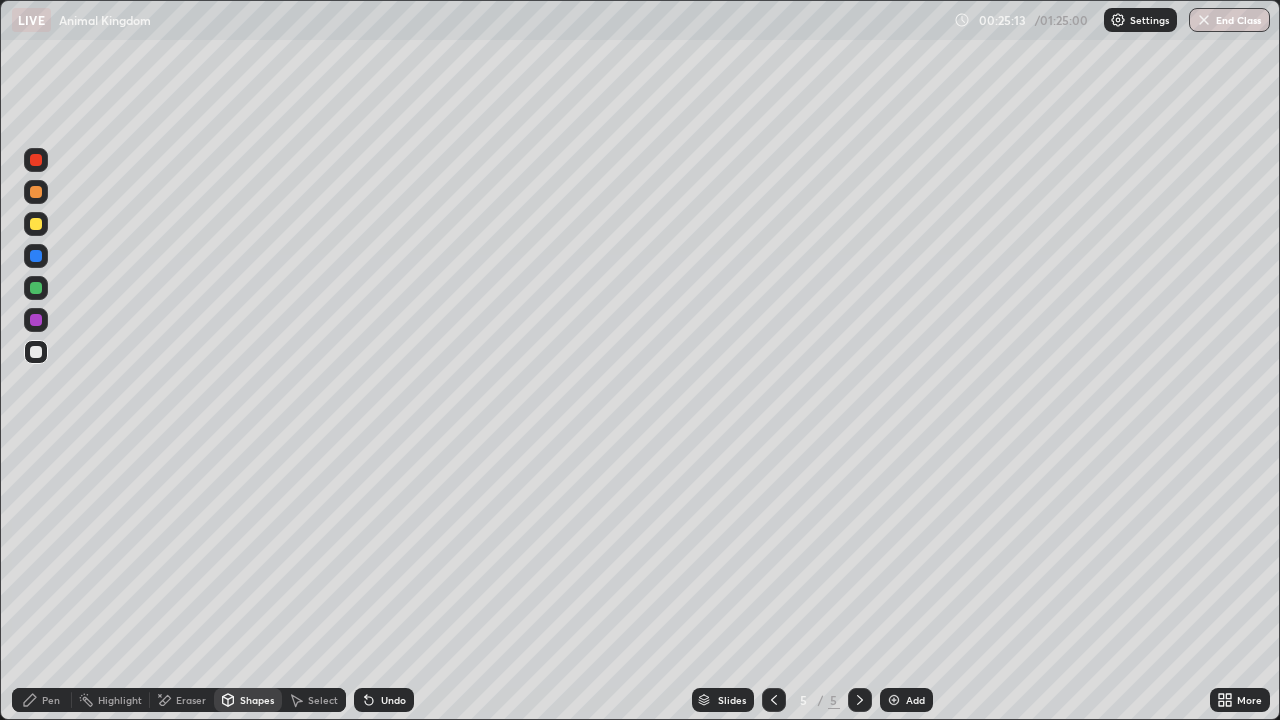 click at bounding box center [36, 352] 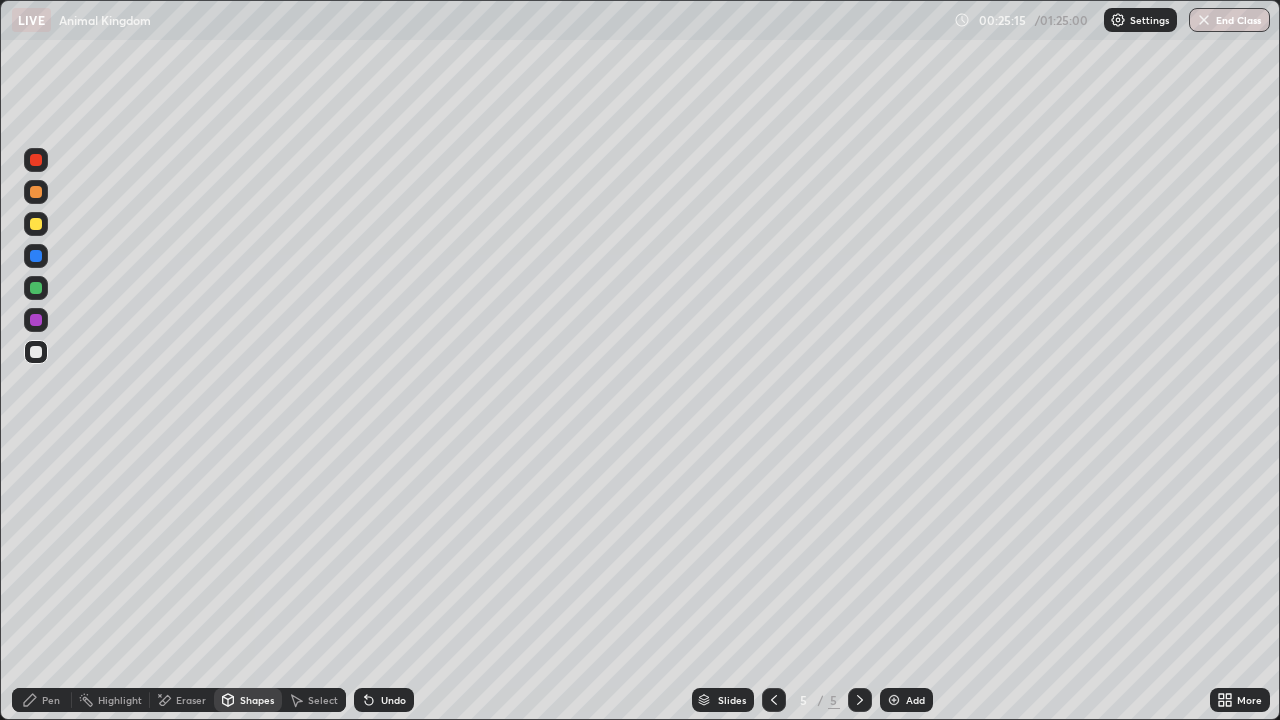 click at bounding box center [36, 224] 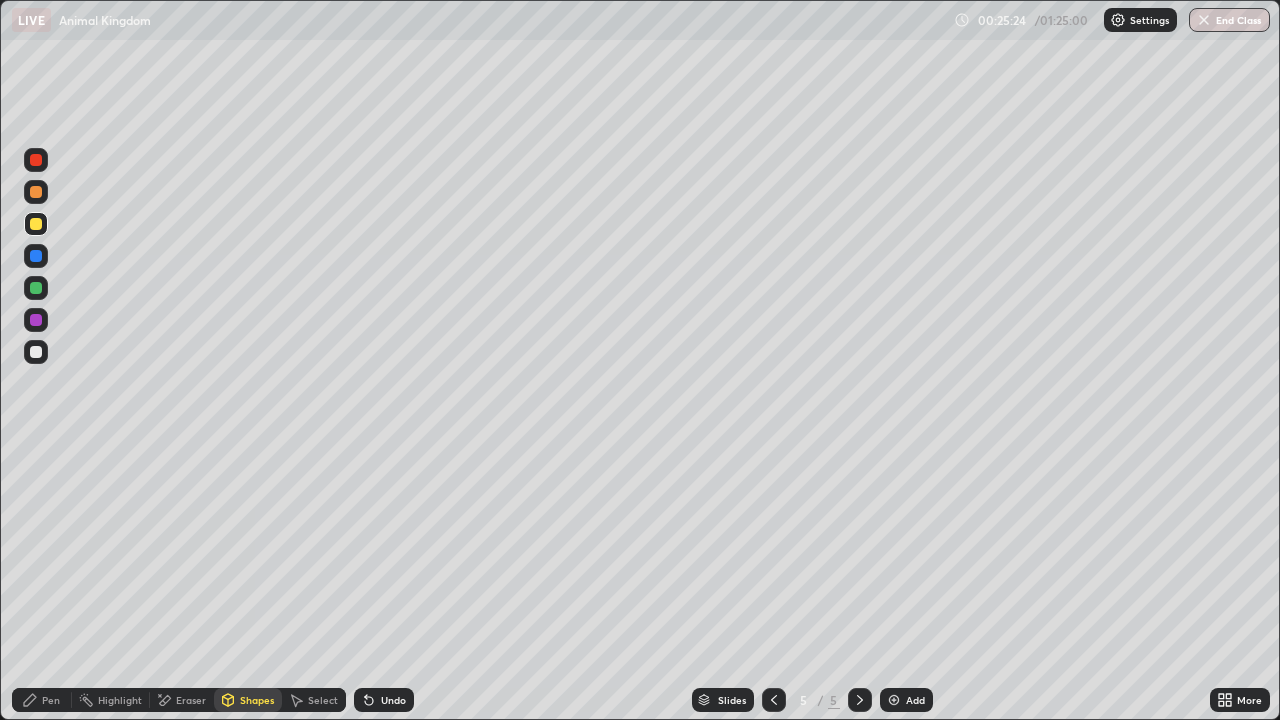 click on "Shapes" at bounding box center [257, 700] 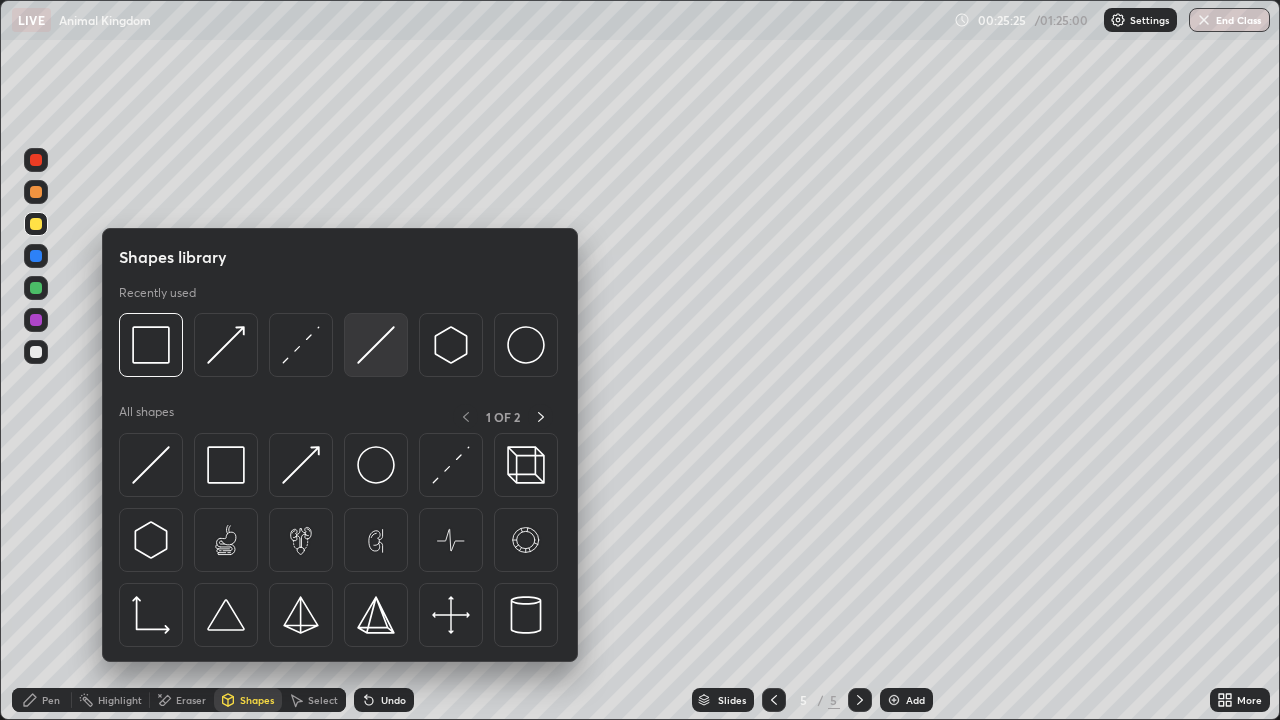 click at bounding box center [376, 345] 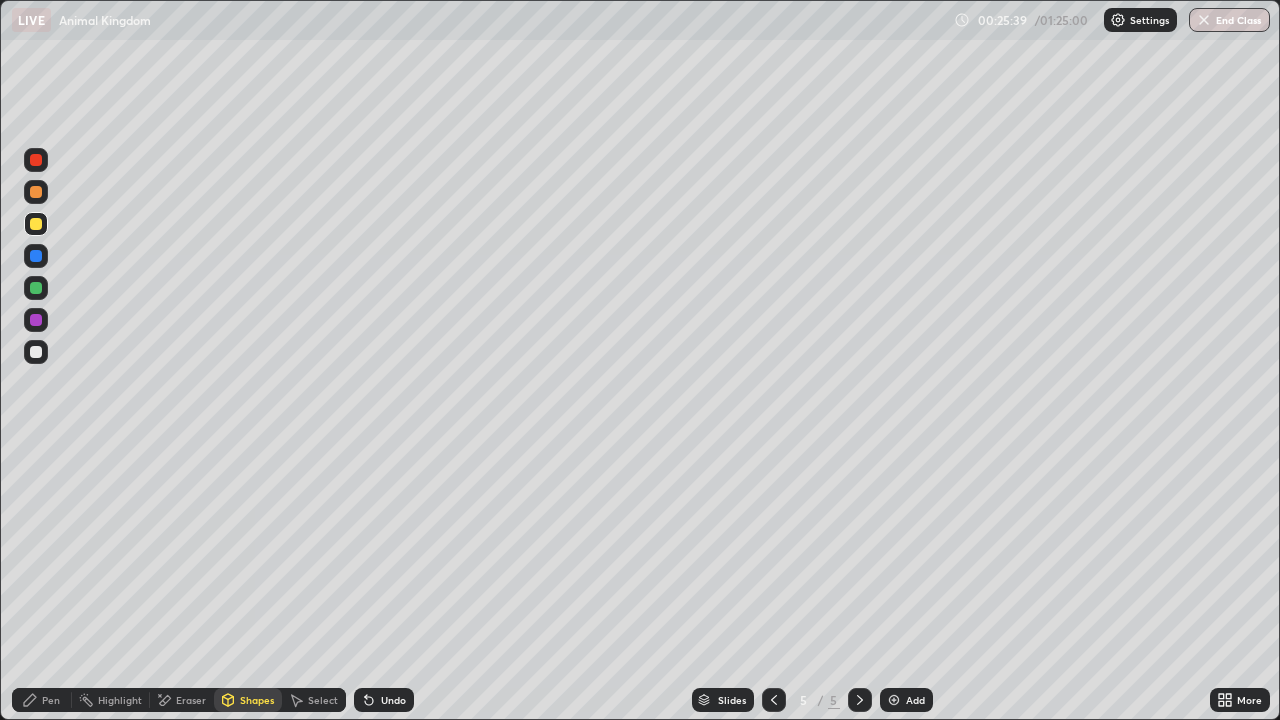 click on "Undo" at bounding box center [384, 700] 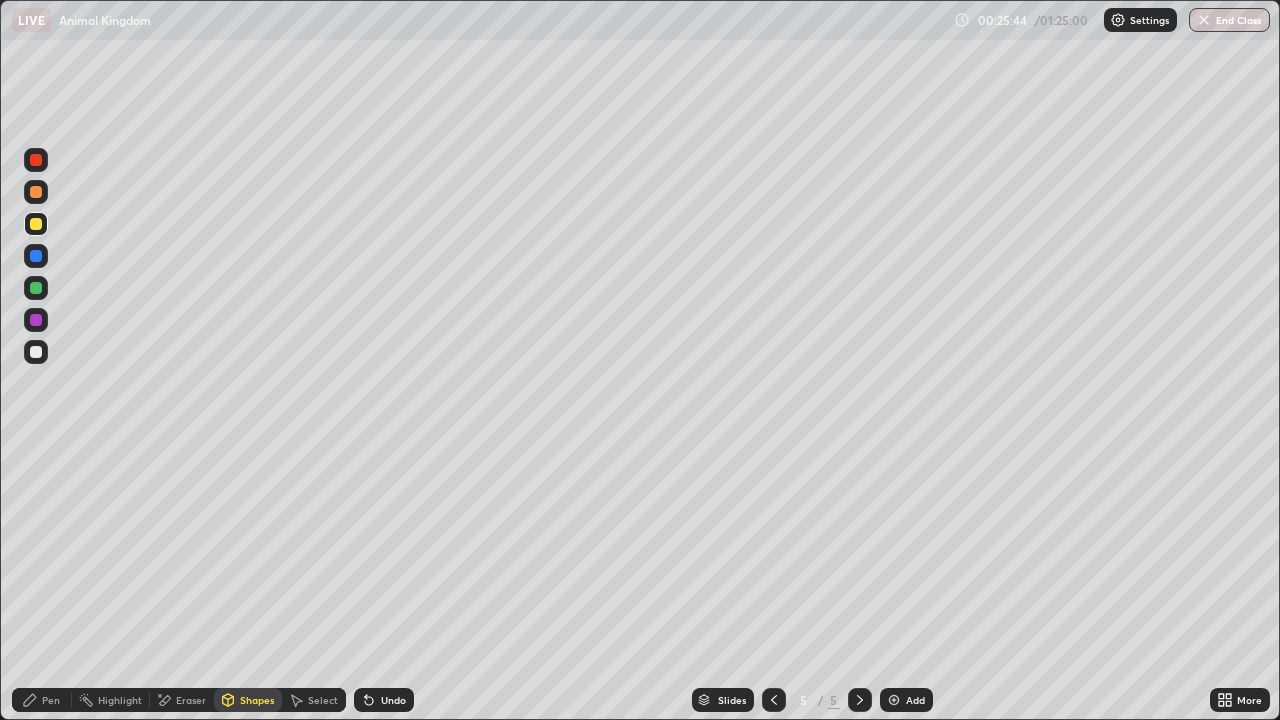 click on "Undo" at bounding box center (384, 700) 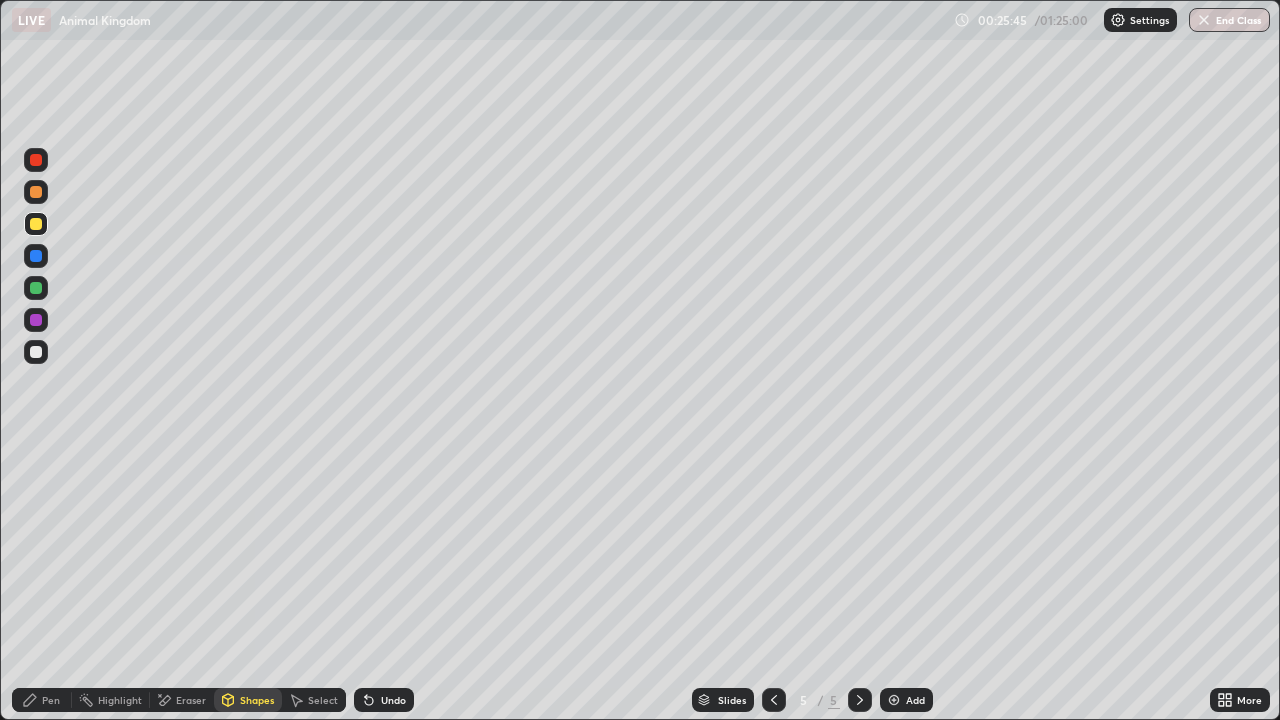 click on "Undo" at bounding box center (384, 700) 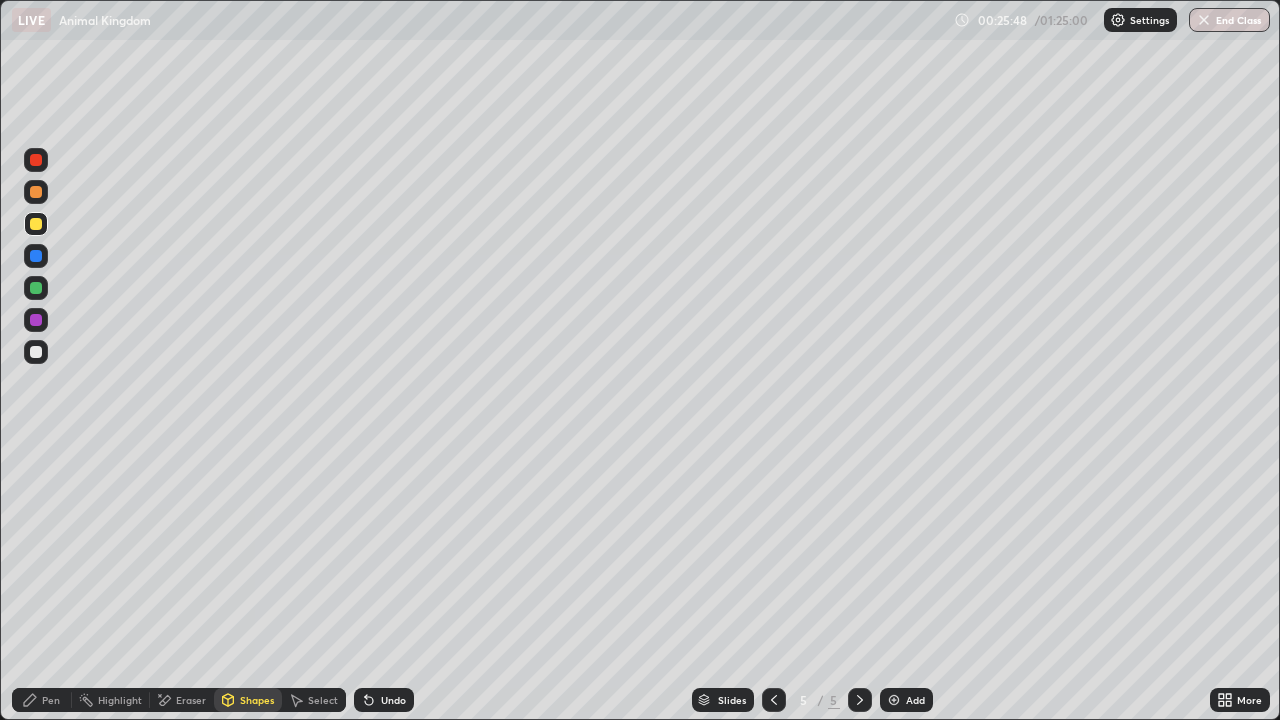 click on "Eraser" at bounding box center [191, 700] 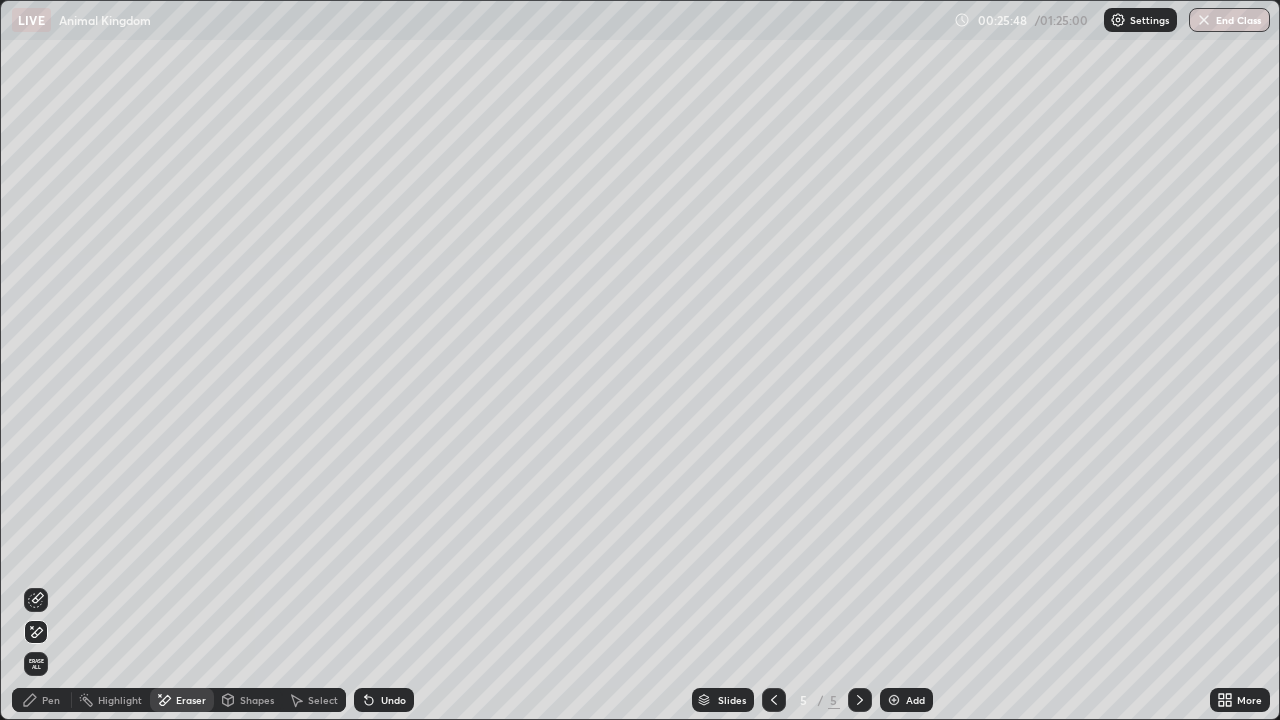 click 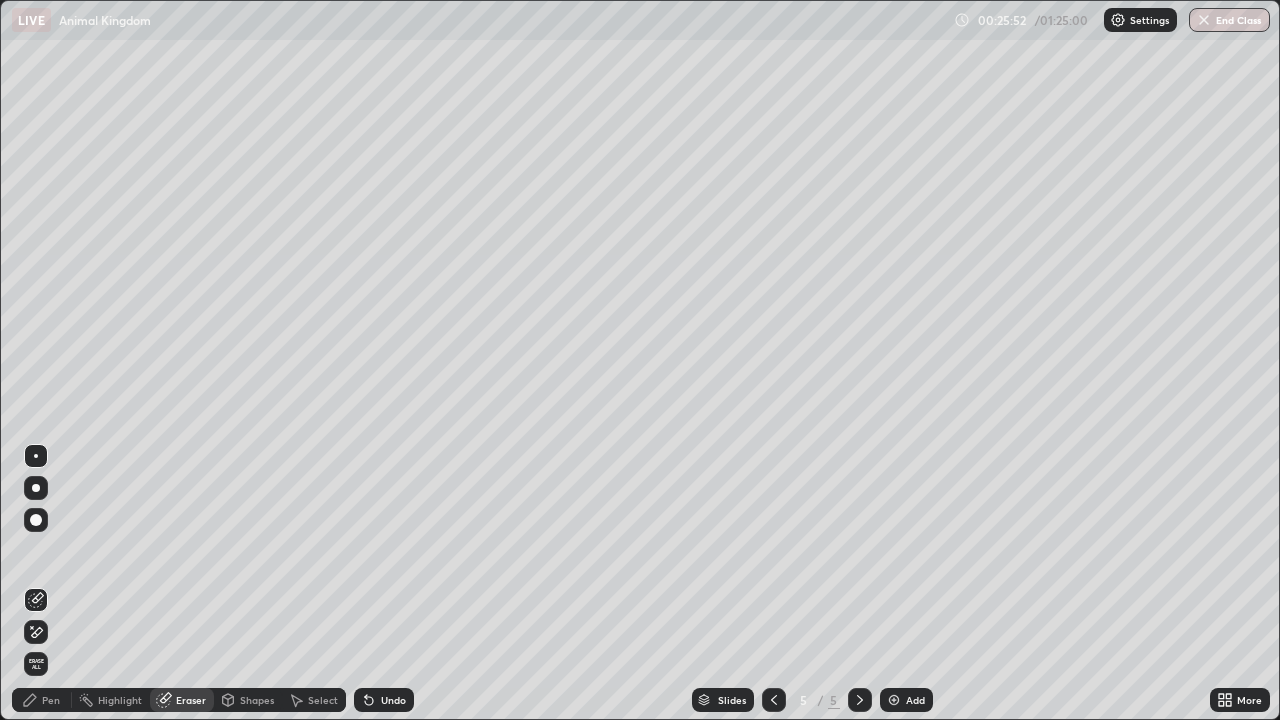 click on "Pen" at bounding box center (51, 700) 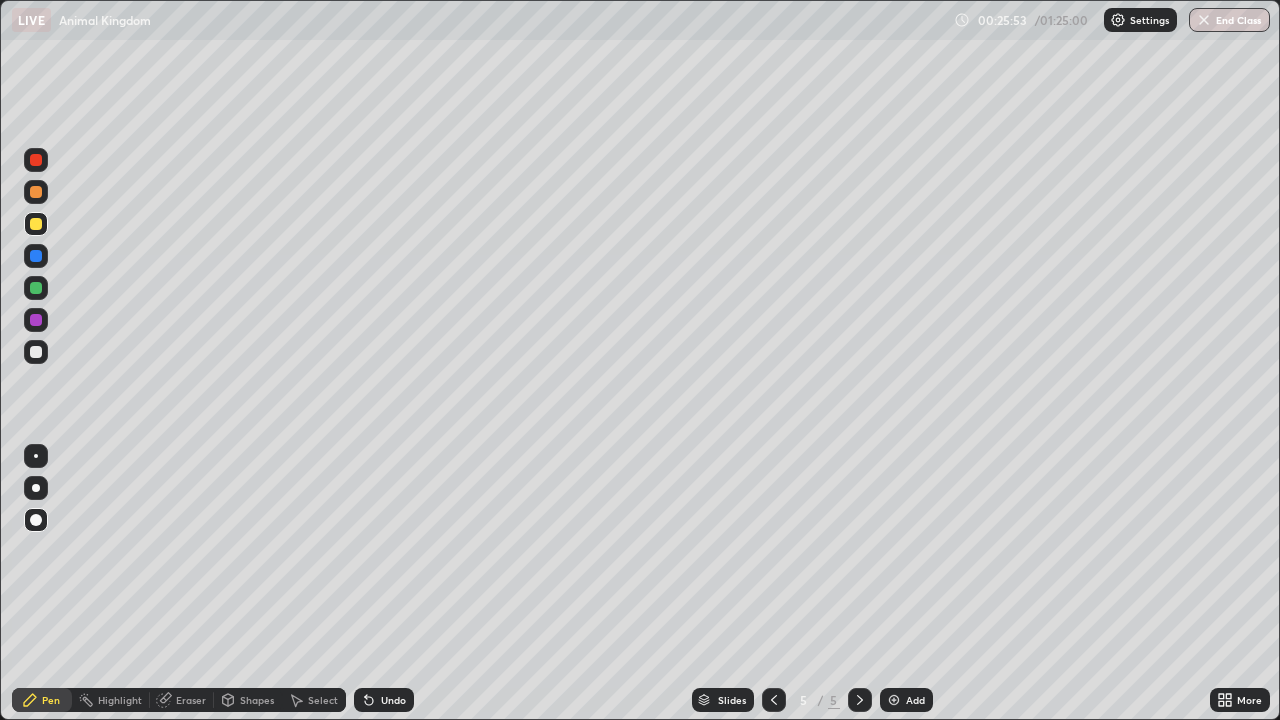 click at bounding box center (36, 224) 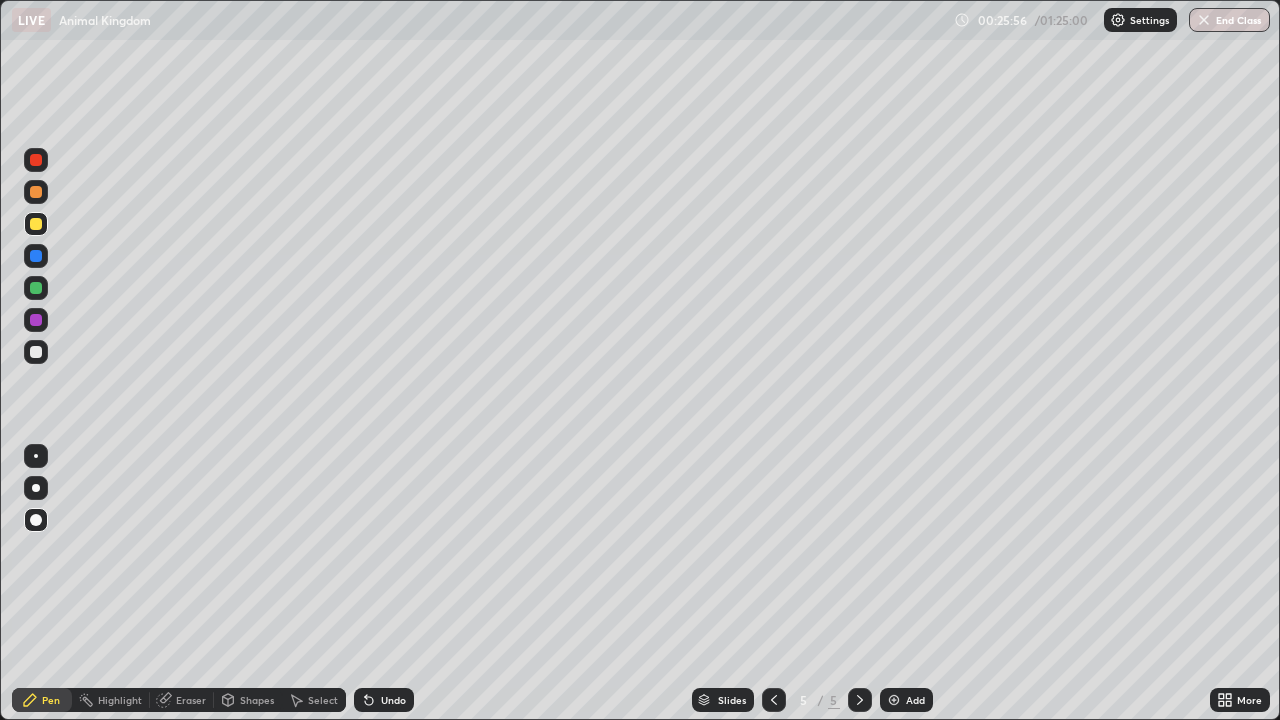 click on "Shapes" at bounding box center [248, 700] 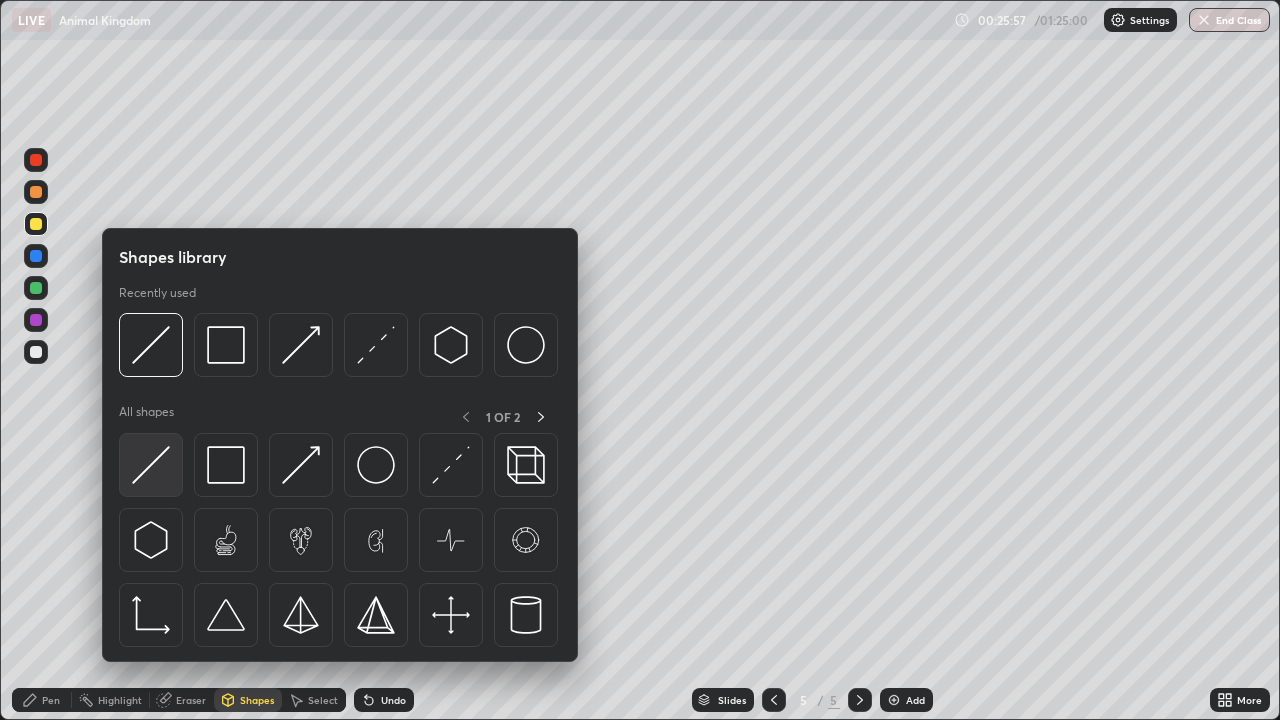 click at bounding box center [151, 465] 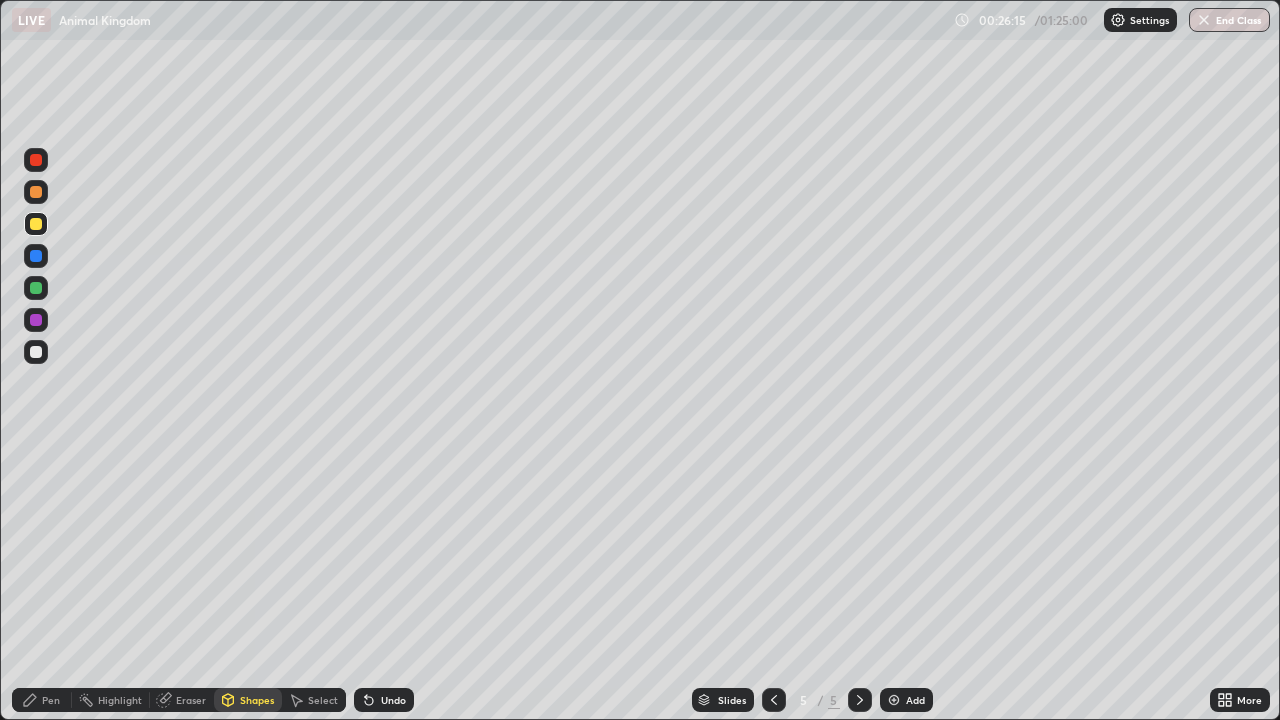 click at bounding box center (36, 288) 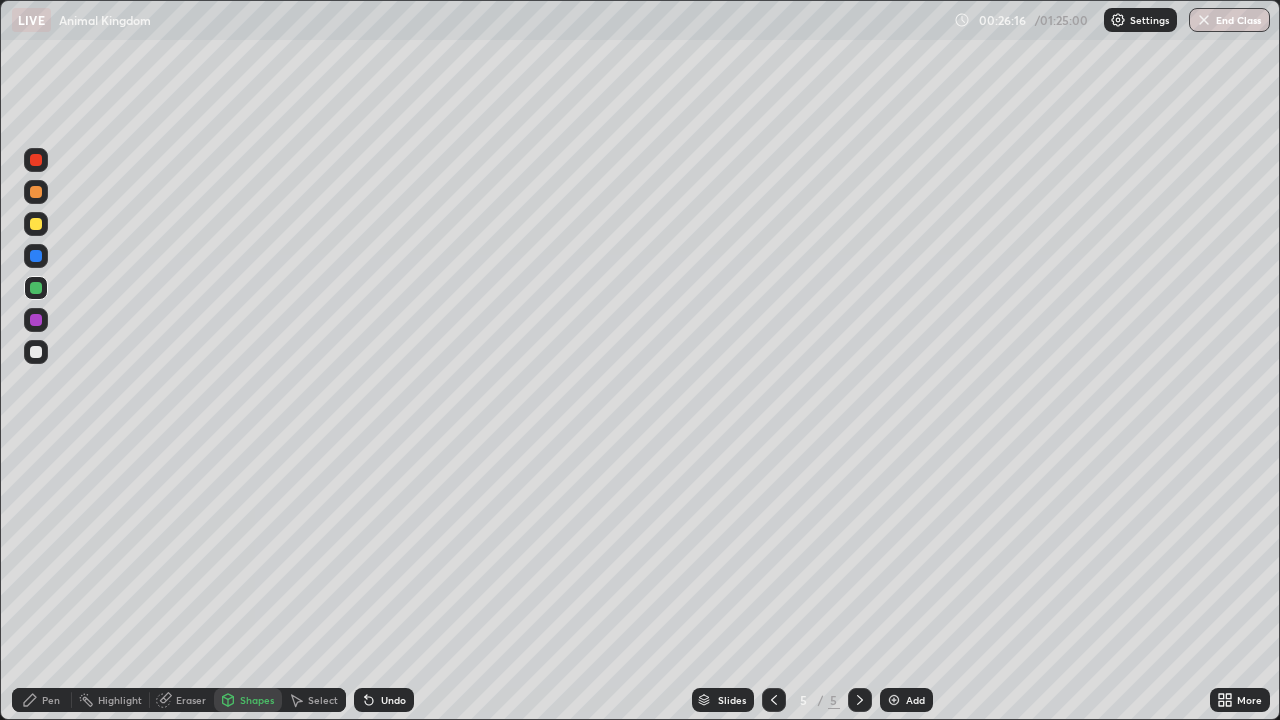 click on "Shapes" at bounding box center (257, 700) 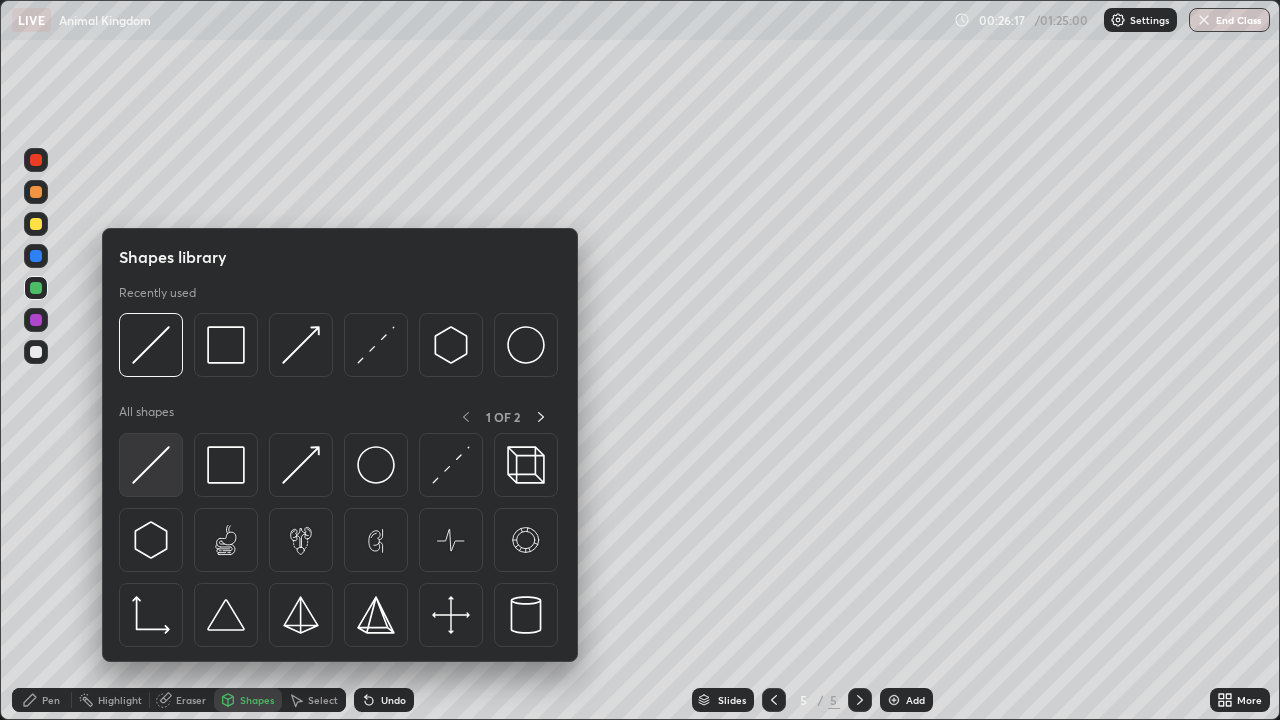 click at bounding box center (151, 465) 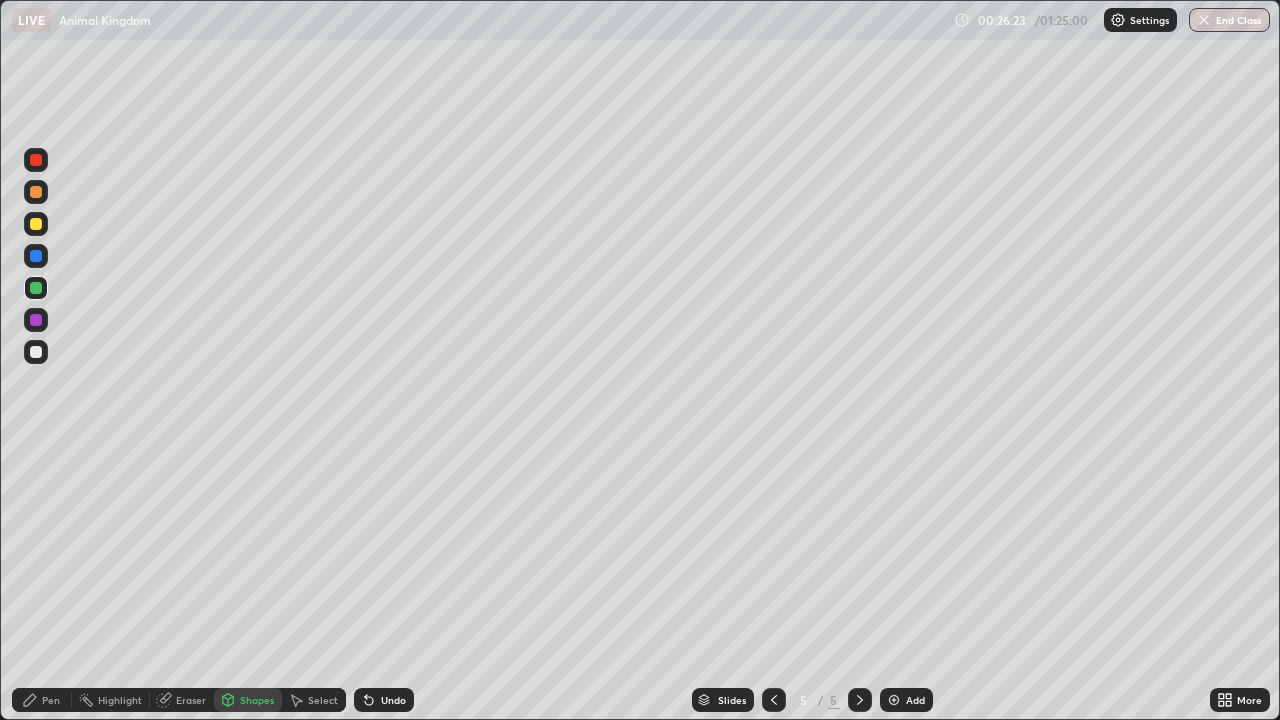 click on "Pen" at bounding box center [51, 700] 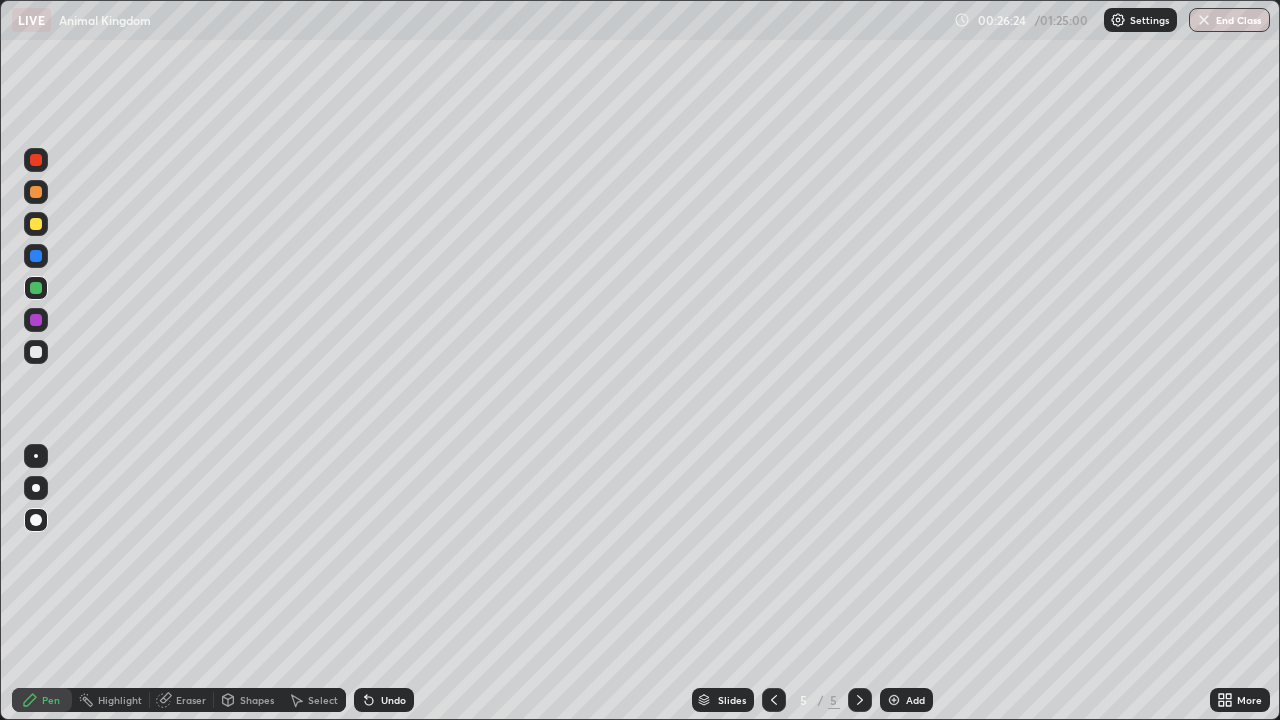 click at bounding box center (36, 320) 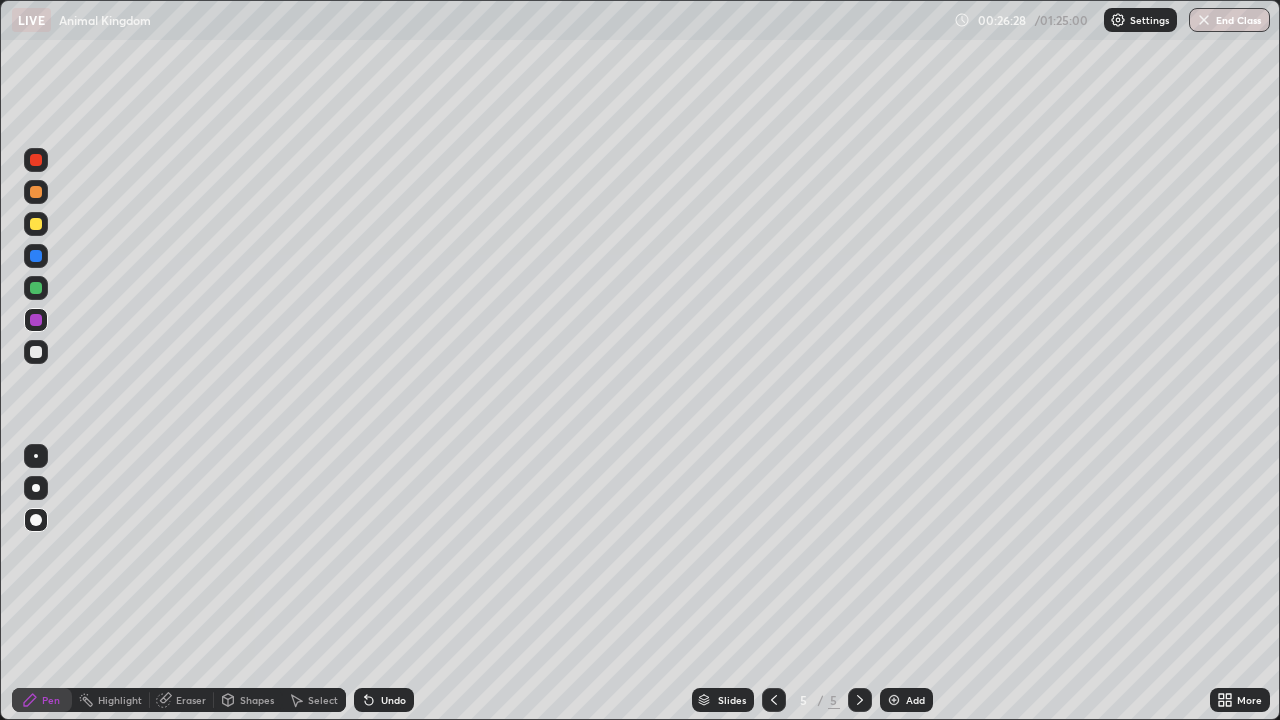 click at bounding box center [36, 256] 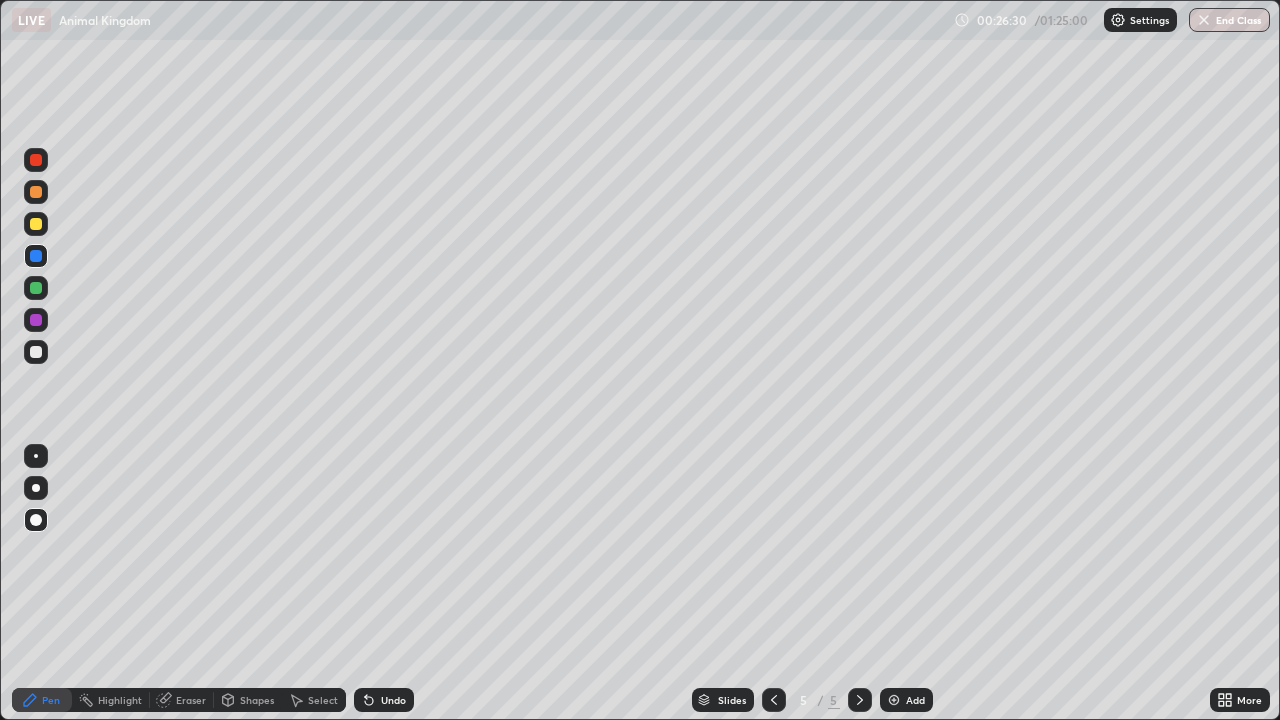 click at bounding box center [36, 488] 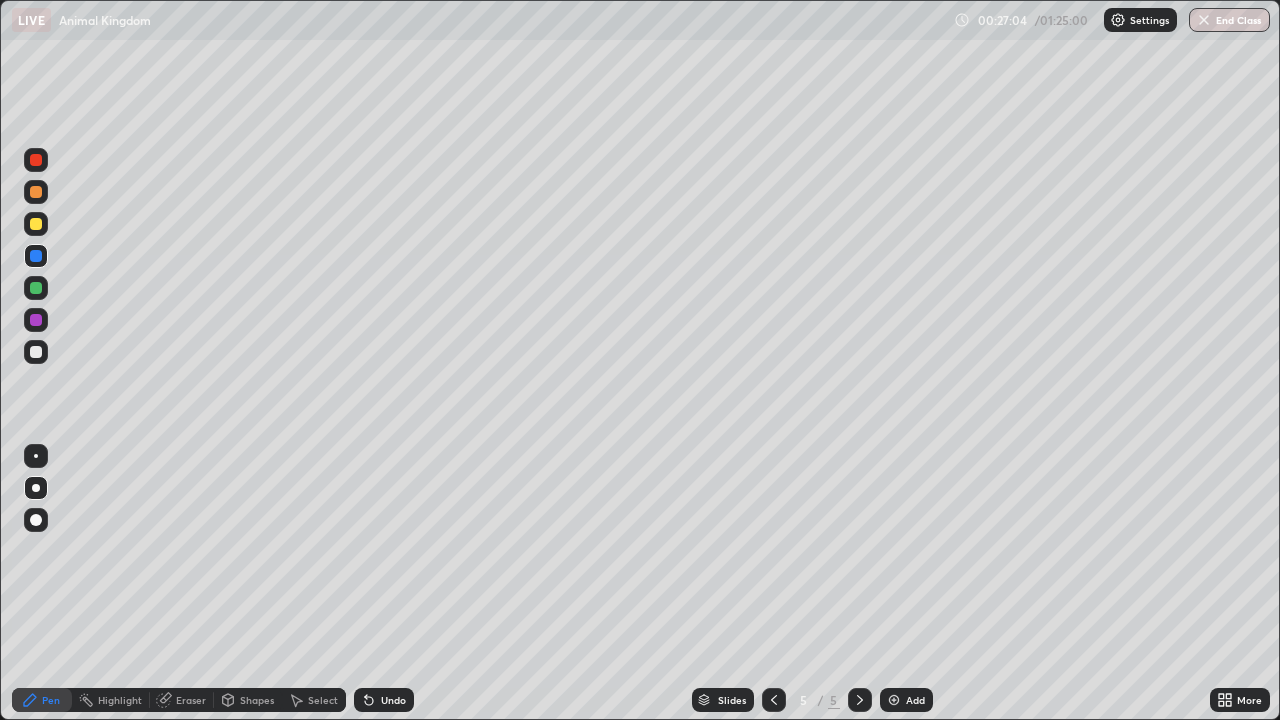click on "Undo" at bounding box center [393, 700] 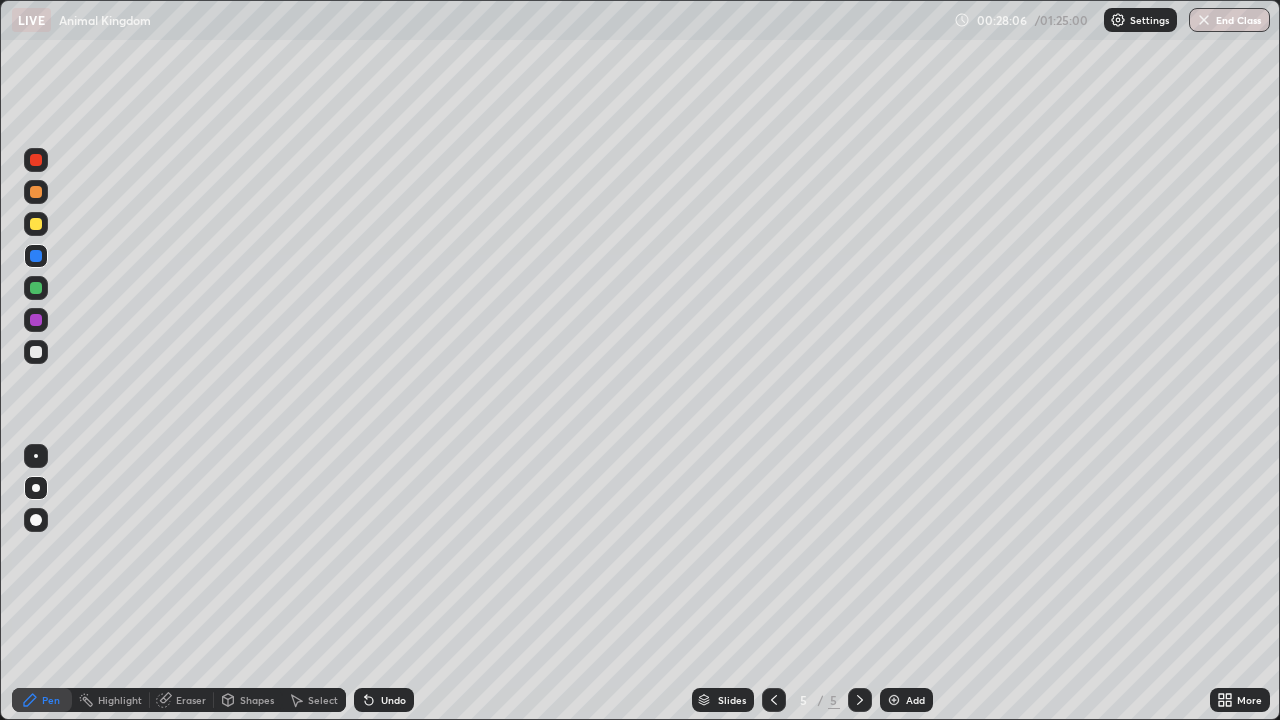 click at bounding box center [36, 224] 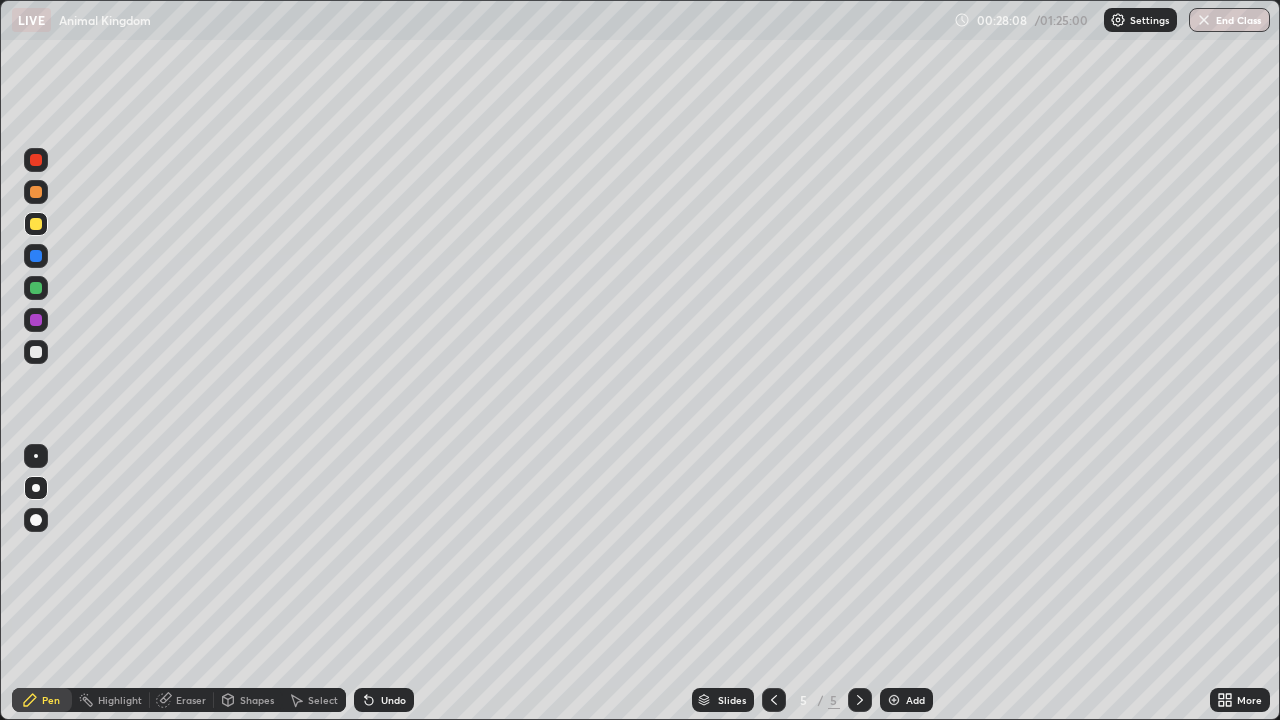 click at bounding box center (36, 352) 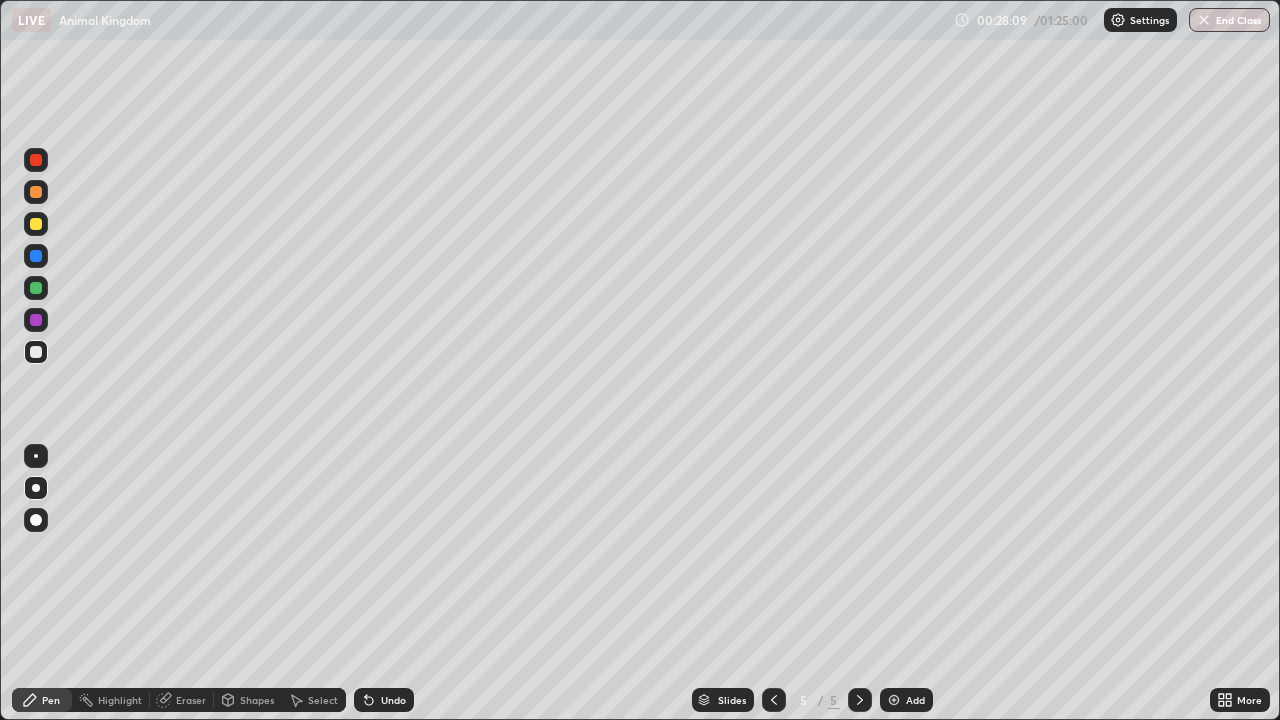 click at bounding box center [36, 520] 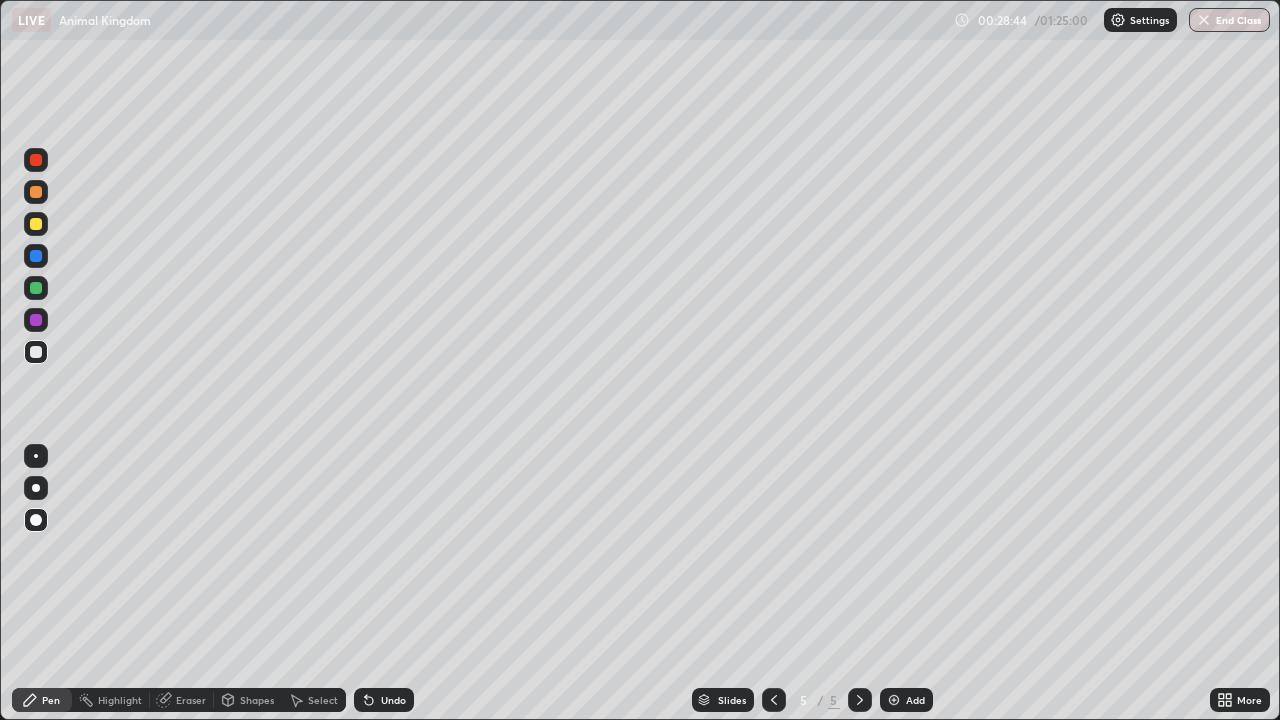 click at bounding box center (36, 320) 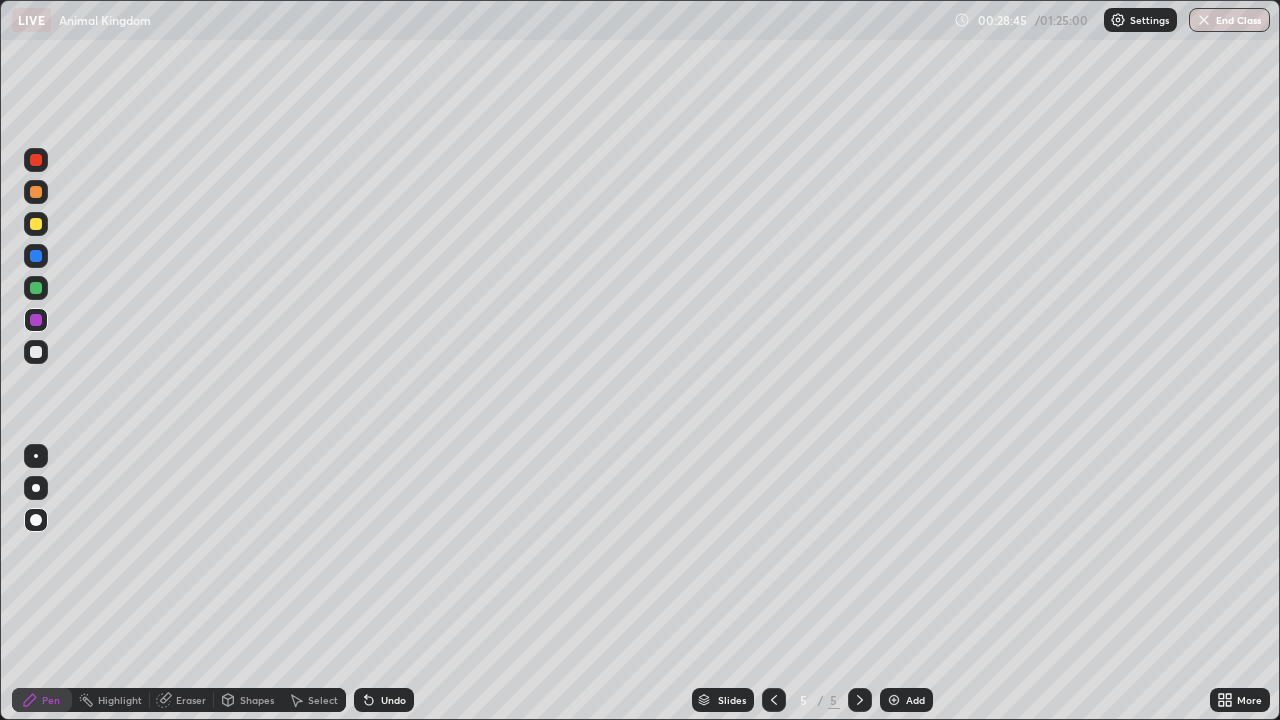 click at bounding box center [36, 488] 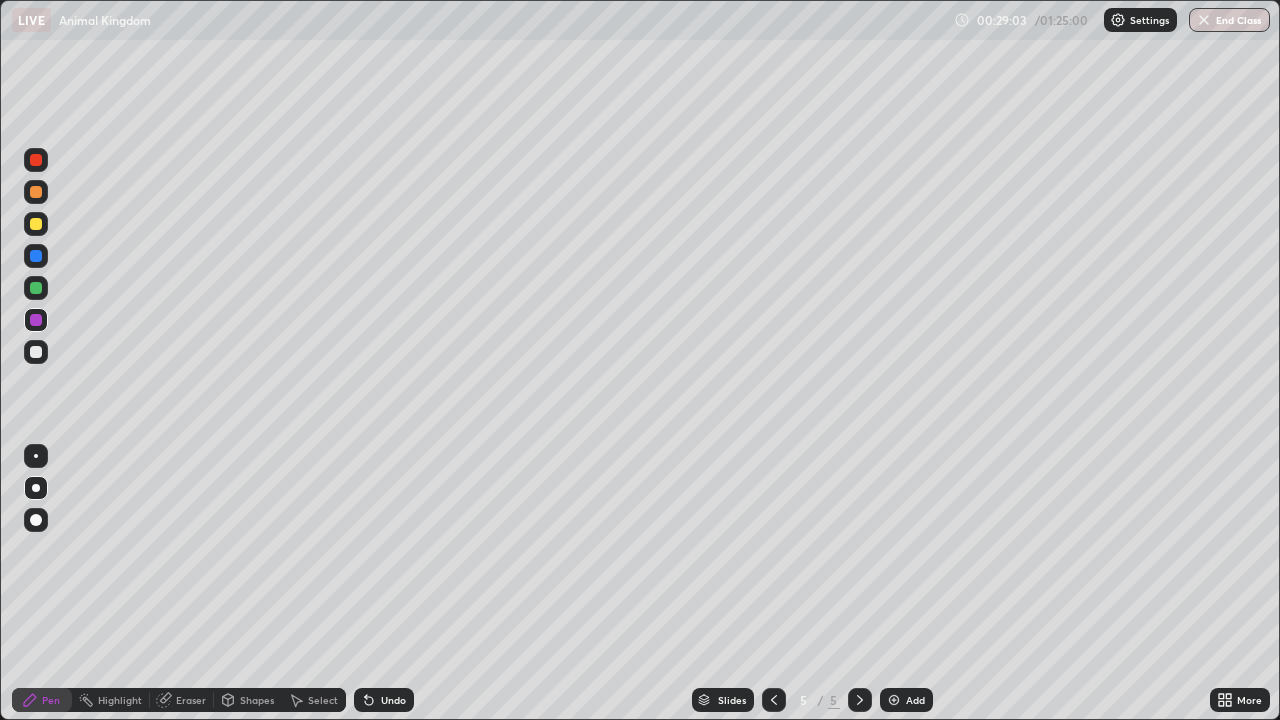 click at bounding box center (36, 288) 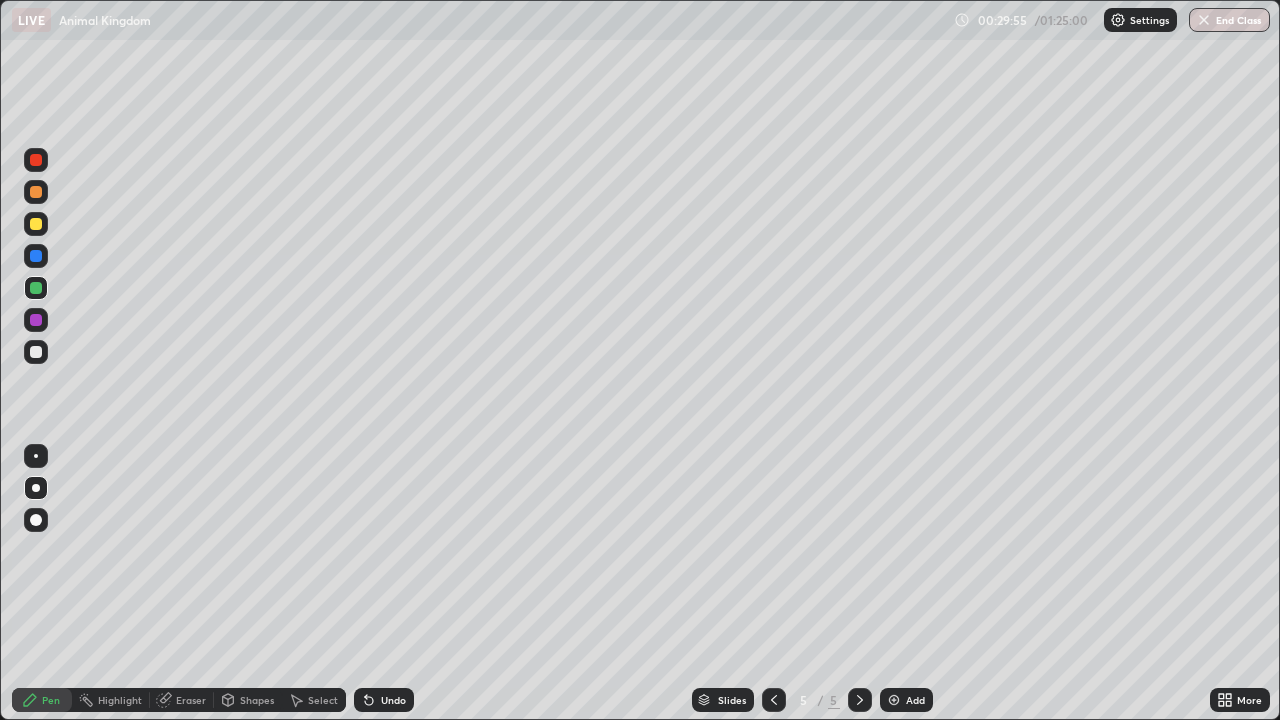 click at bounding box center [36, 352] 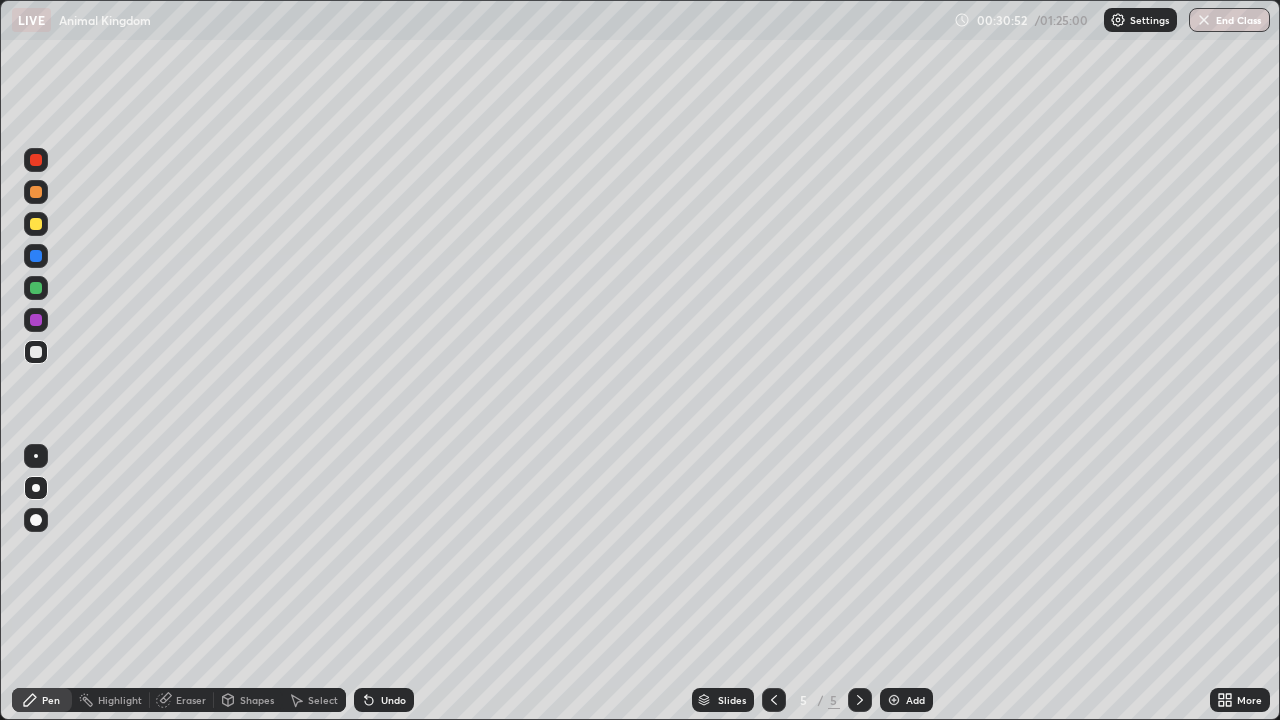click at bounding box center (36, 352) 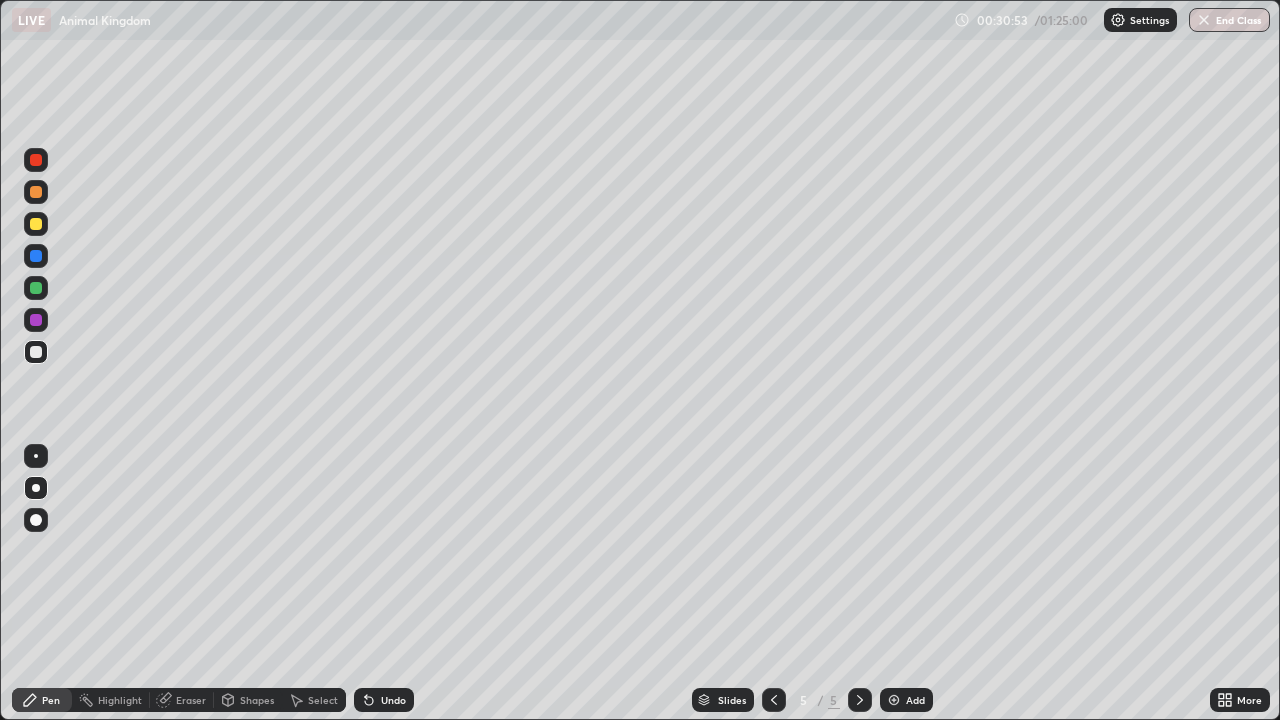 click on "Shapes" at bounding box center [248, 700] 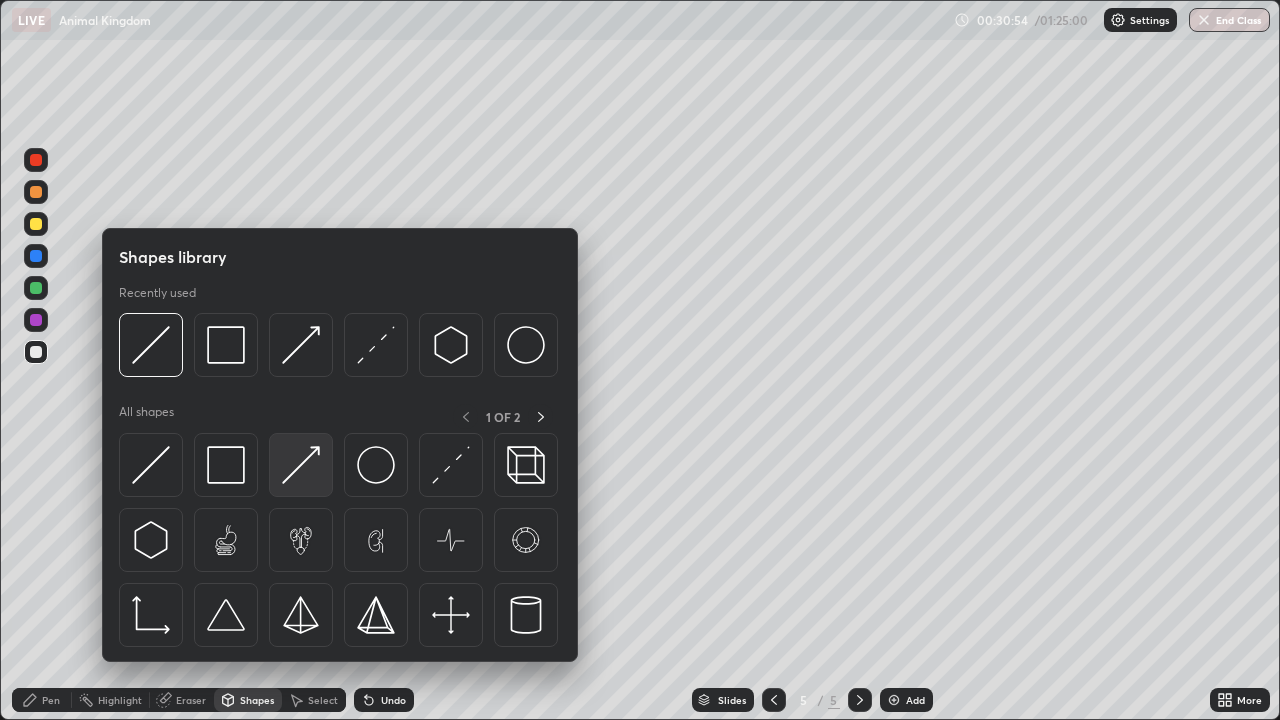 click at bounding box center (301, 465) 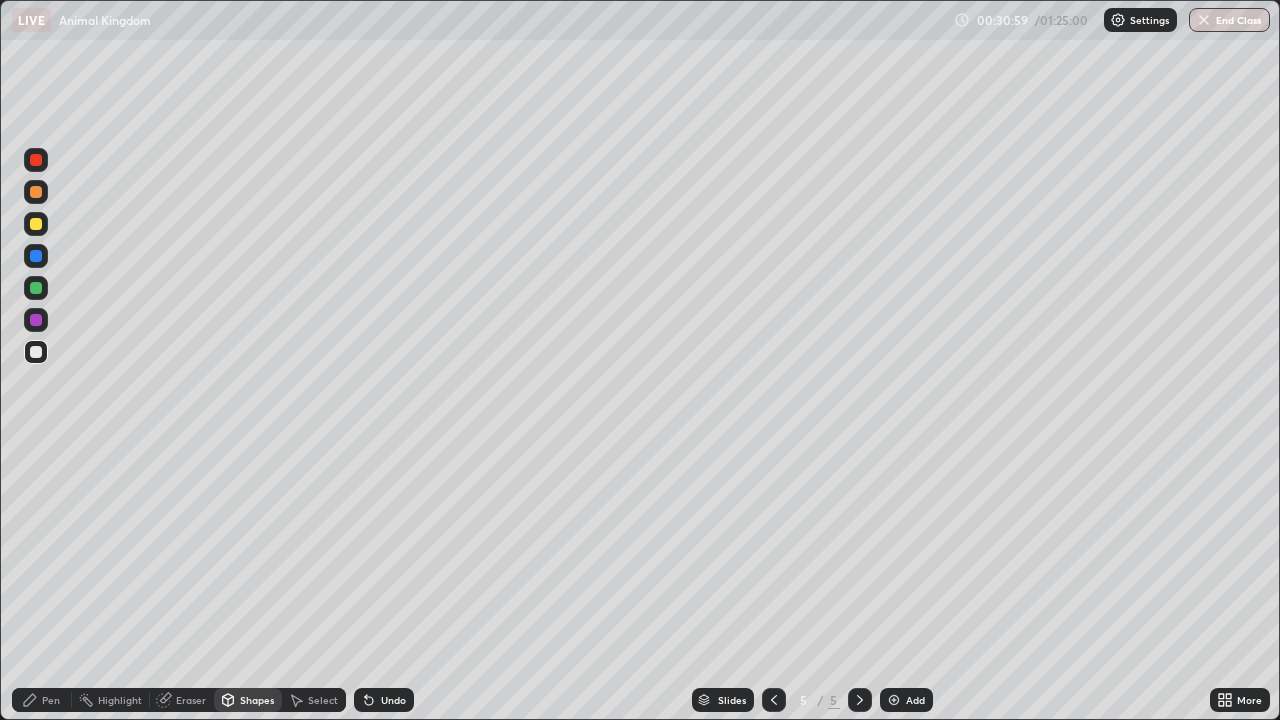 click on "Pen" at bounding box center (42, 700) 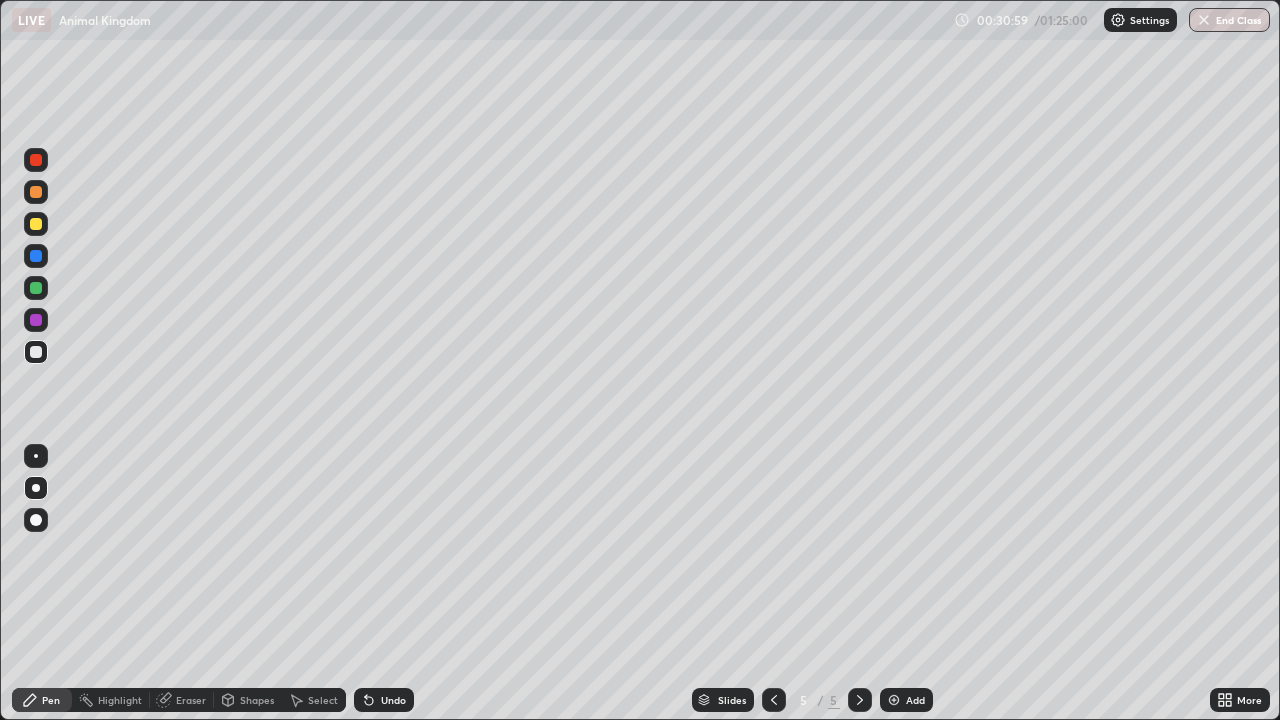 click at bounding box center (36, 224) 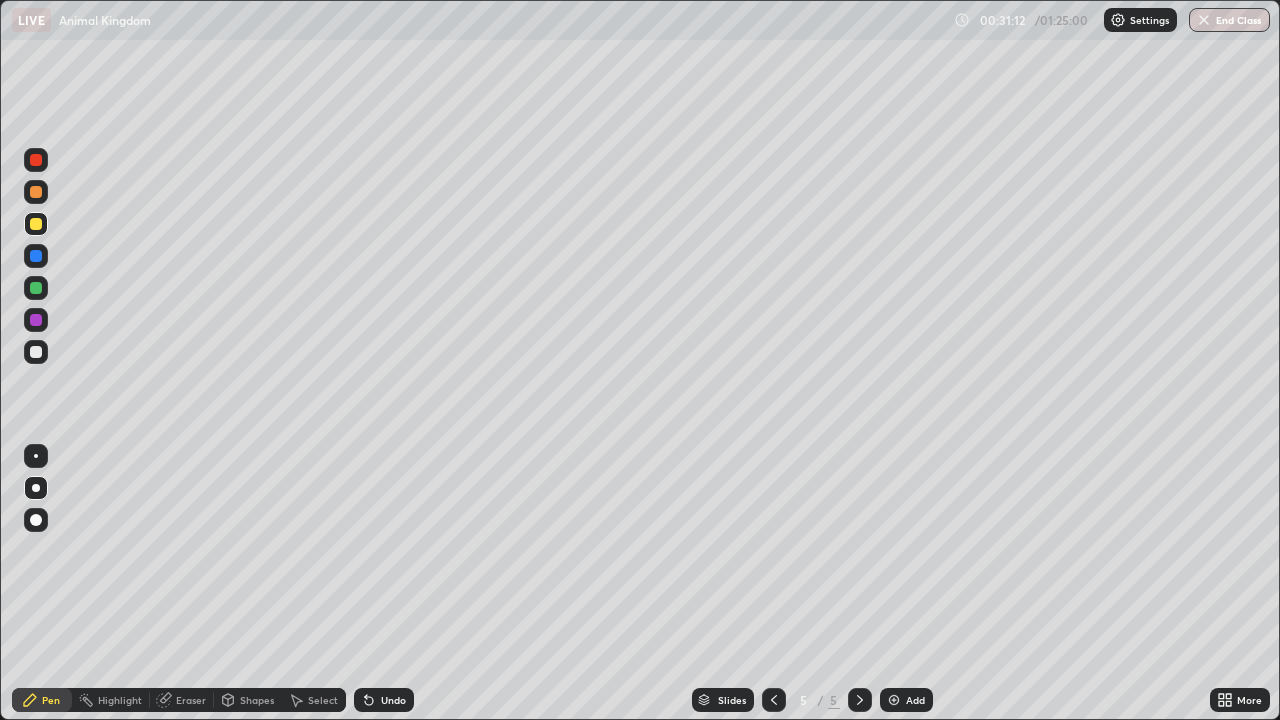 click at bounding box center [36, 352] 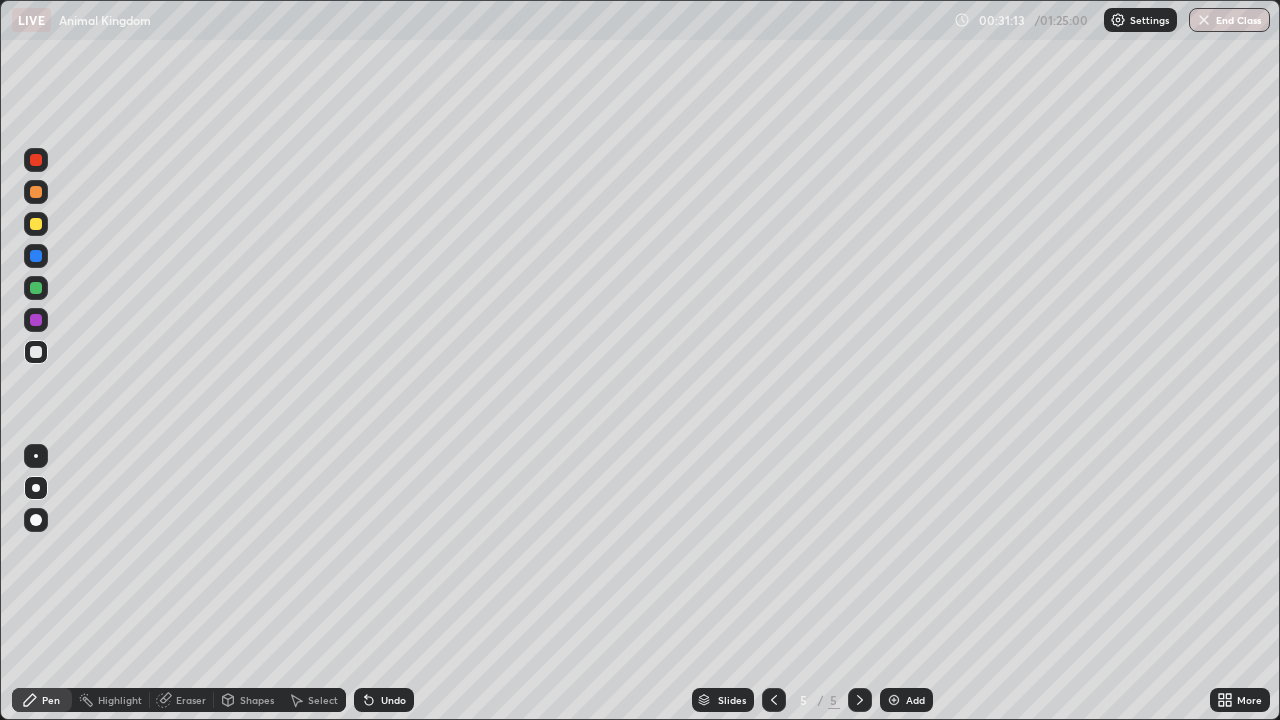 click on "Shapes" at bounding box center [257, 700] 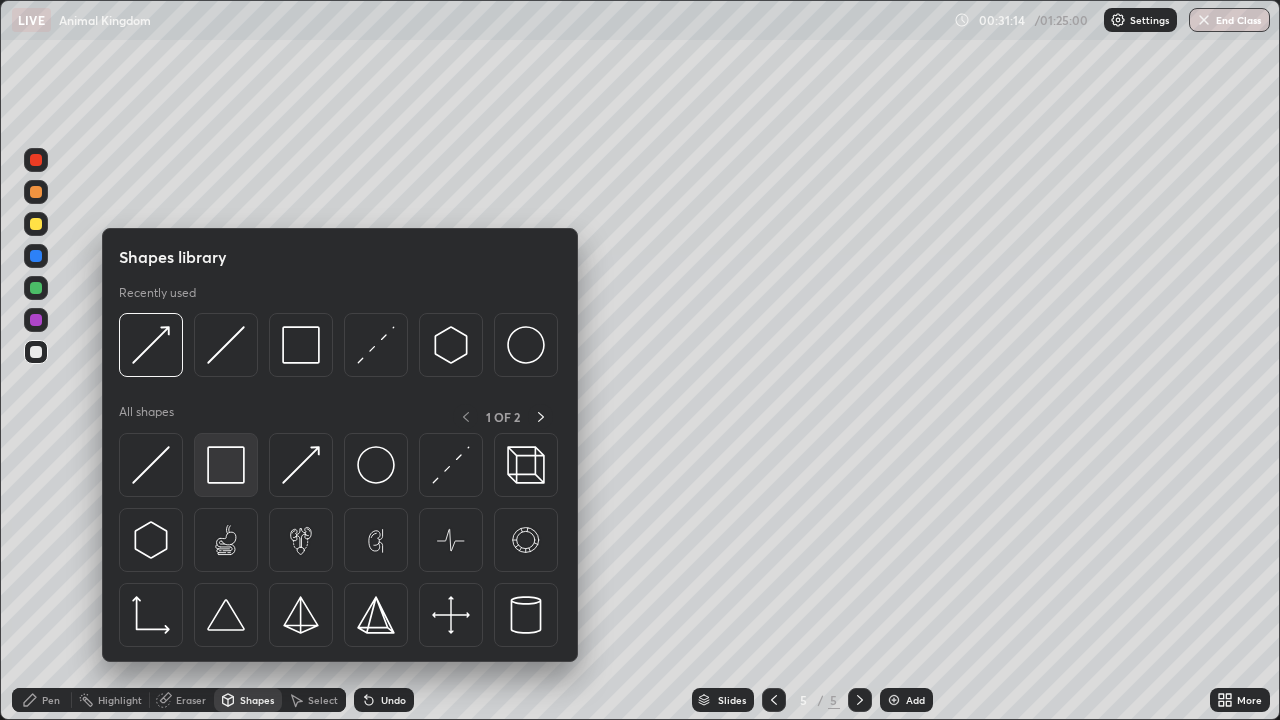 click at bounding box center [226, 465] 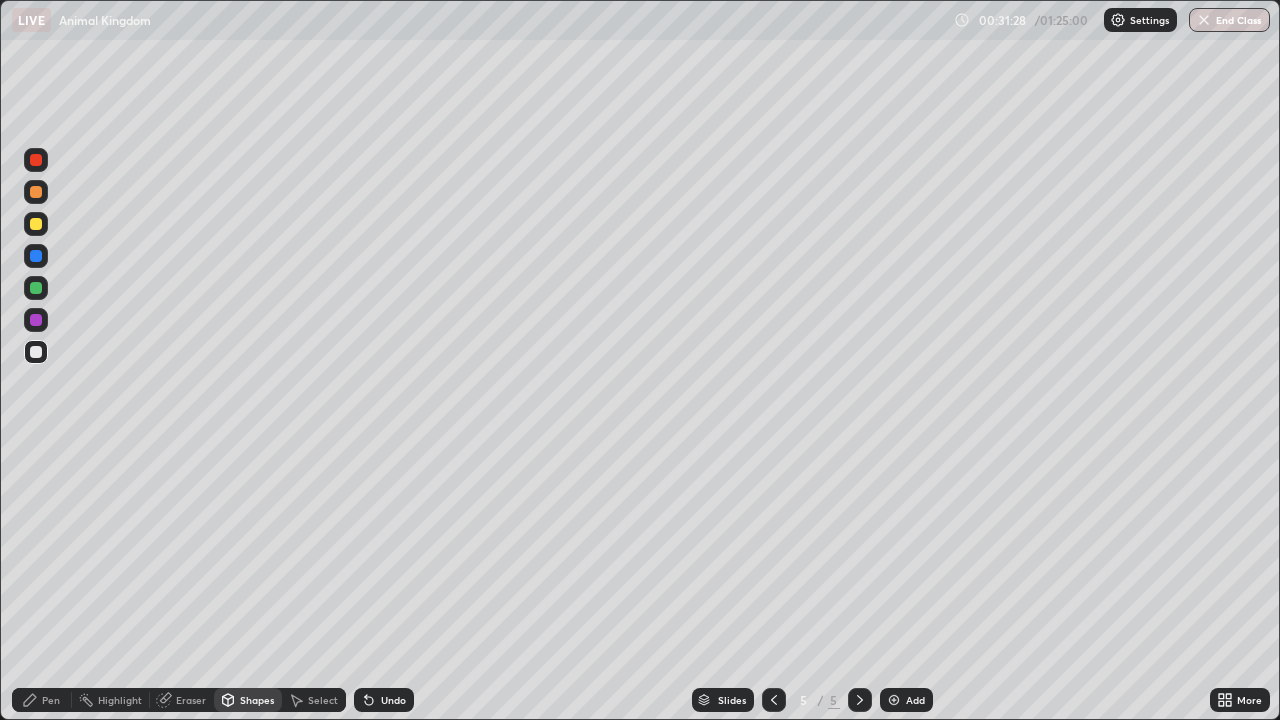 click at bounding box center [36, 256] 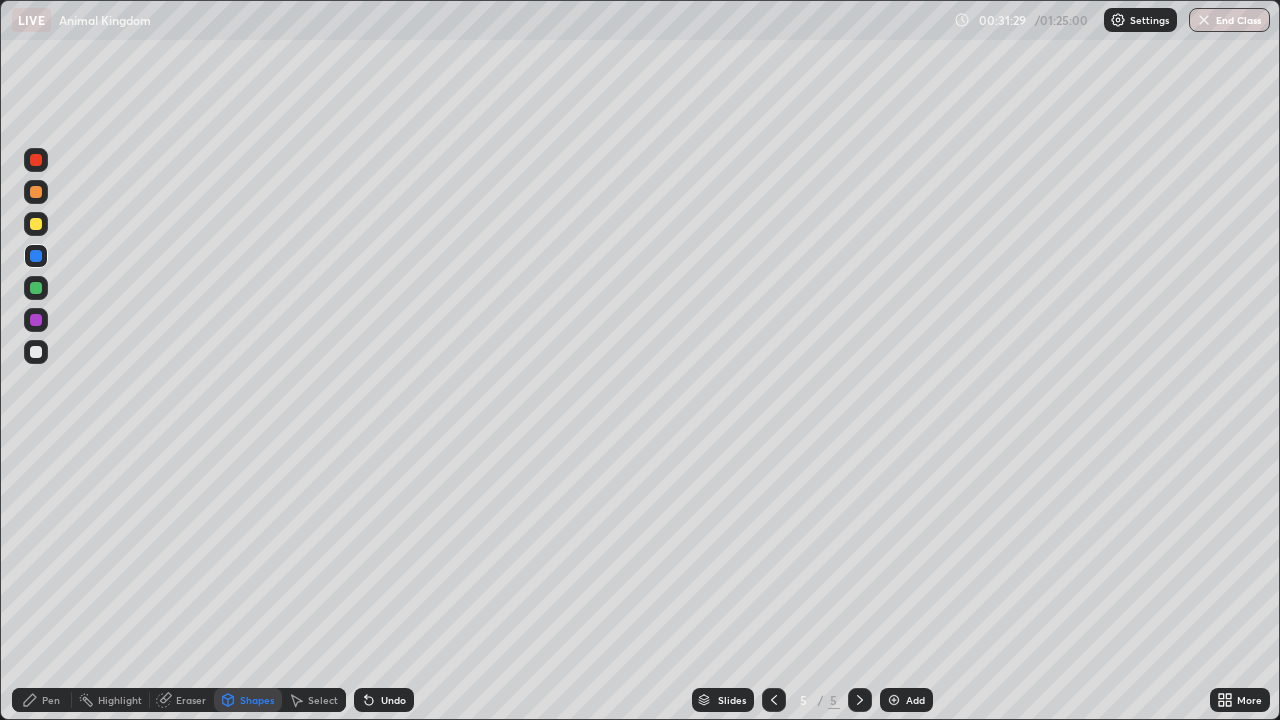 click on "Pen" at bounding box center (51, 700) 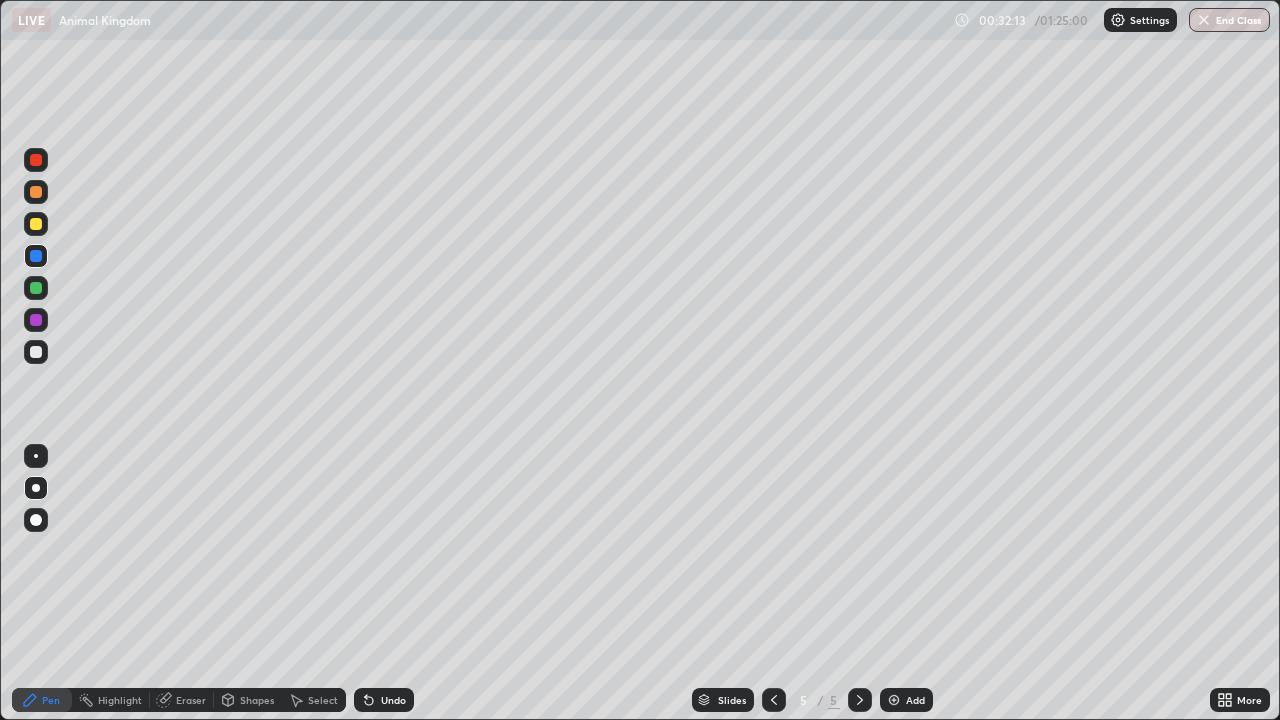 click at bounding box center [36, 288] 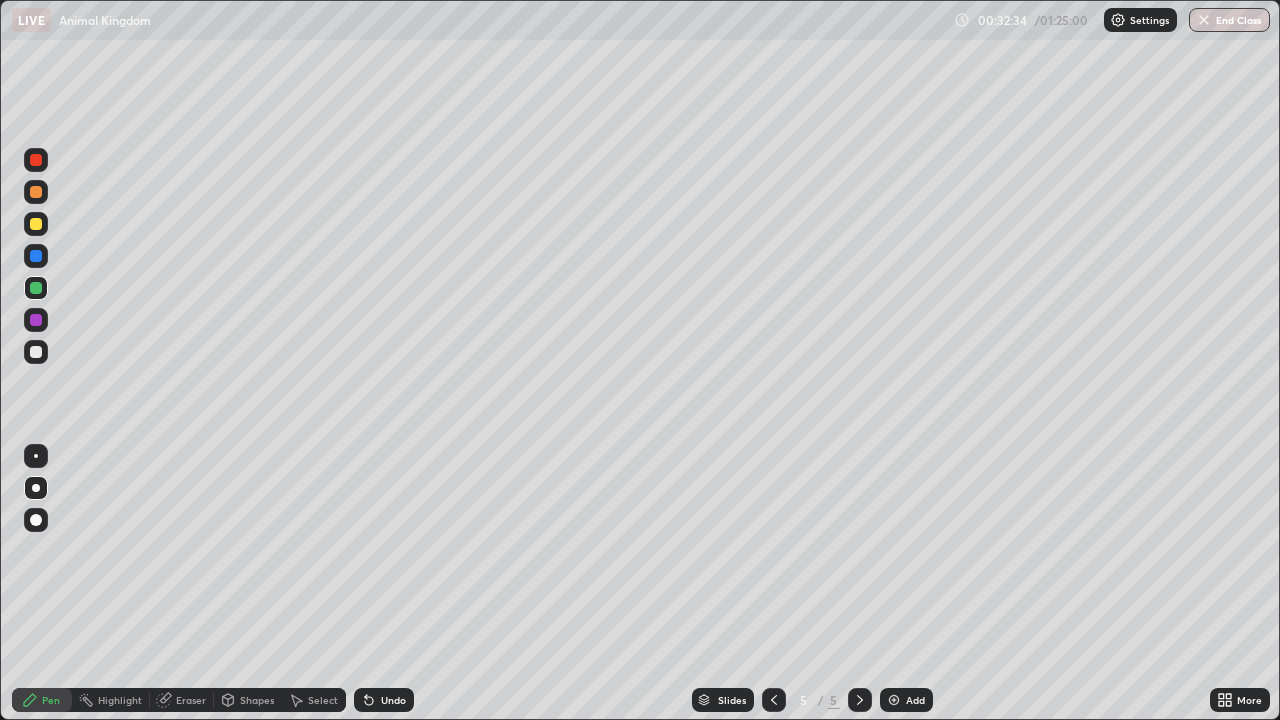 click at bounding box center (36, 352) 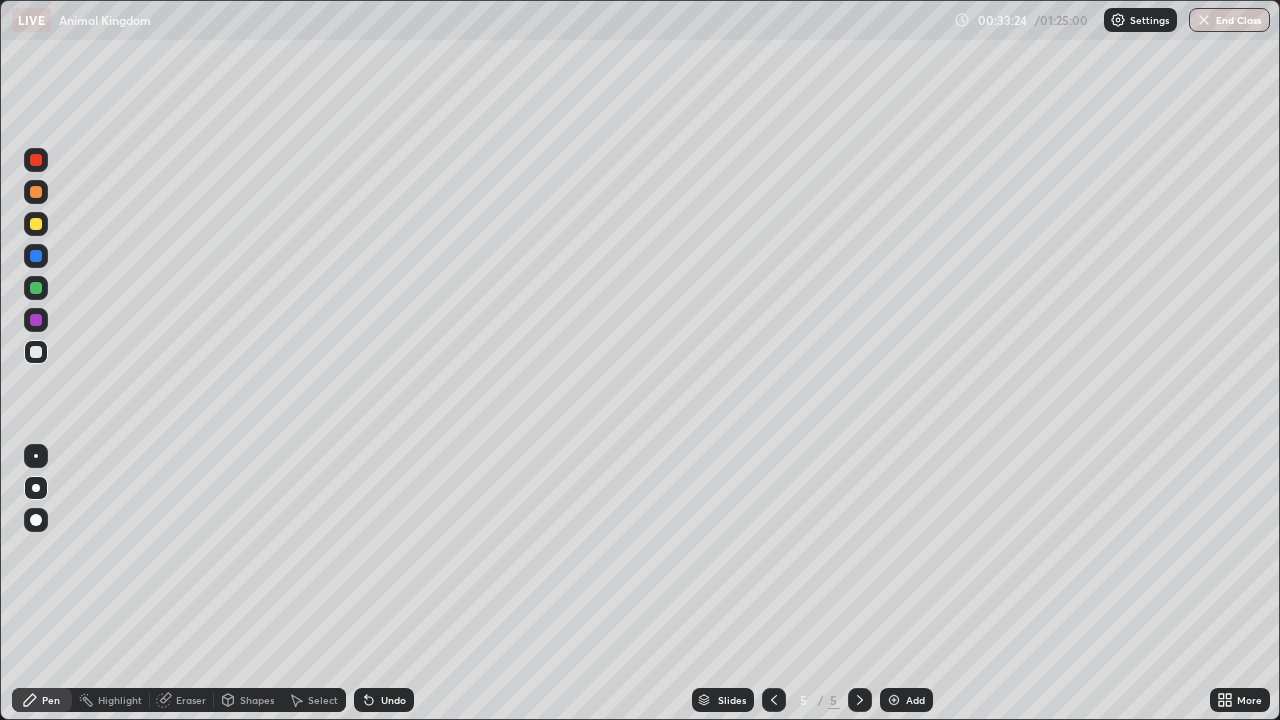 click at bounding box center [36, 160] 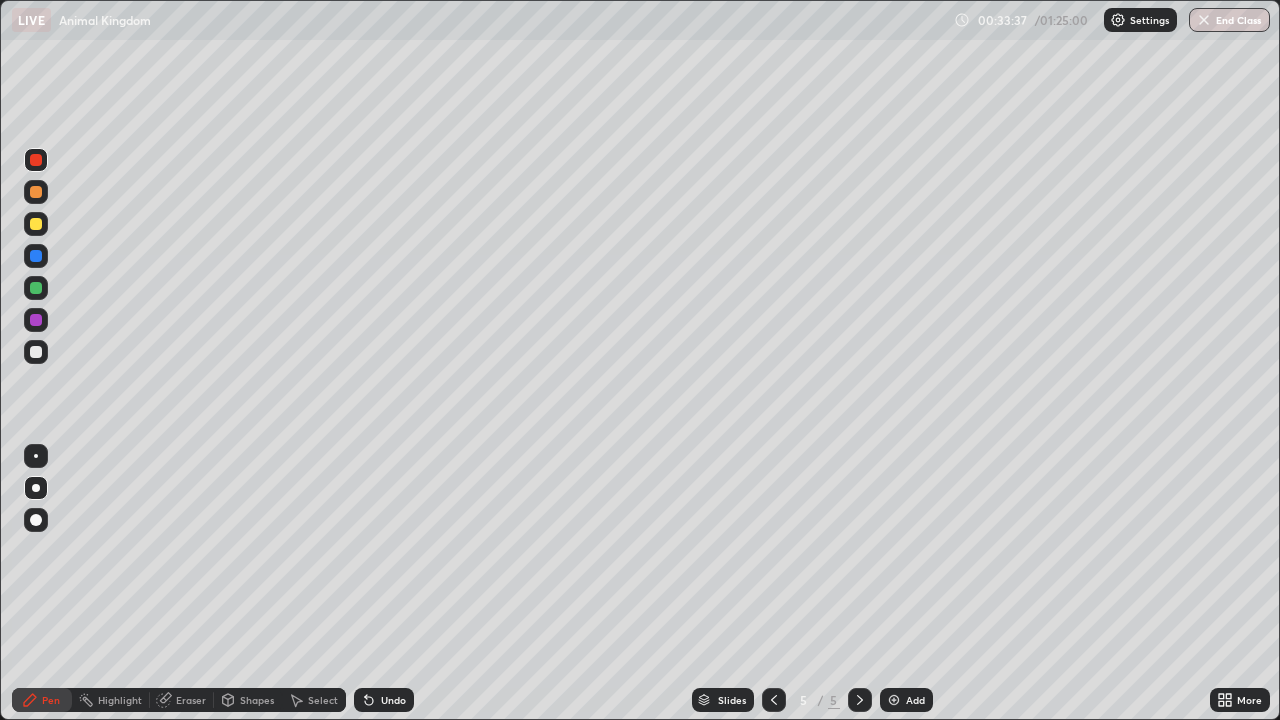 click at bounding box center (36, 352) 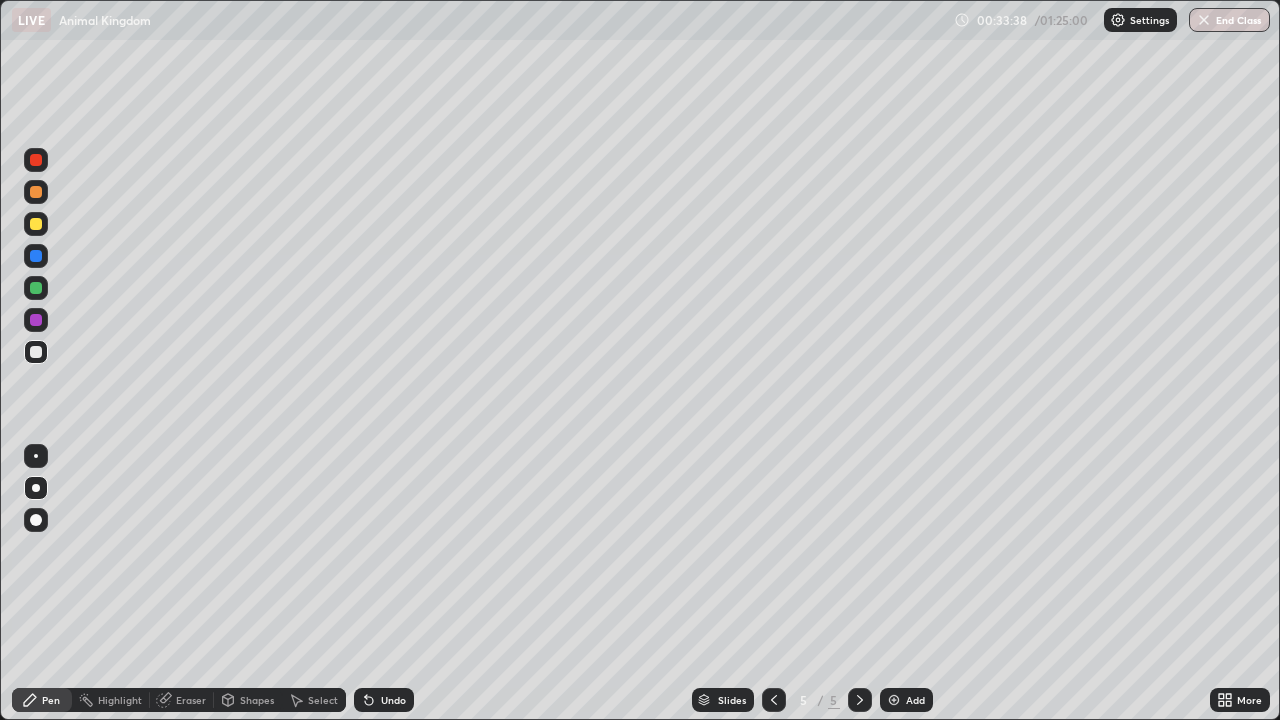 click at bounding box center [36, 488] 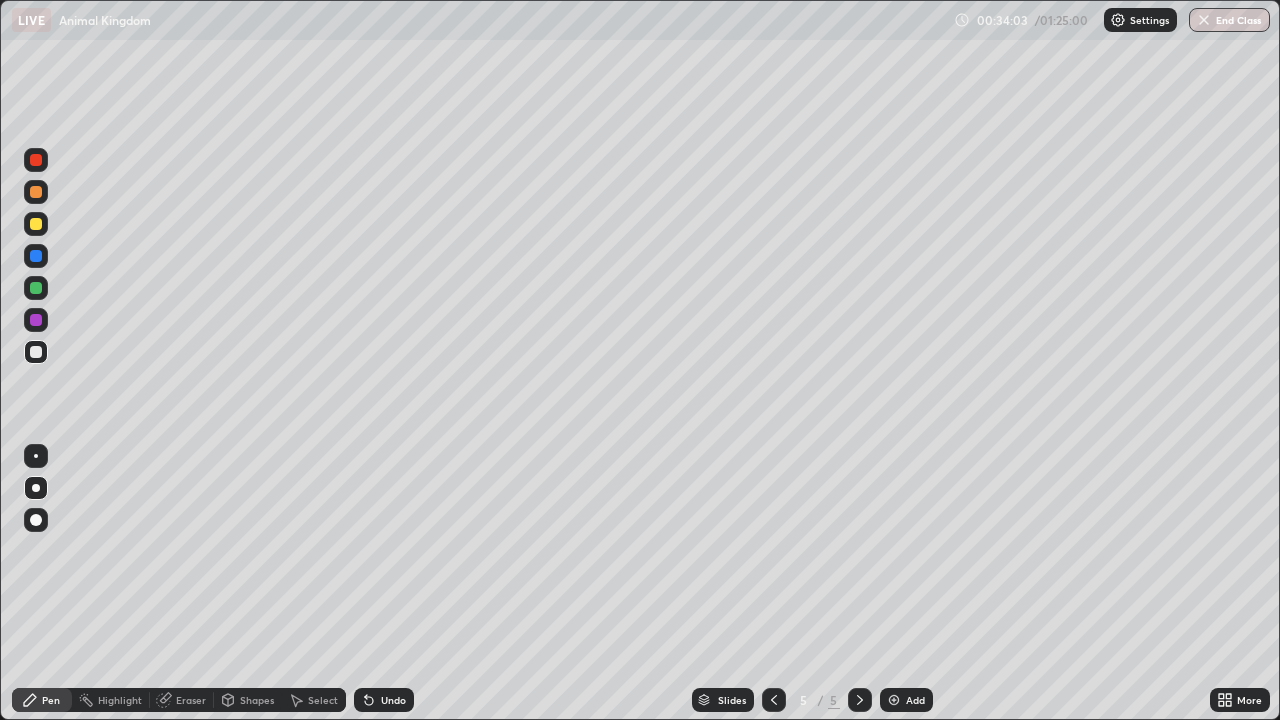 click at bounding box center (36, 352) 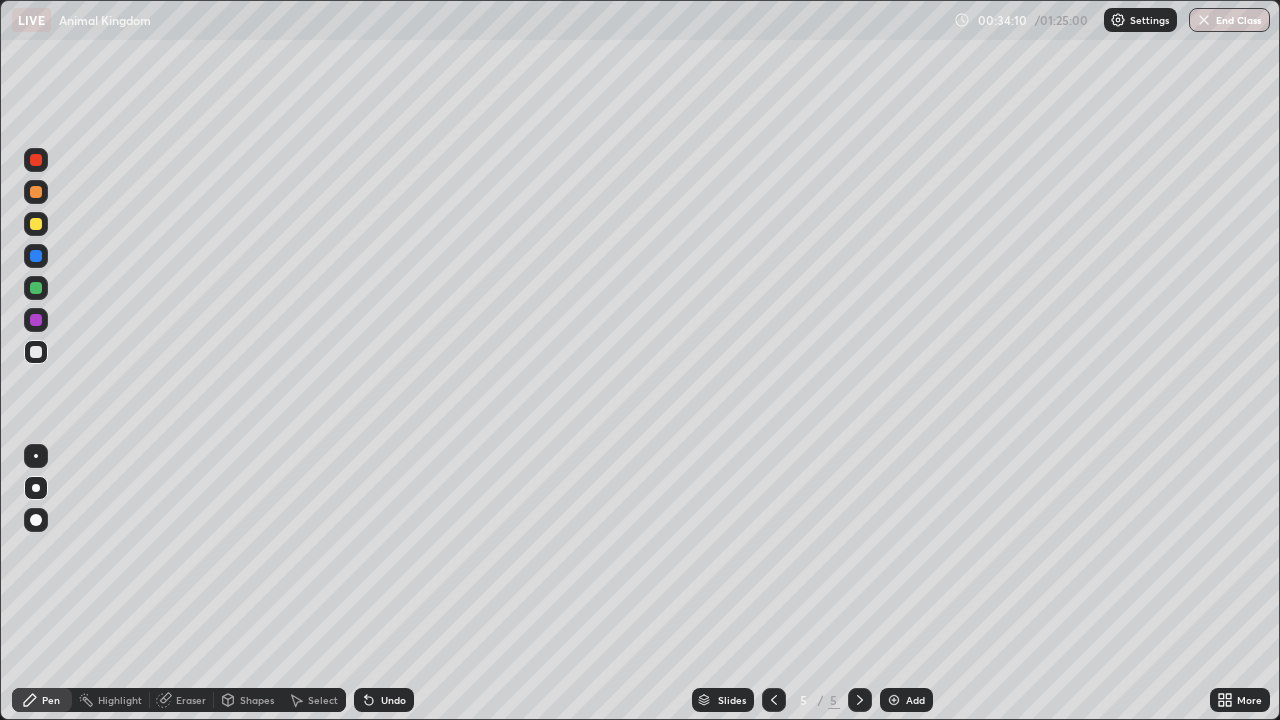 click 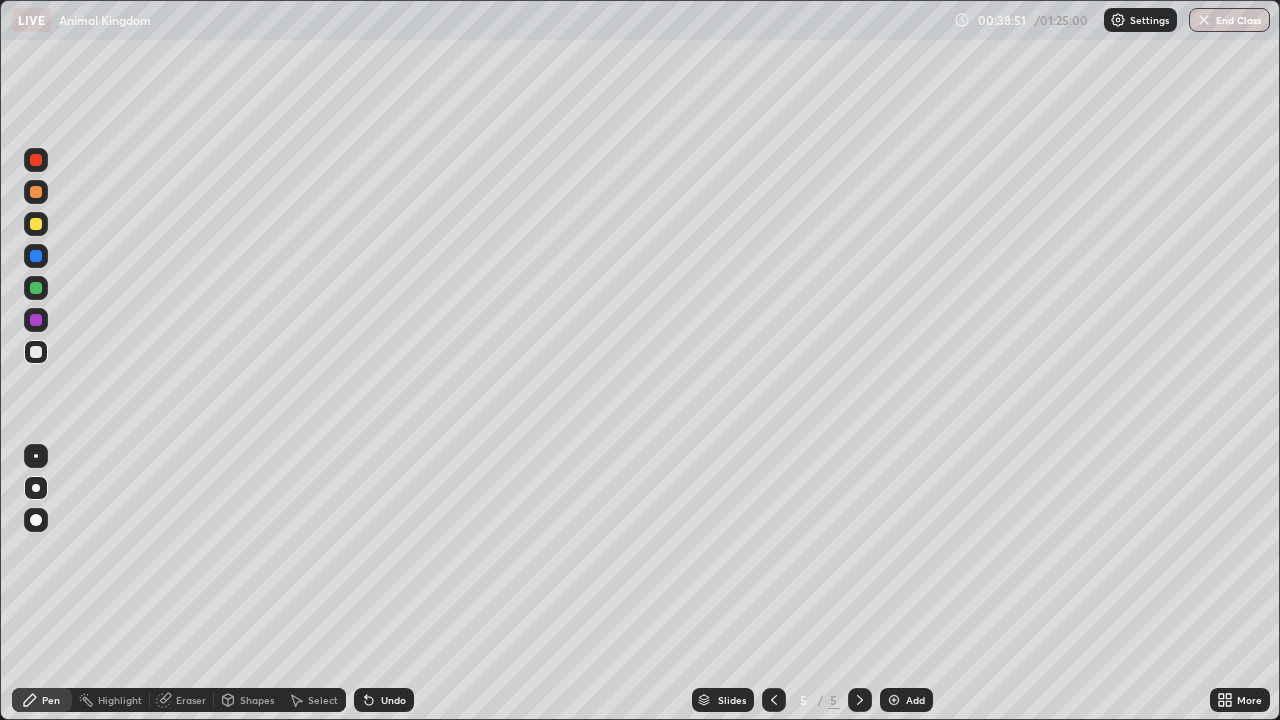 click at bounding box center [894, 700] 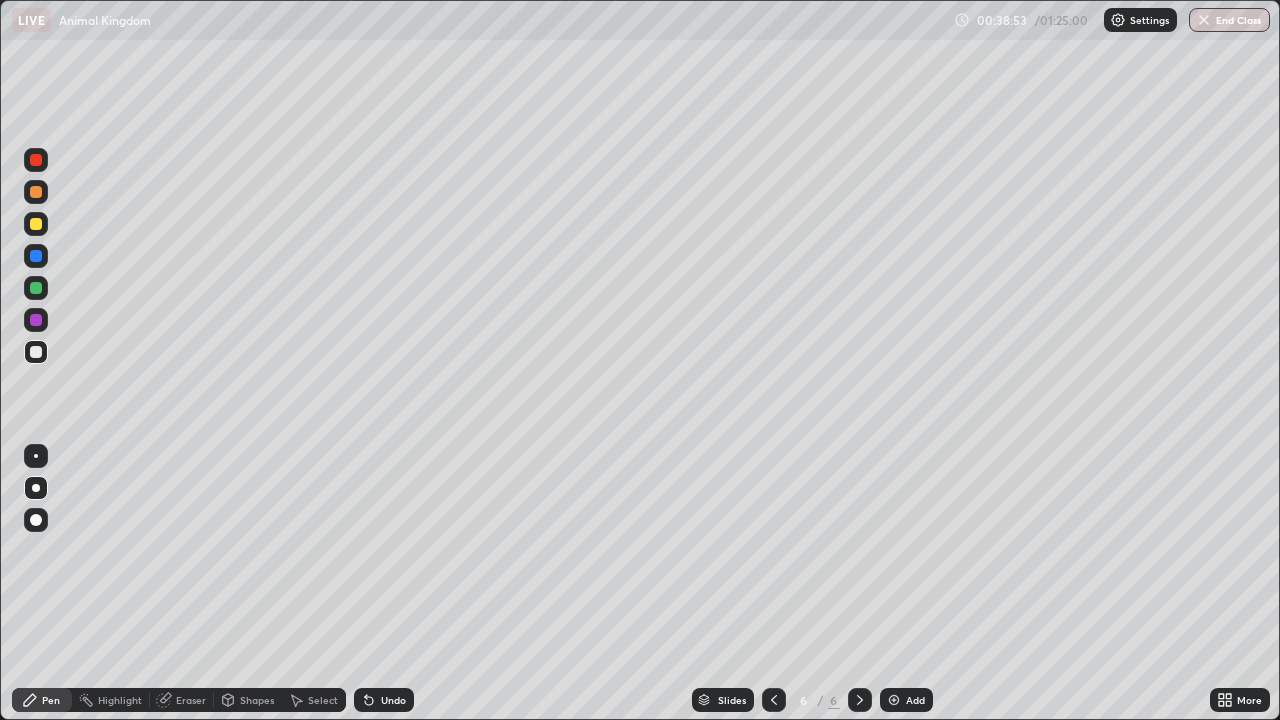 click at bounding box center (36, 520) 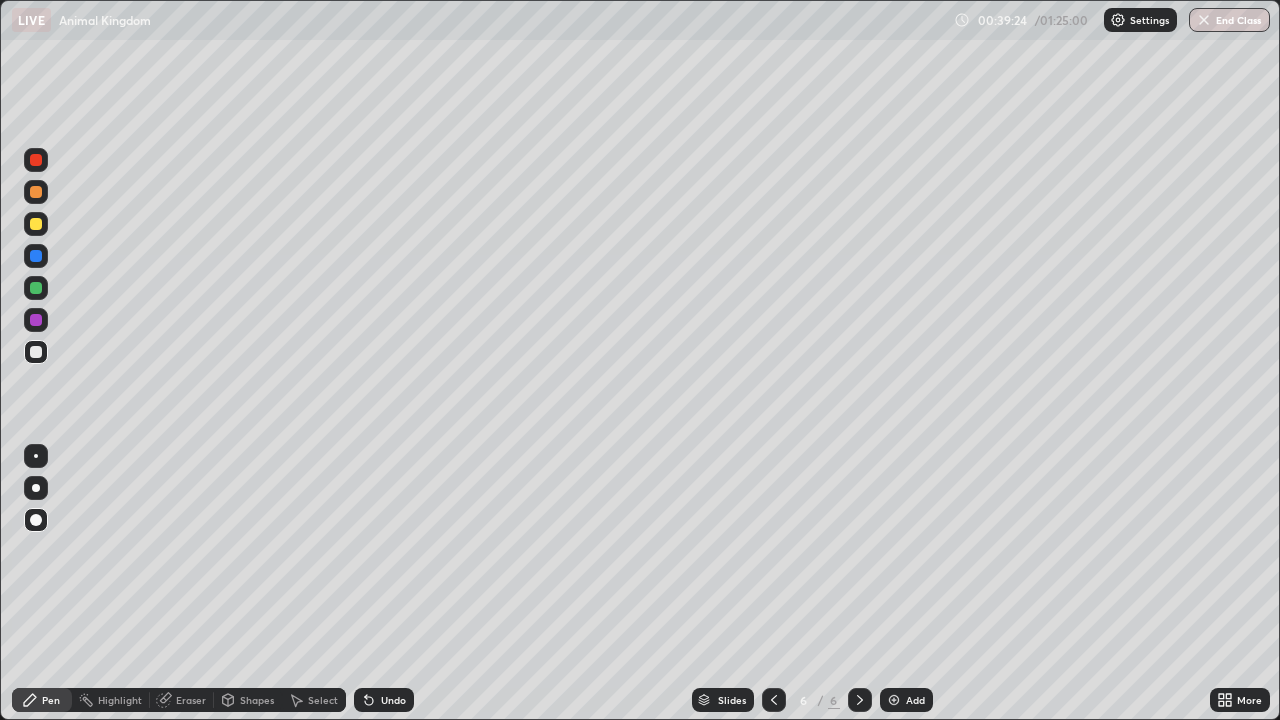 click at bounding box center (36, 288) 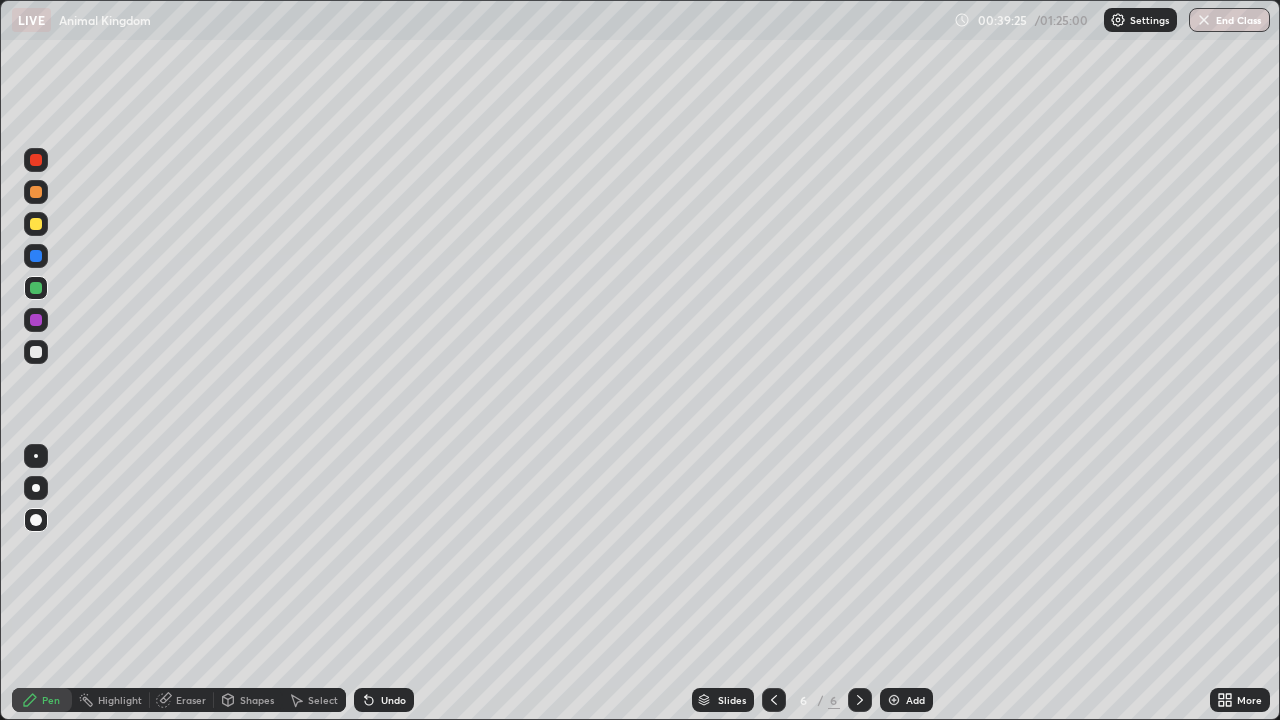 click at bounding box center (36, 488) 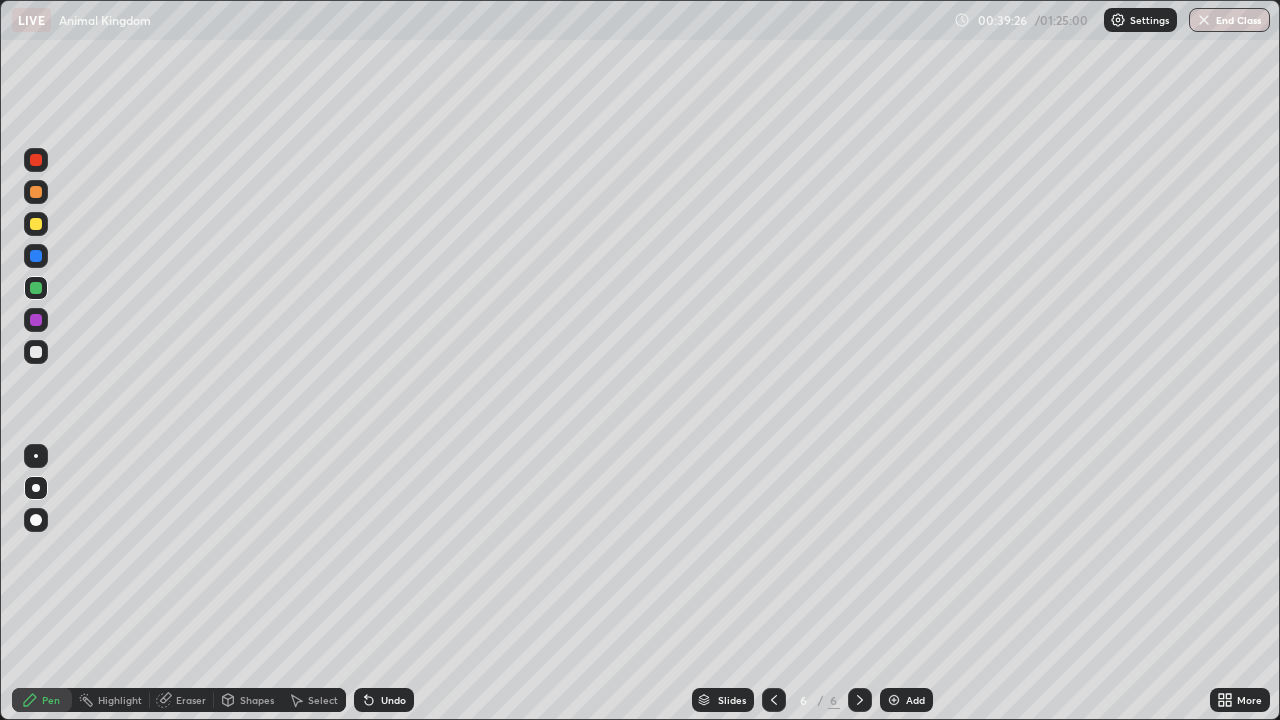click on "Pen" at bounding box center (51, 700) 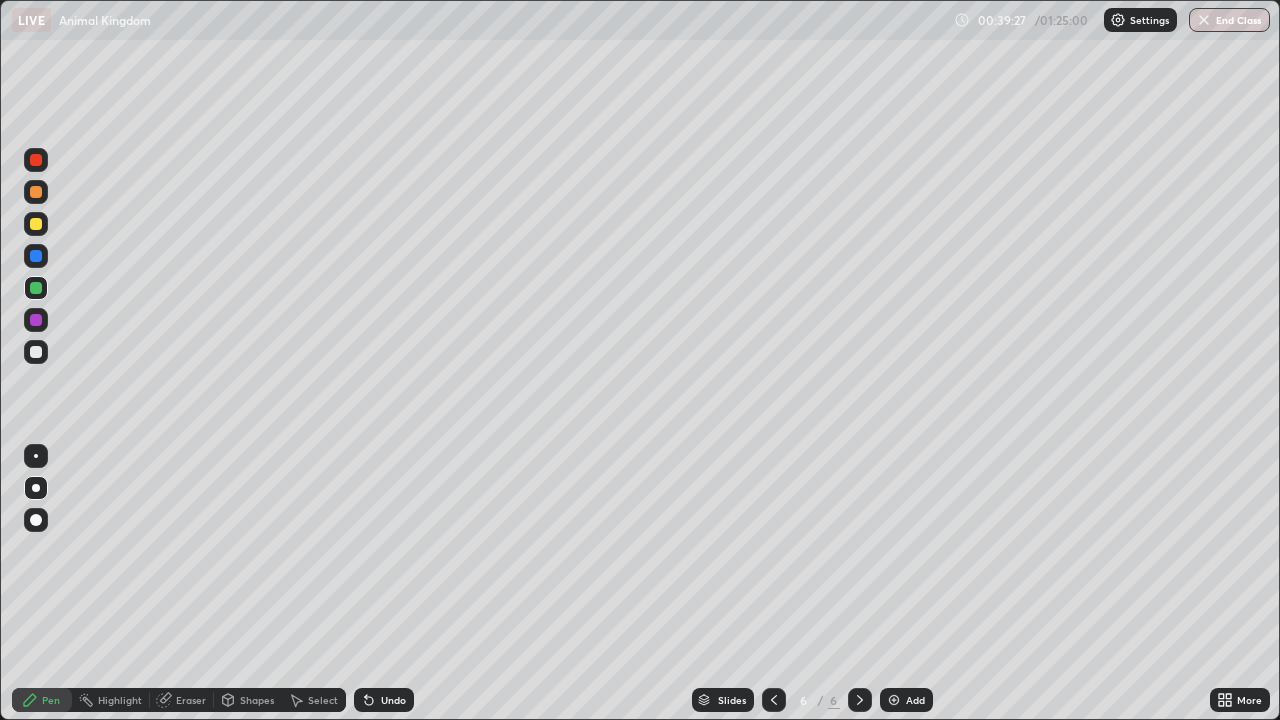 click at bounding box center (36, 224) 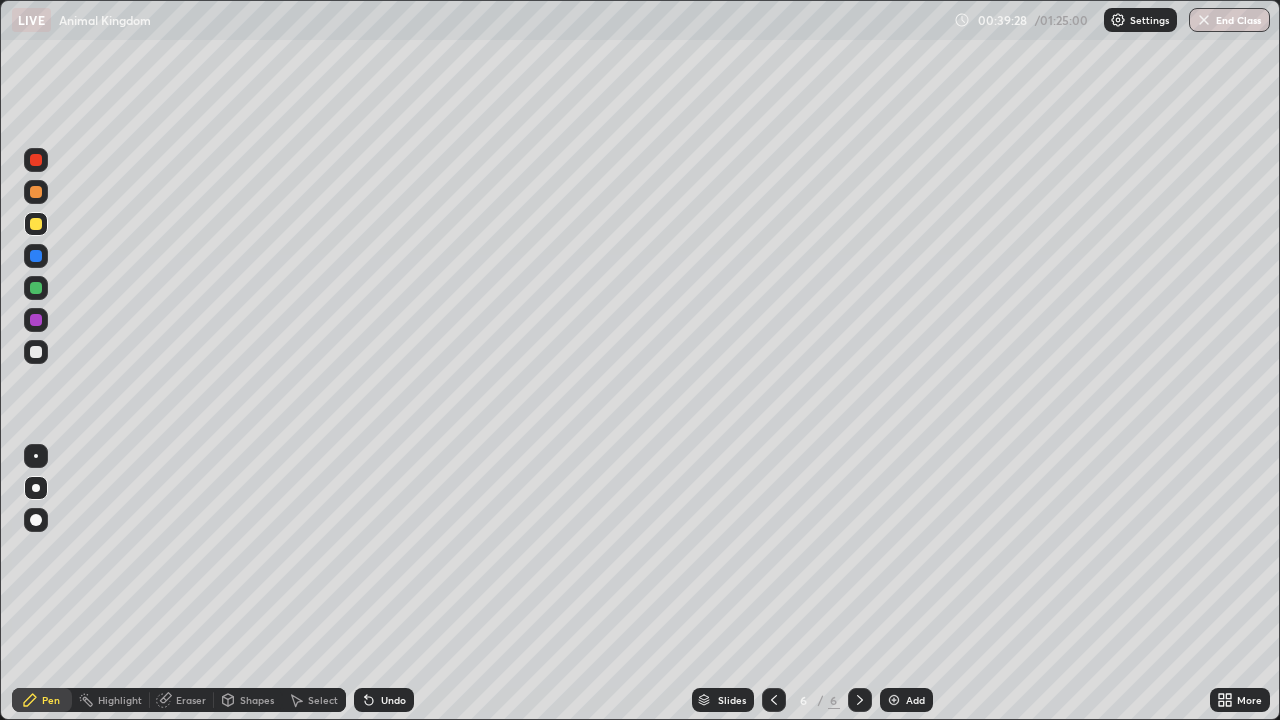 click at bounding box center (36, 520) 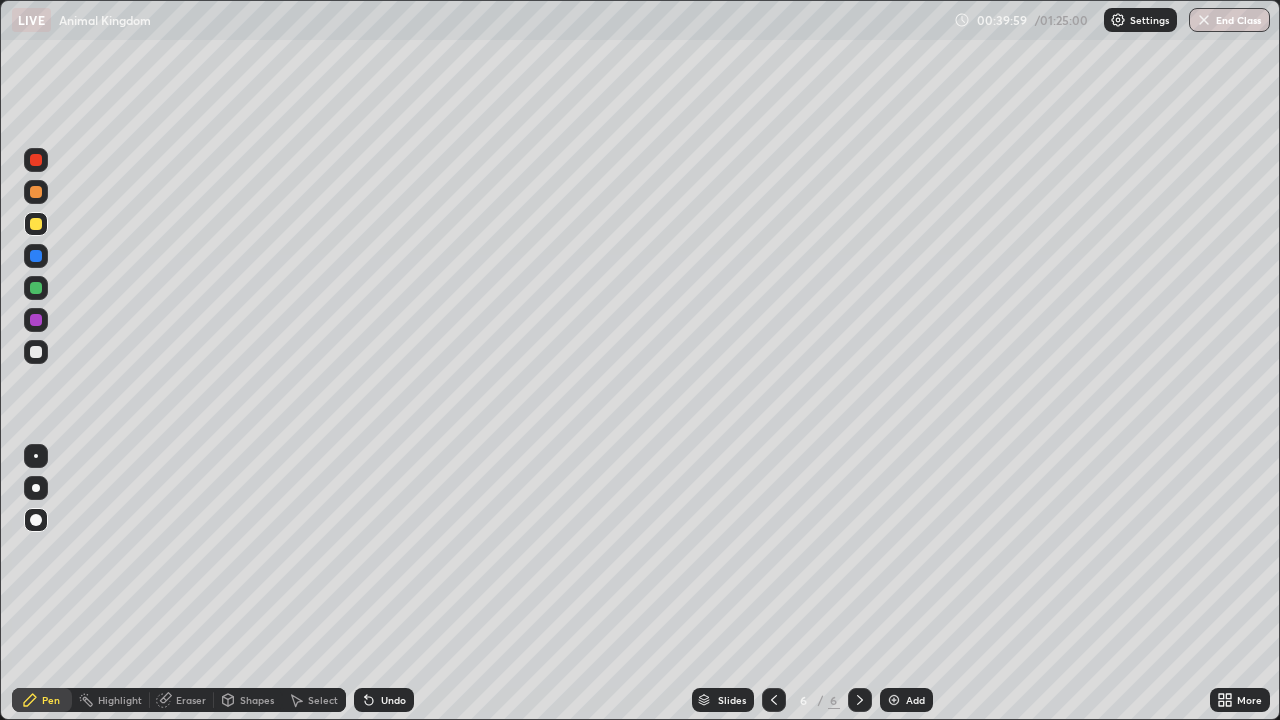 click at bounding box center [36, 256] 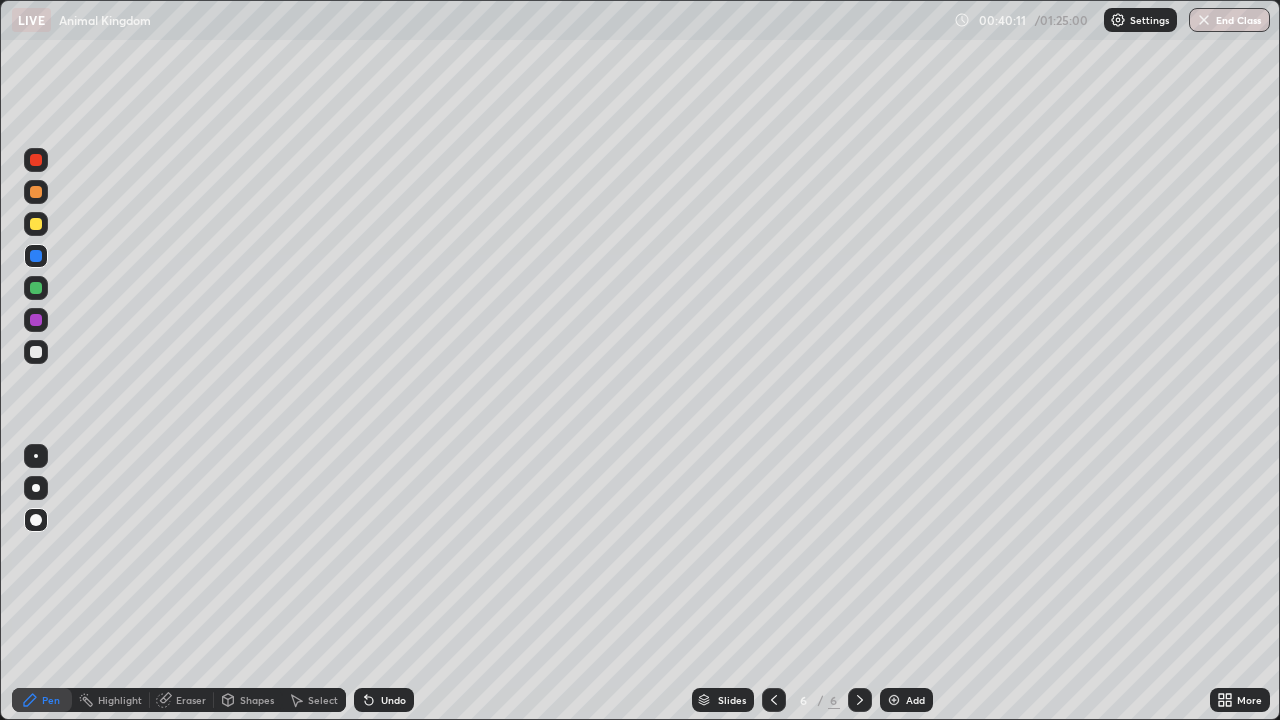 click at bounding box center [36, 224] 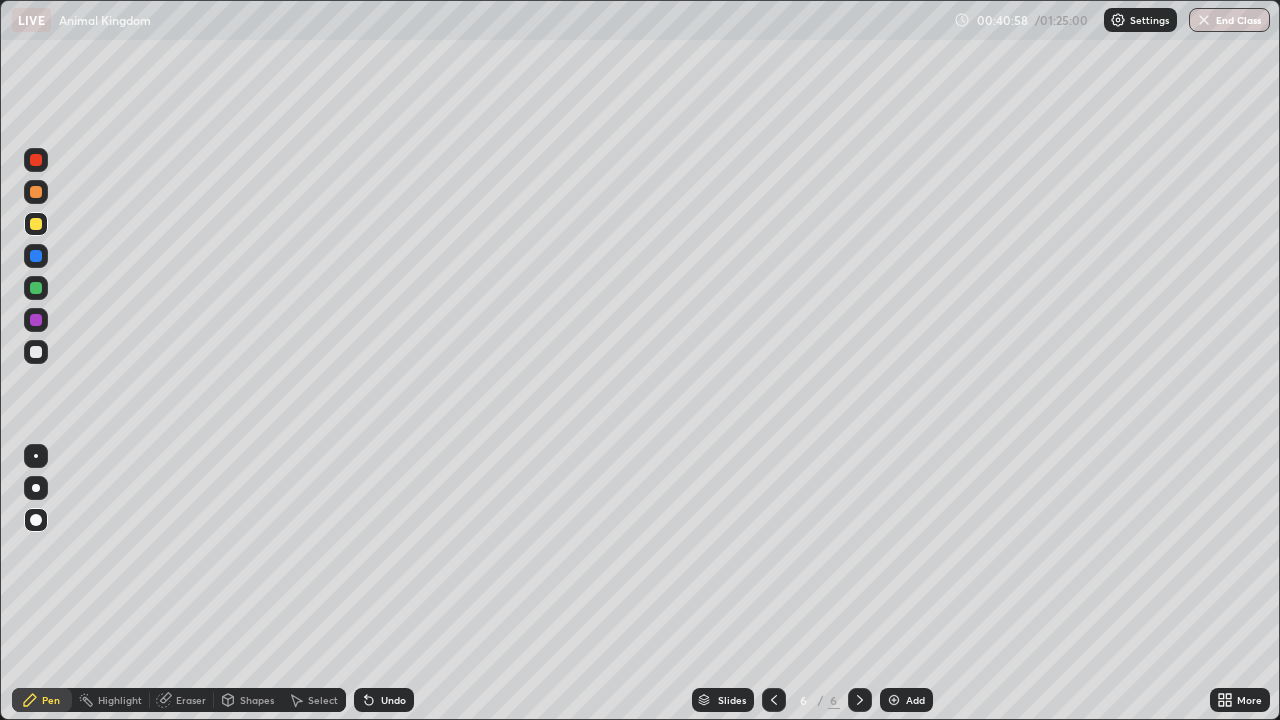 click on "Shapes" at bounding box center [257, 700] 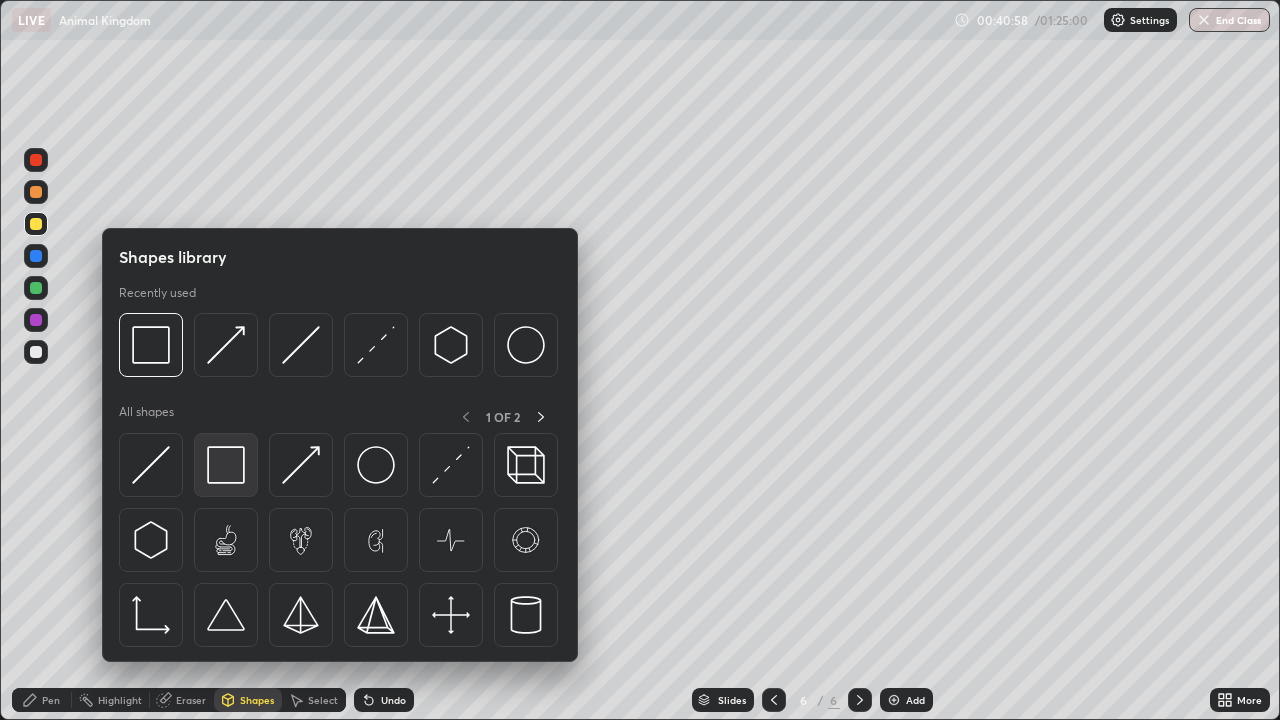 click at bounding box center [226, 465] 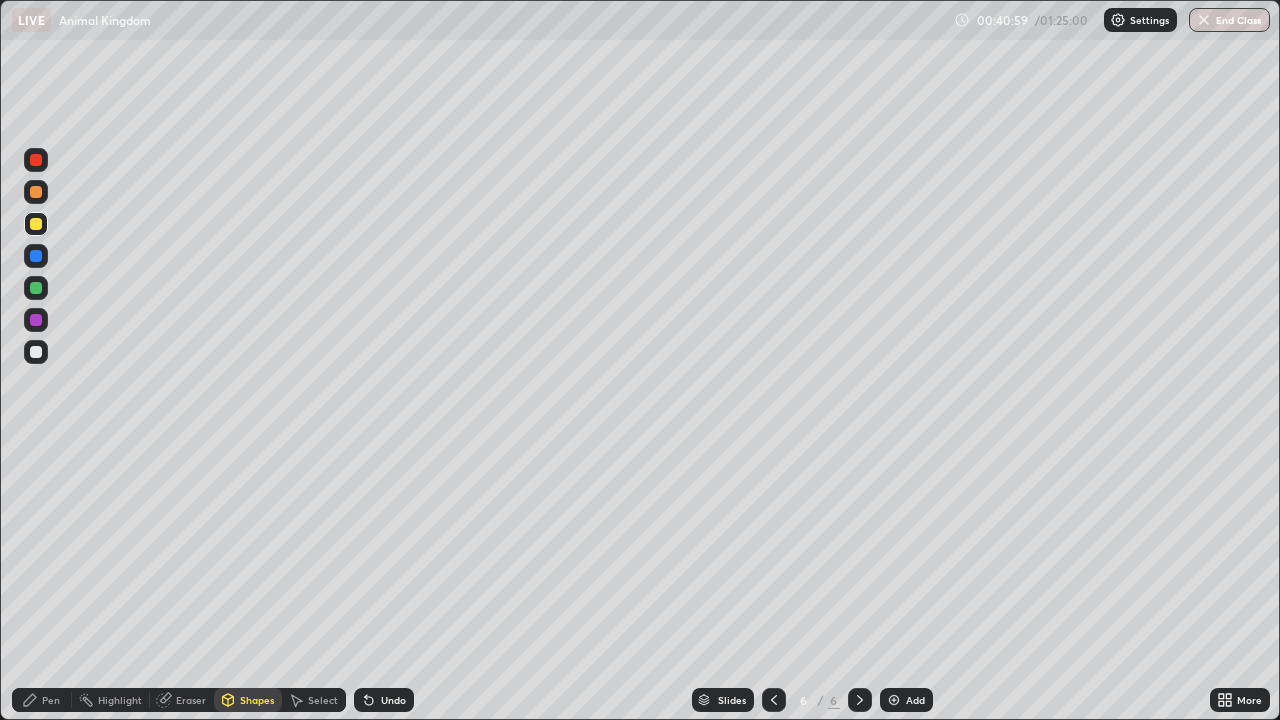 click at bounding box center [36, 320] 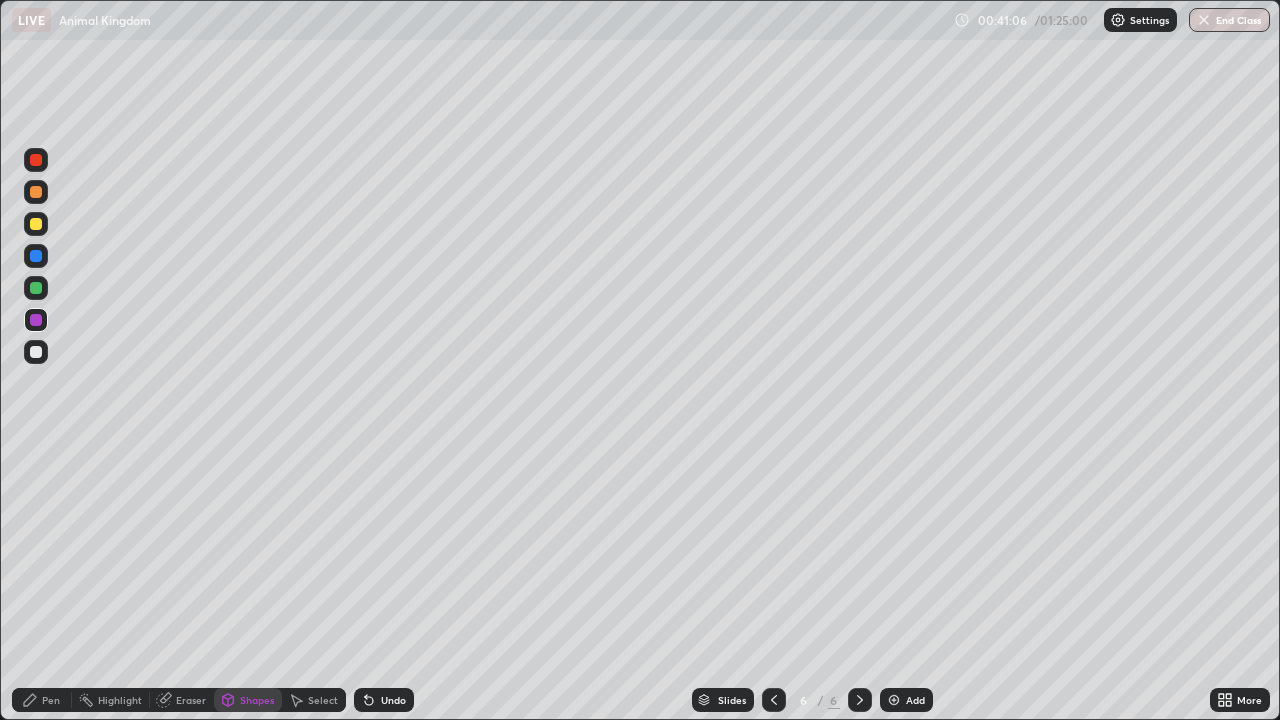 click on "Pen" at bounding box center (51, 700) 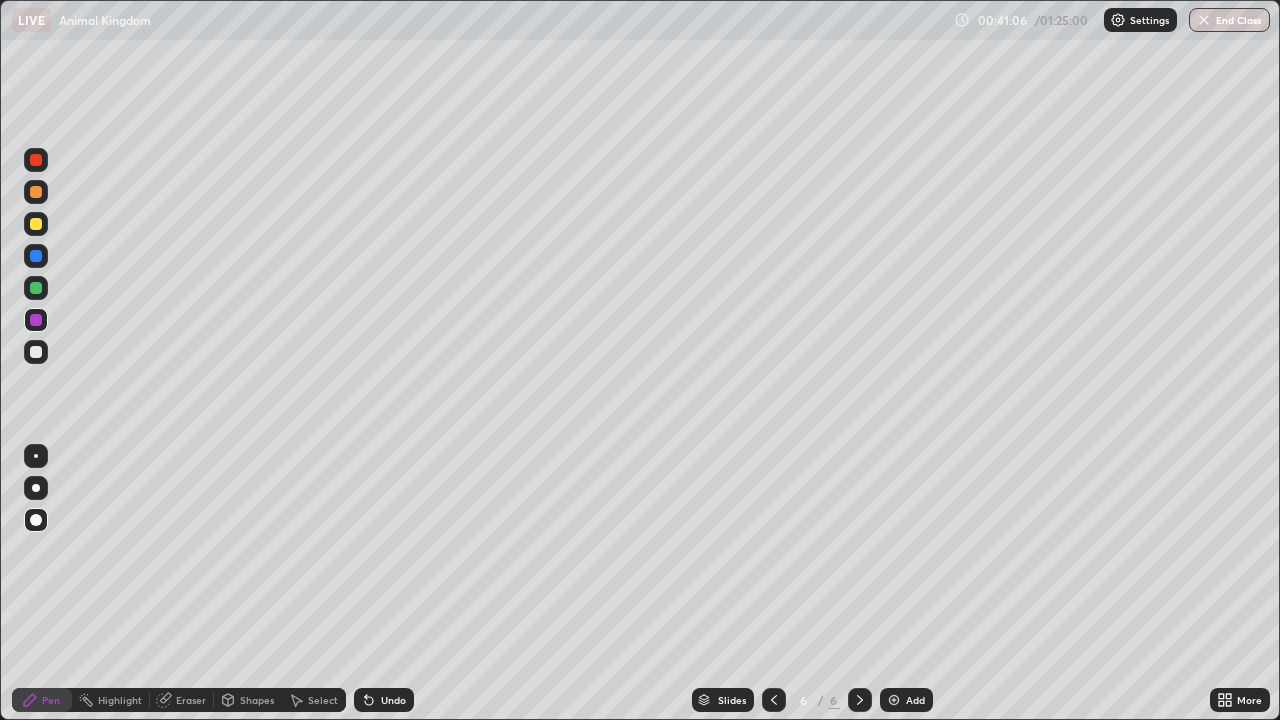 click at bounding box center (36, 352) 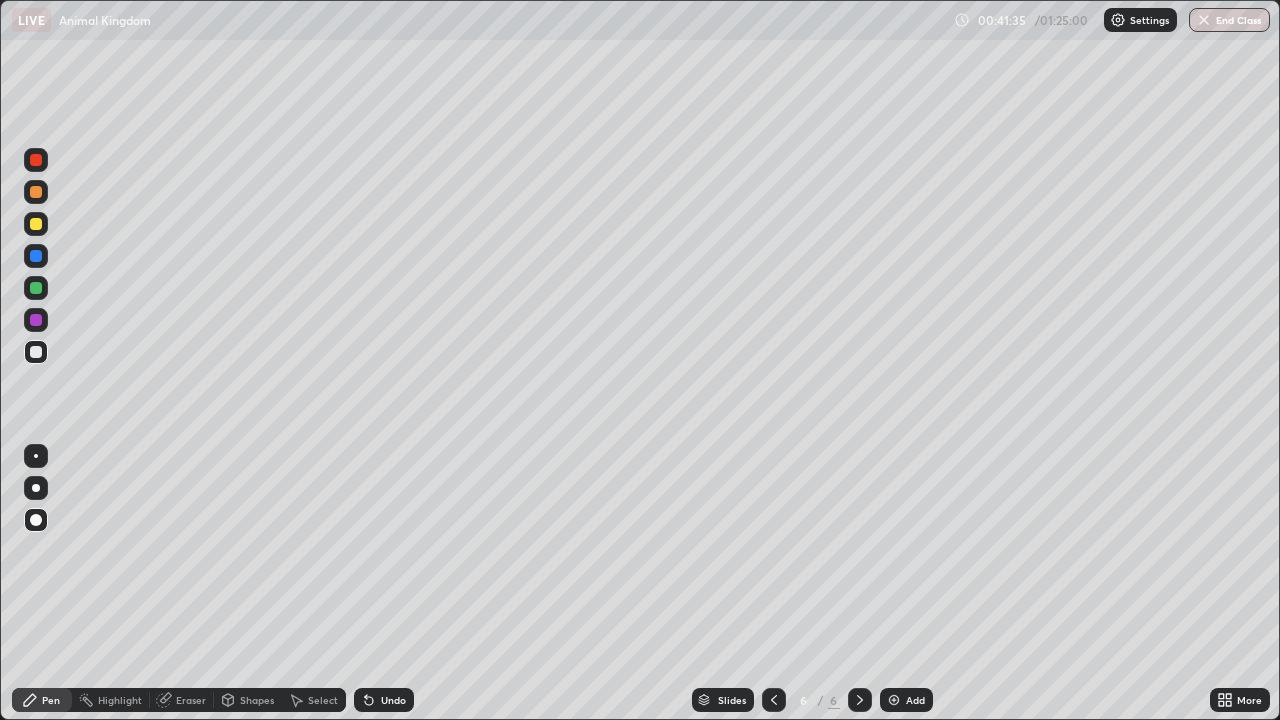 click on "Shapes" at bounding box center [248, 700] 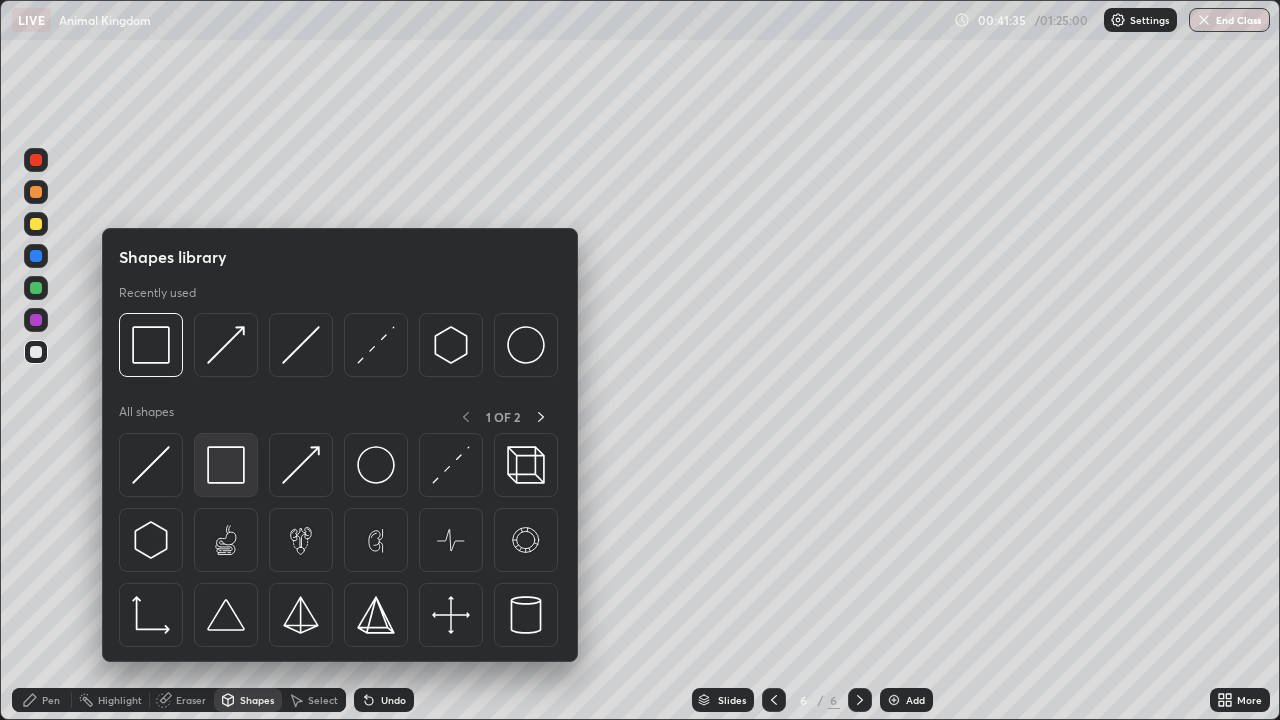 click at bounding box center [226, 465] 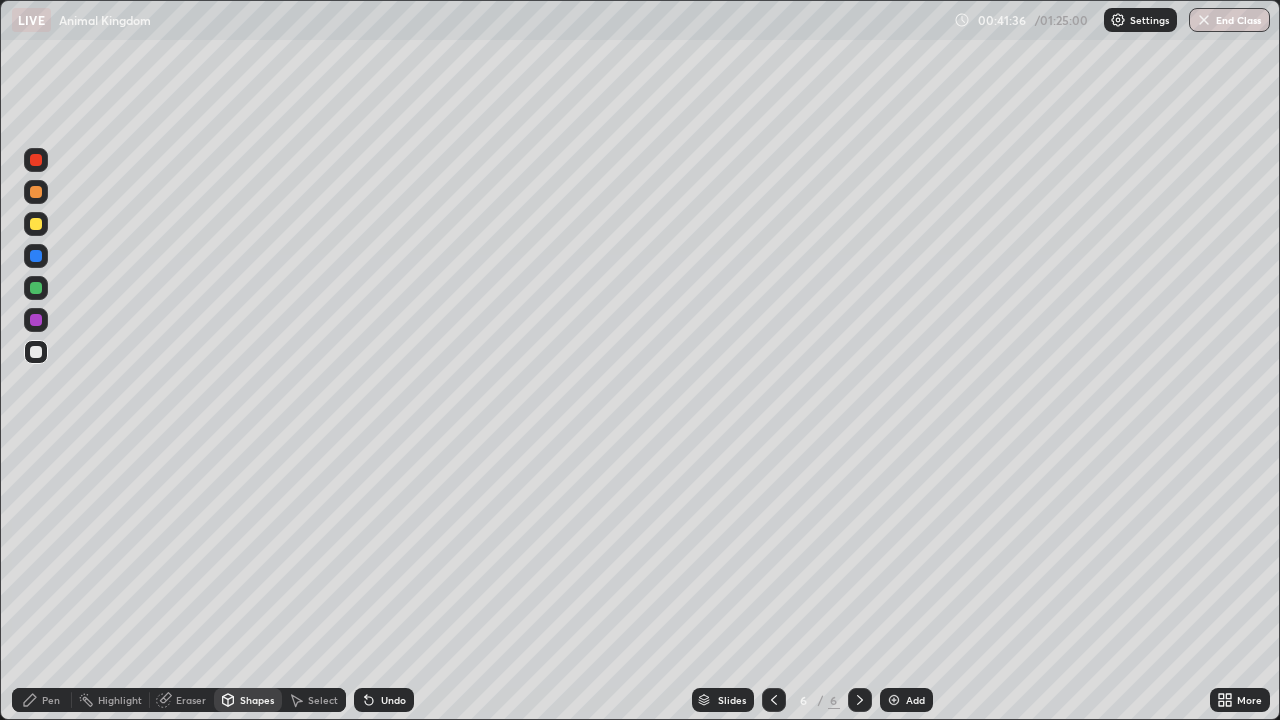 click at bounding box center (36, 224) 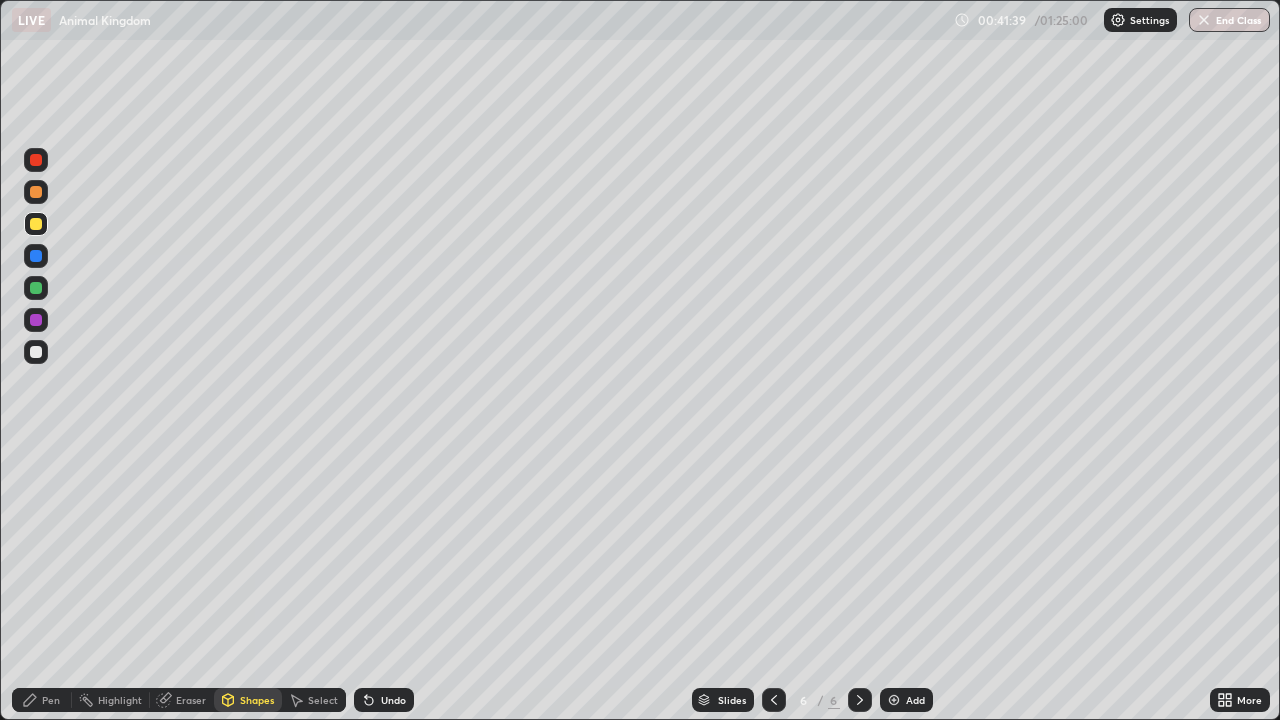 click on "Pen" at bounding box center (51, 700) 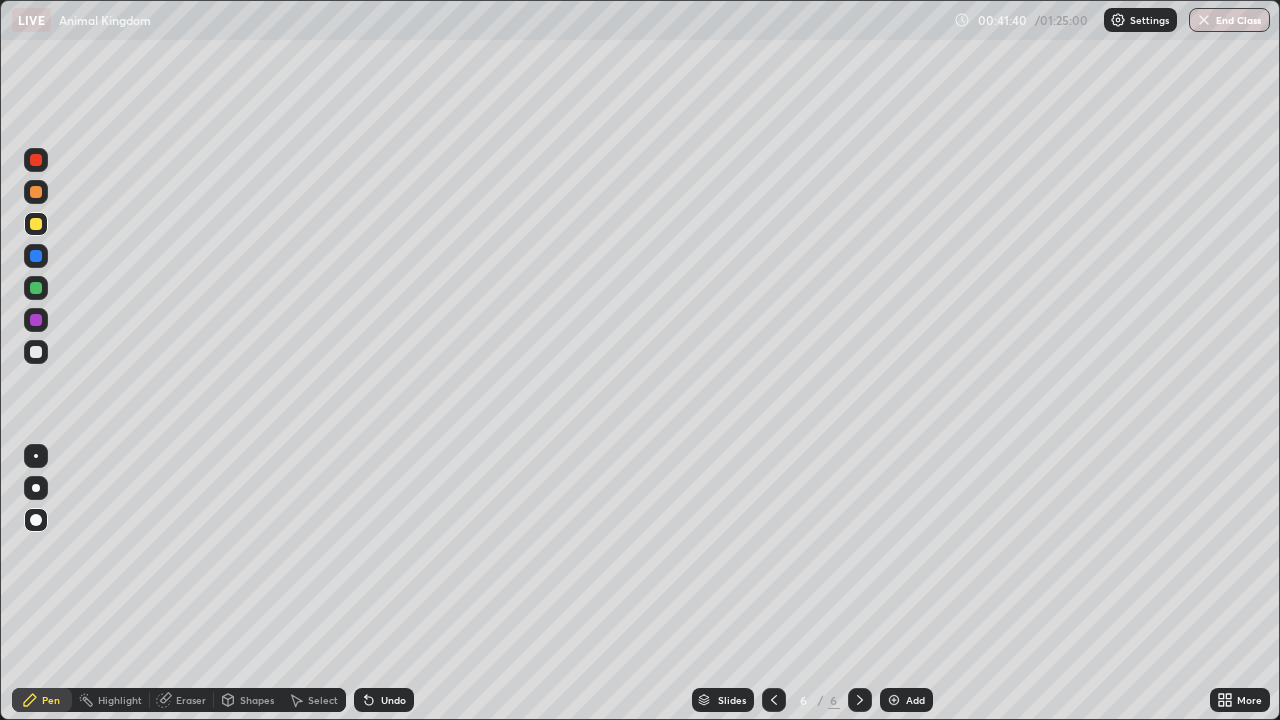 click at bounding box center [36, 352] 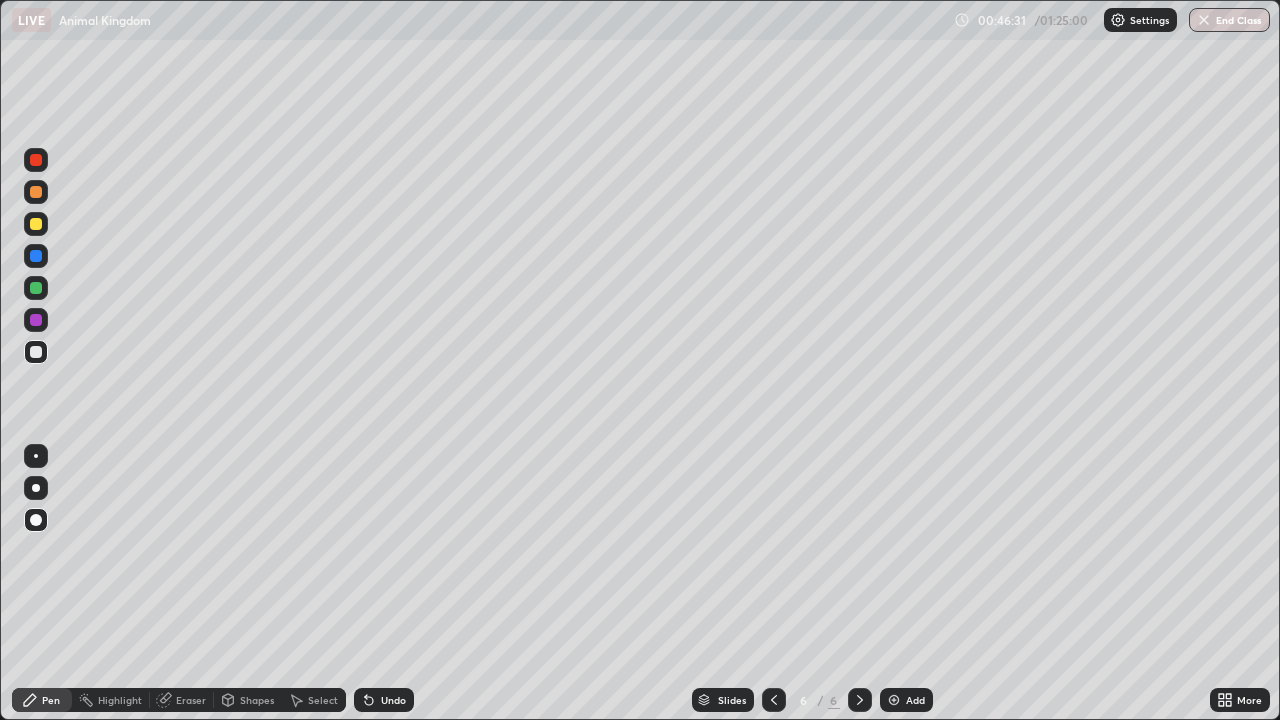 click on "Add" at bounding box center (915, 700) 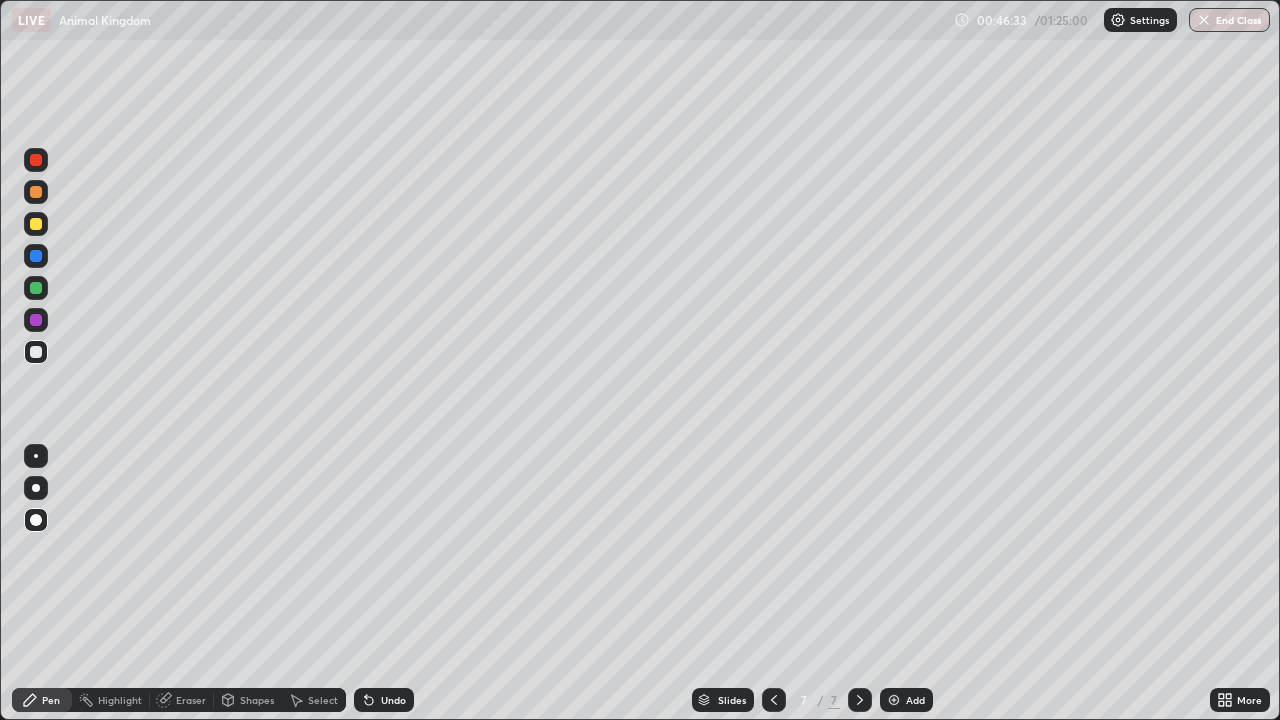 click at bounding box center (36, 224) 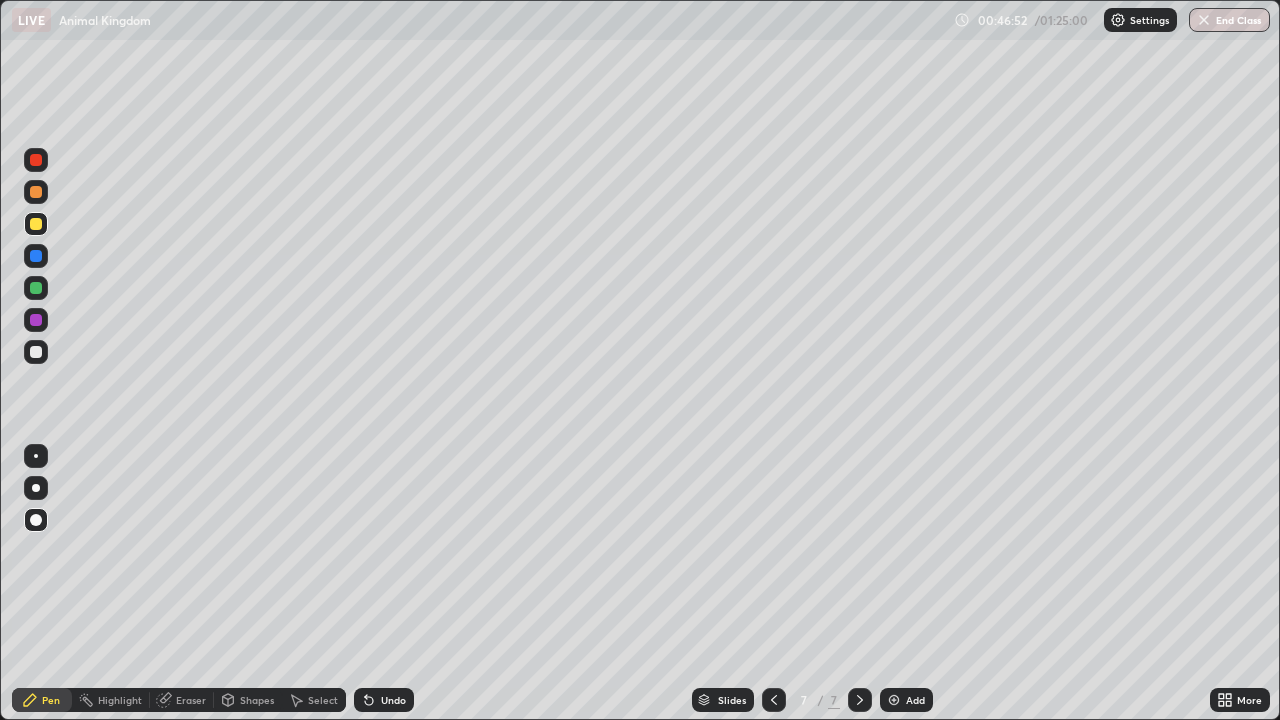 click at bounding box center [36, 256] 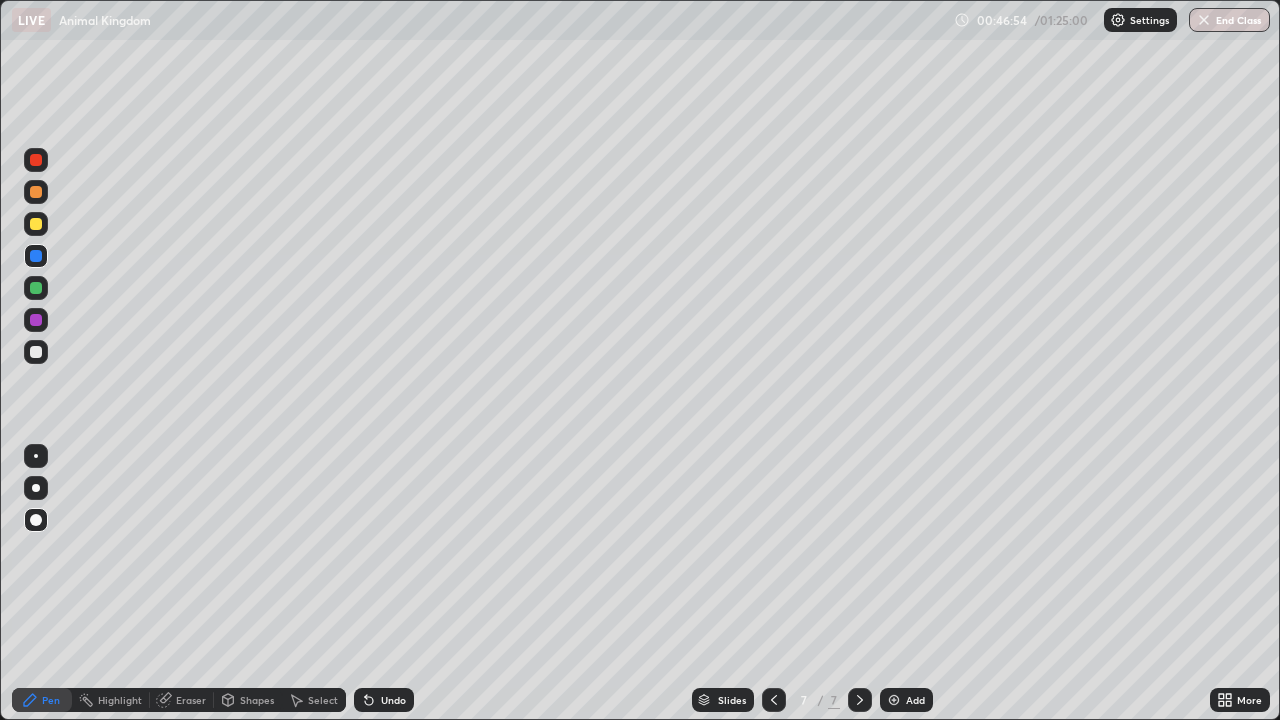 click at bounding box center (36, 488) 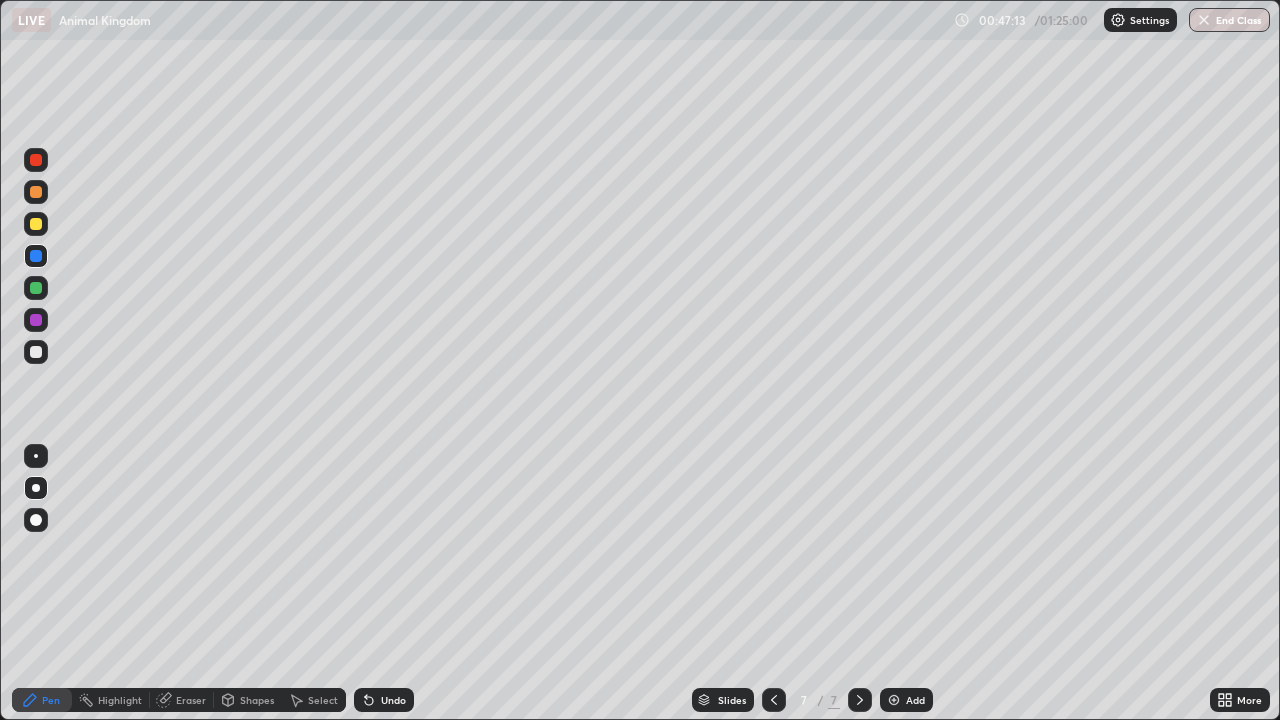 click at bounding box center (36, 288) 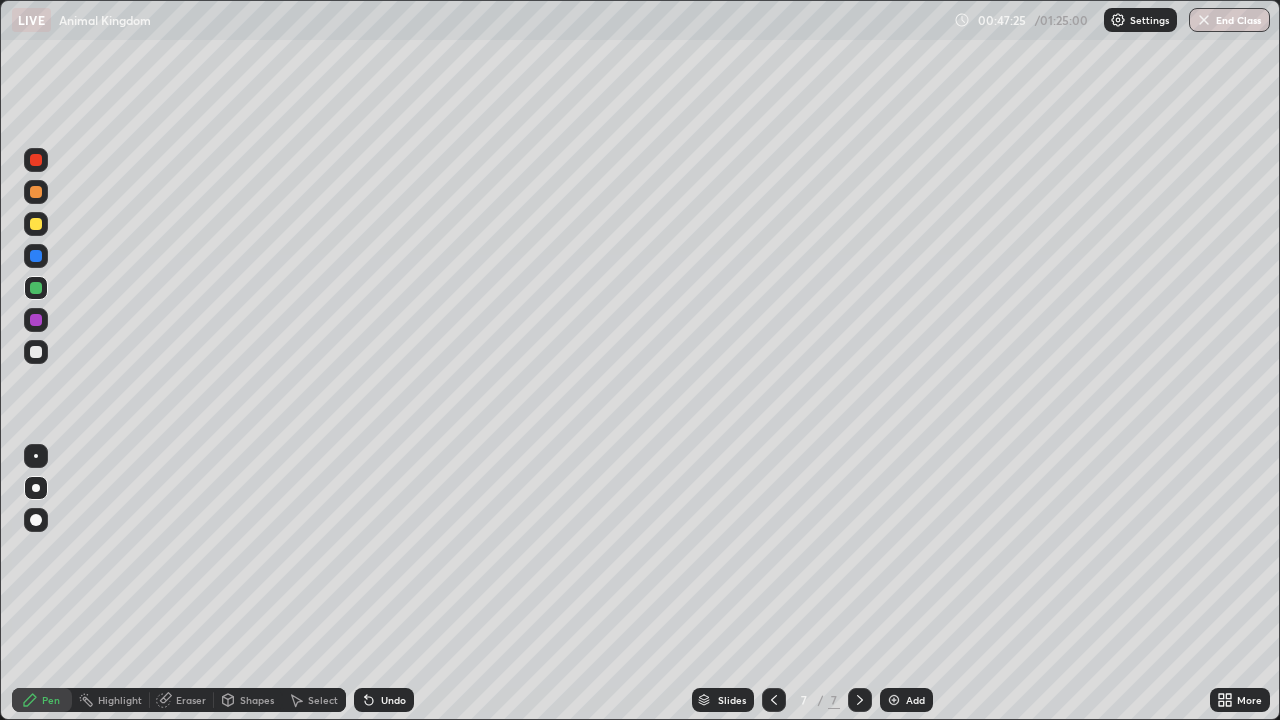click at bounding box center (36, 352) 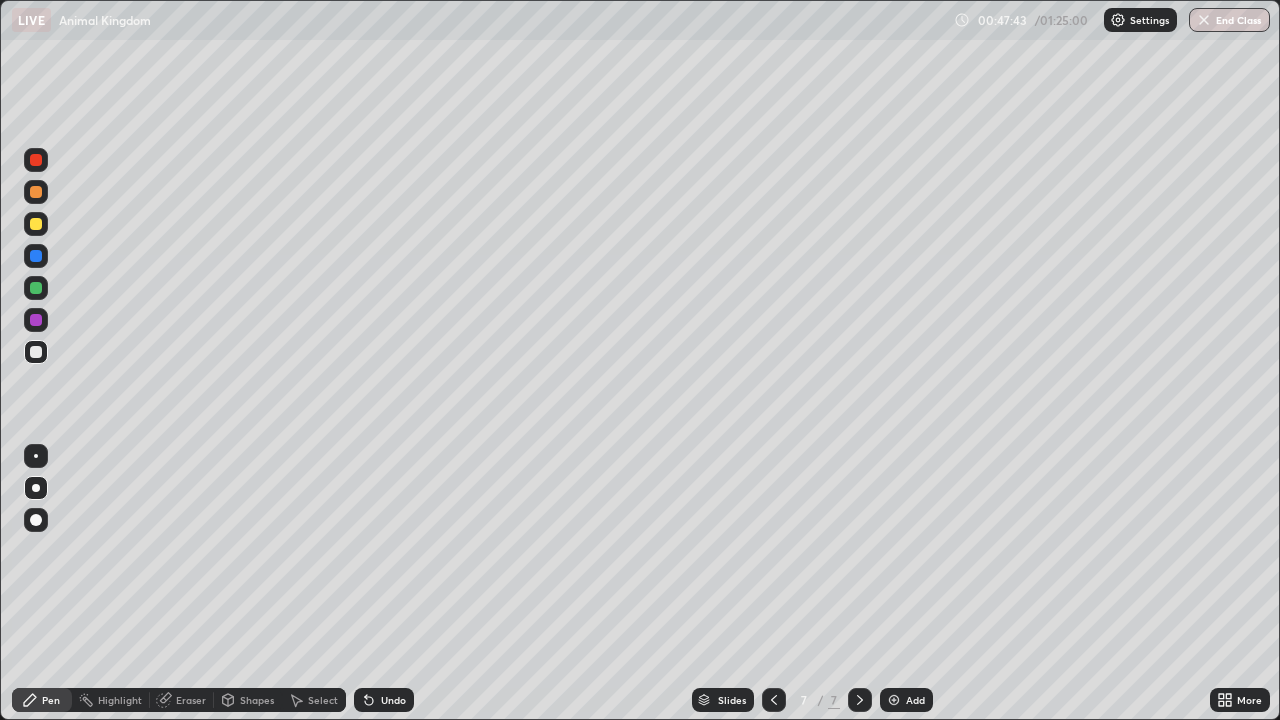 click at bounding box center (36, 288) 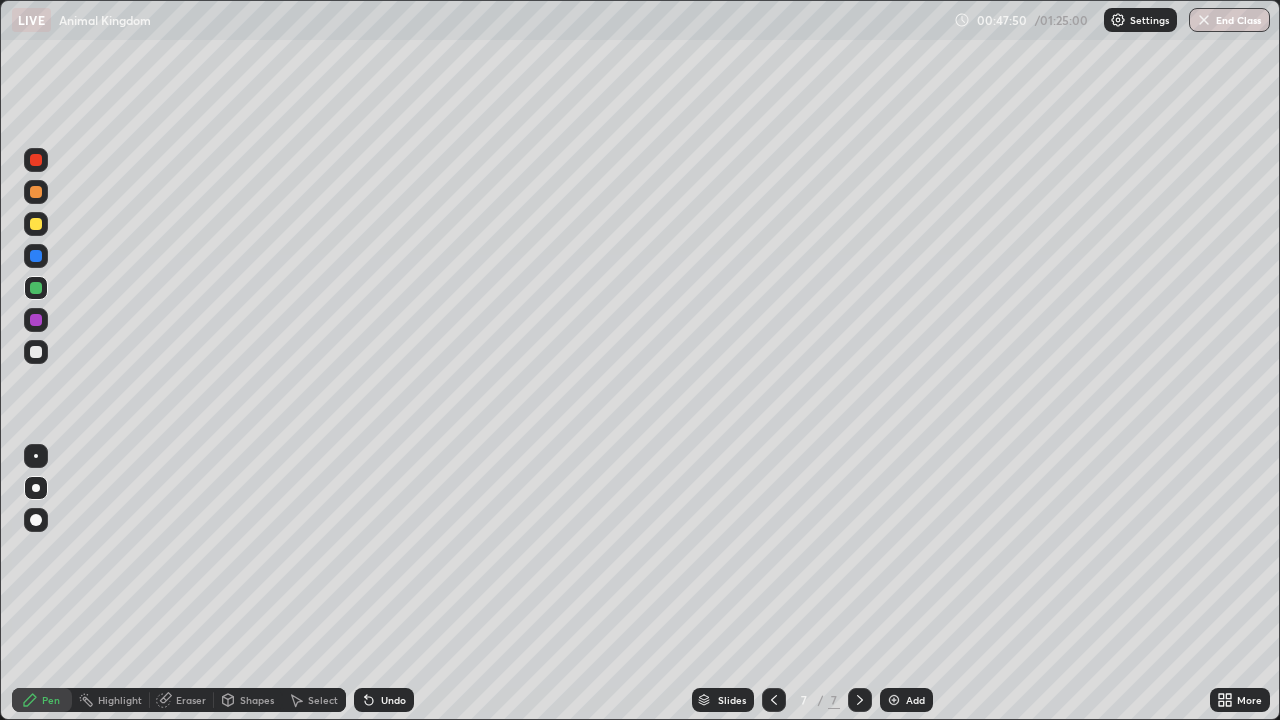click at bounding box center [36, 352] 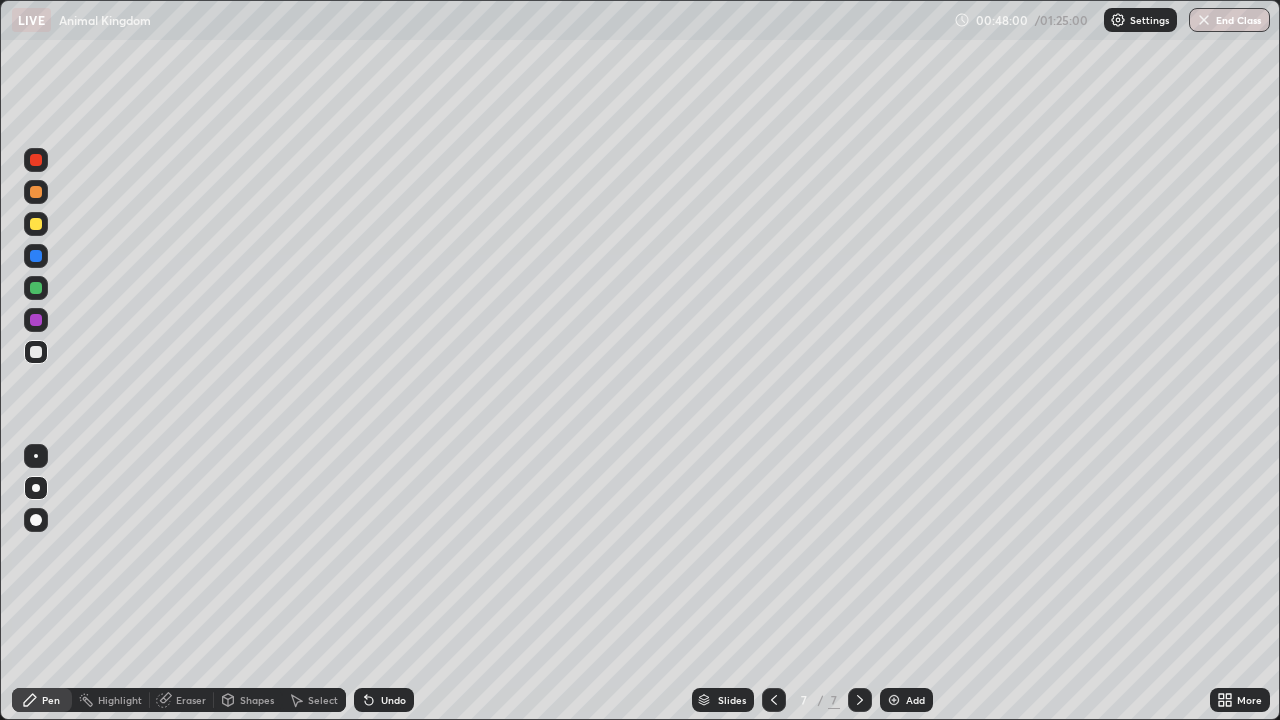 click at bounding box center [36, 288] 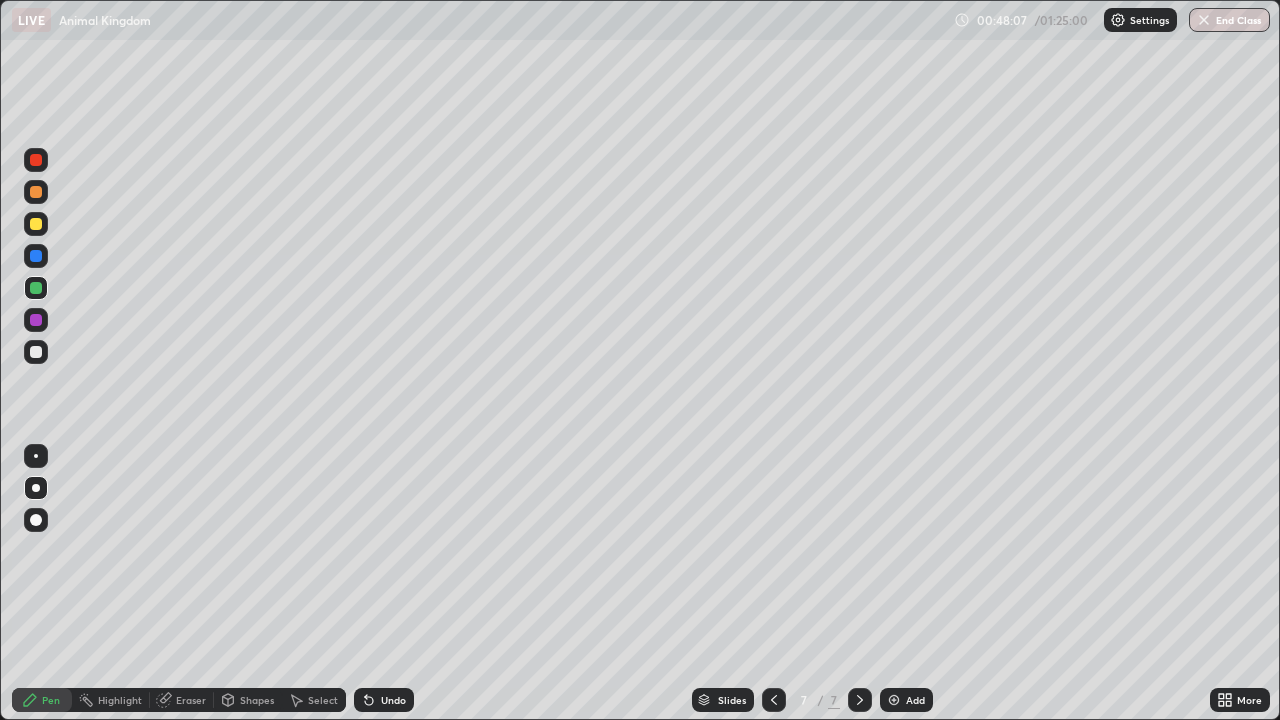 click at bounding box center (36, 256) 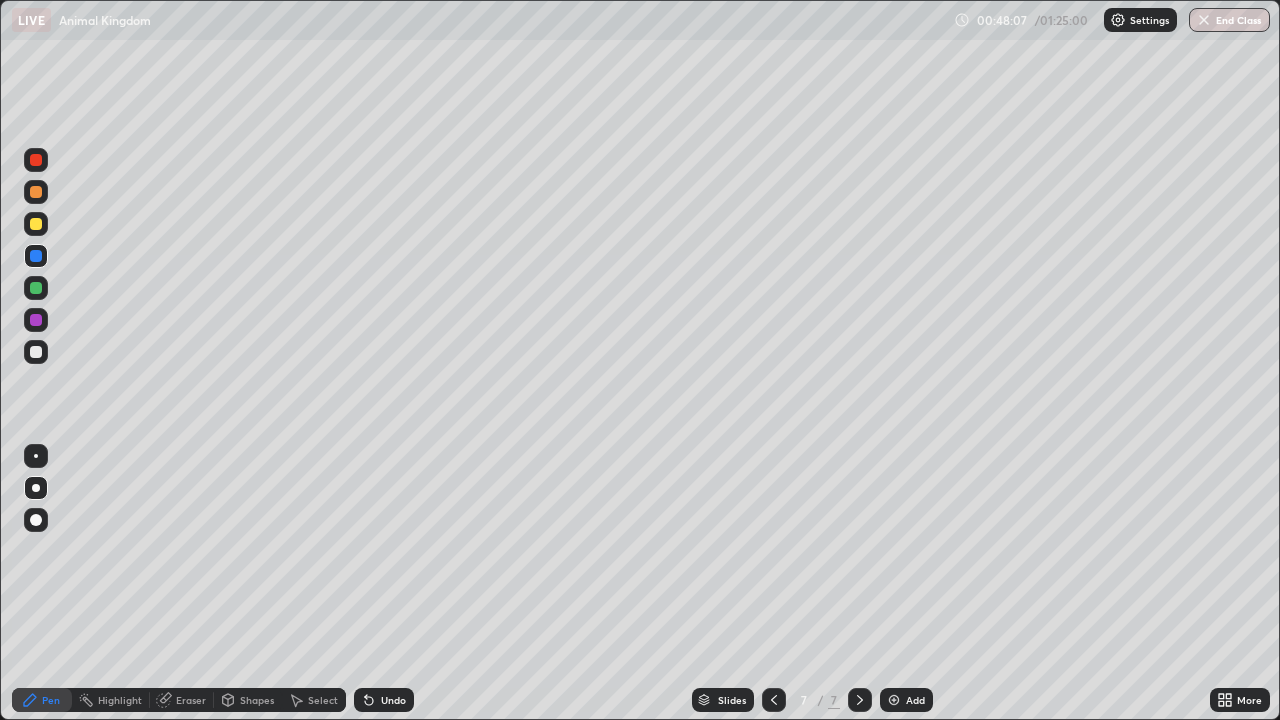 click at bounding box center [36, 520] 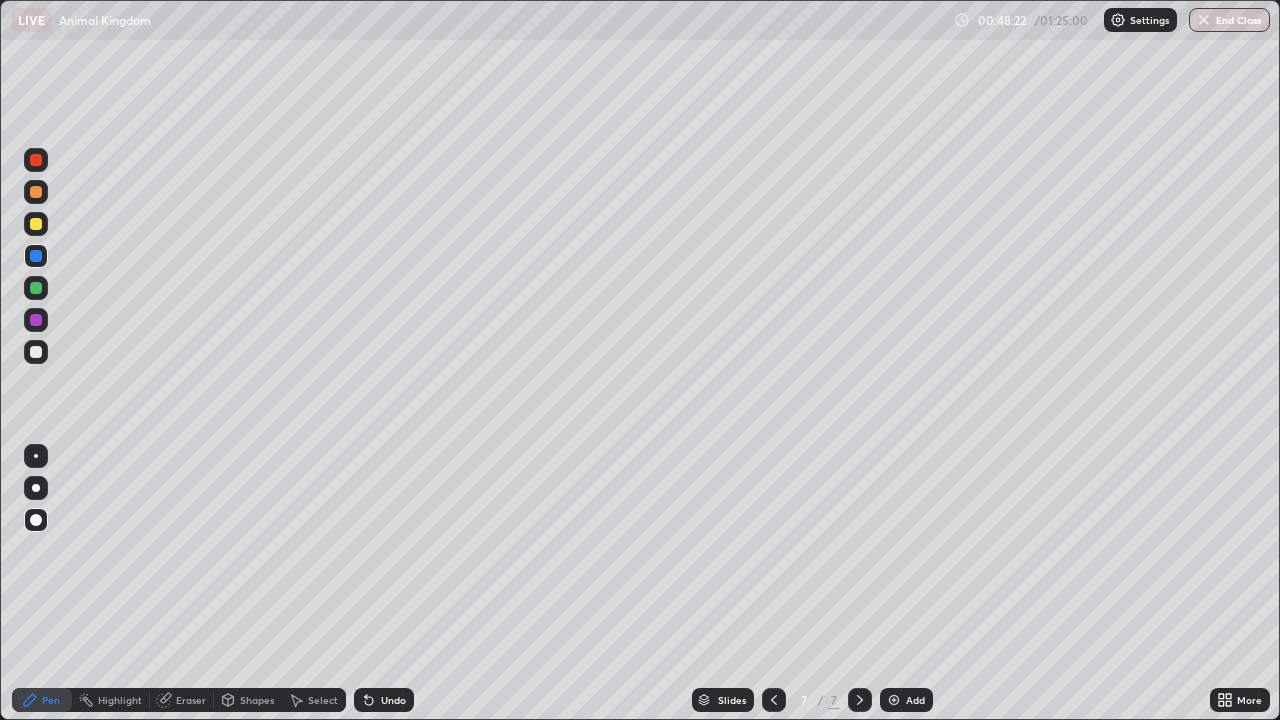 click at bounding box center [36, 352] 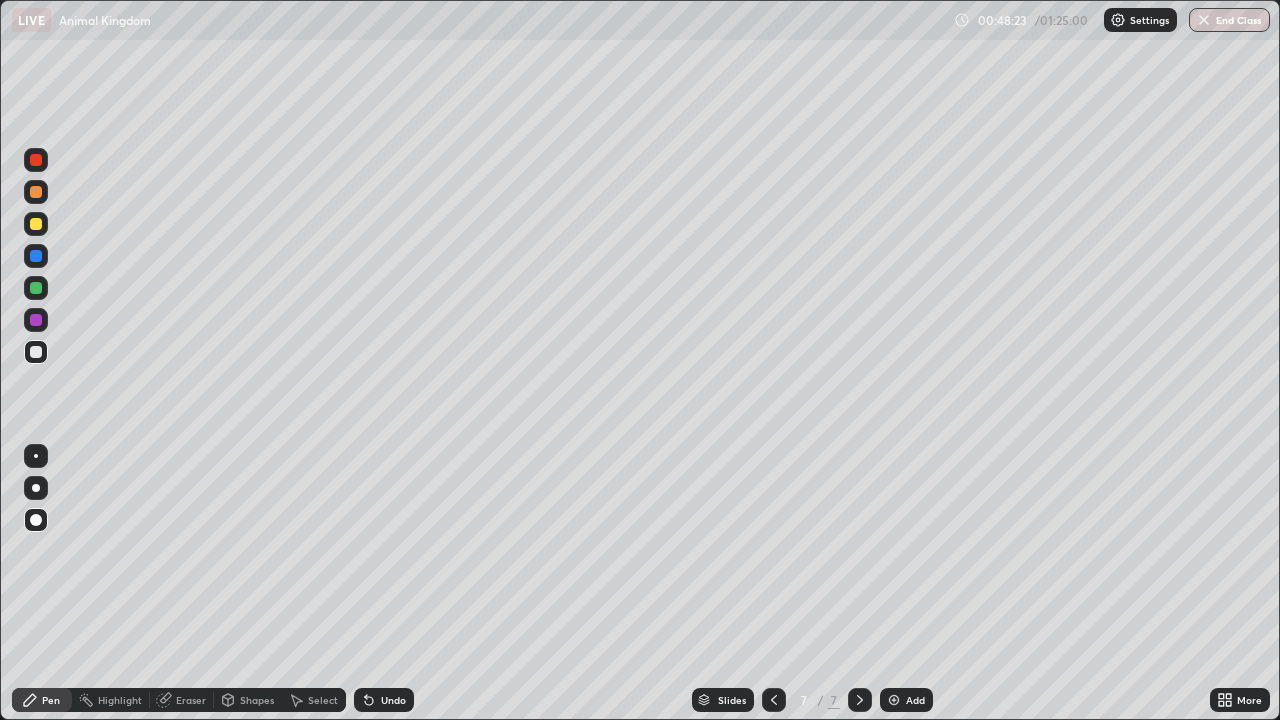 click on "Shapes" at bounding box center (257, 700) 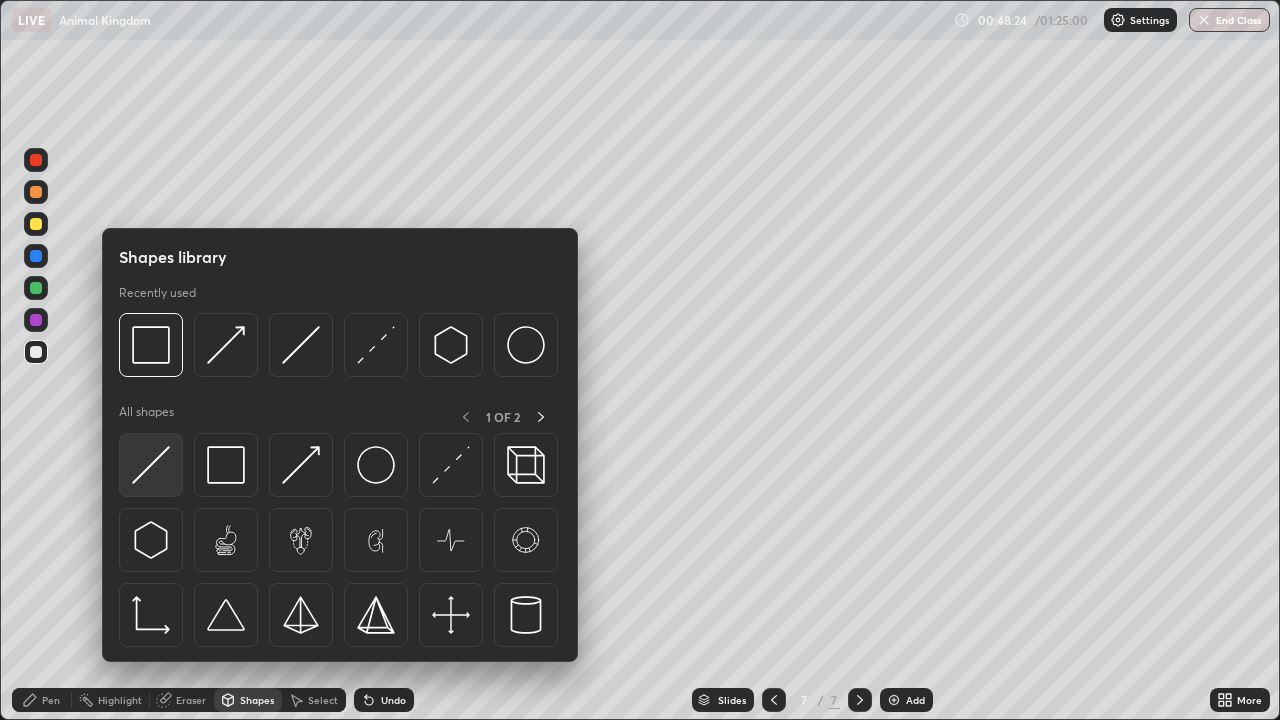 click at bounding box center [151, 465] 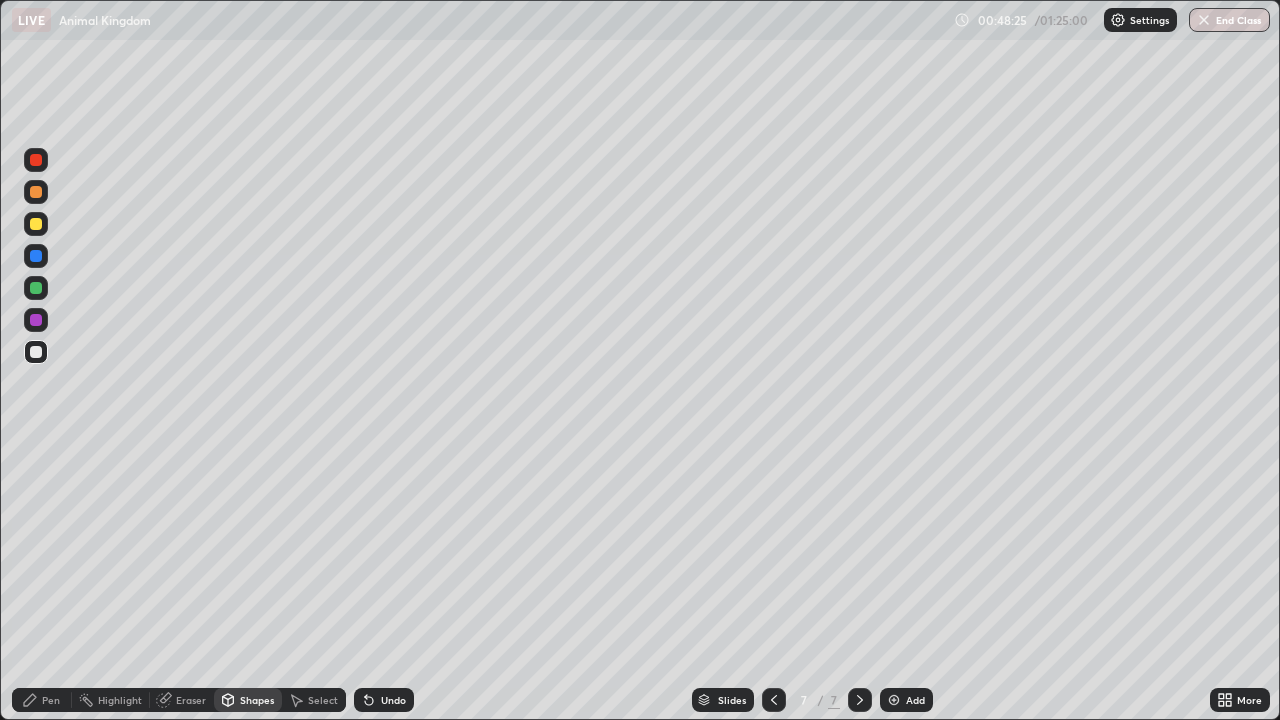 click at bounding box center (36, 320) 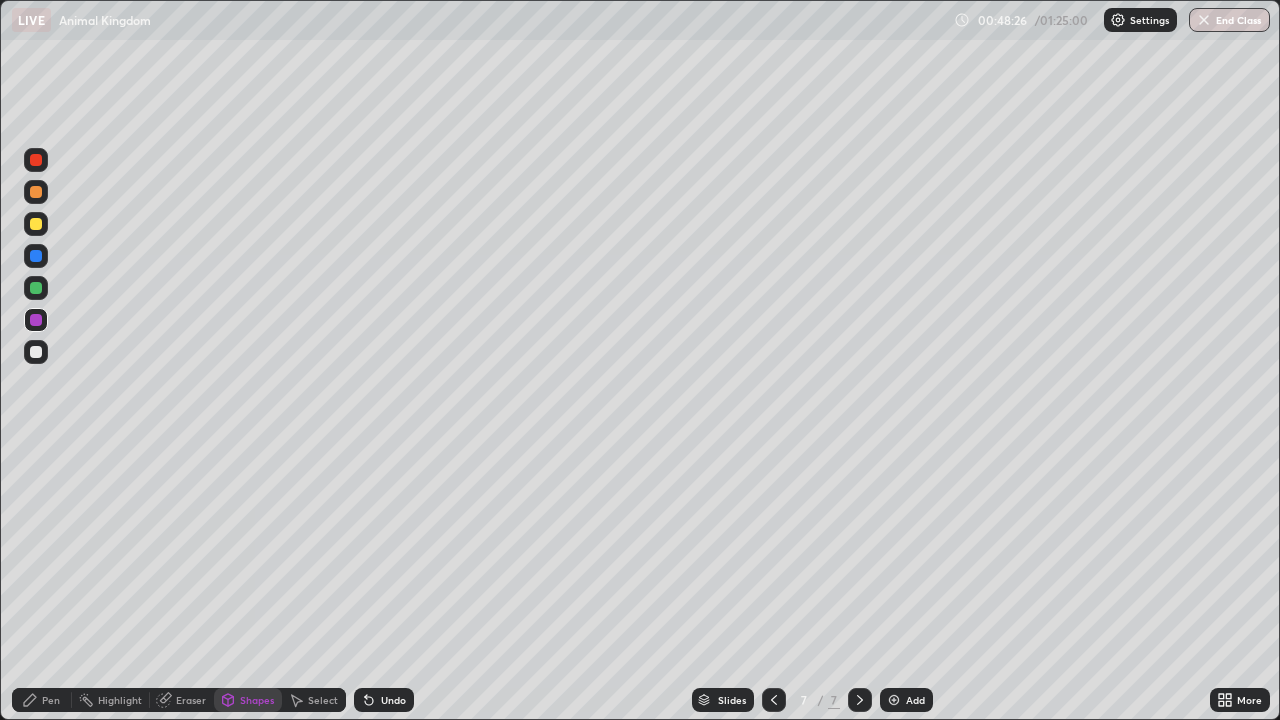 click on "Pen" at bounding box center (51, 700) 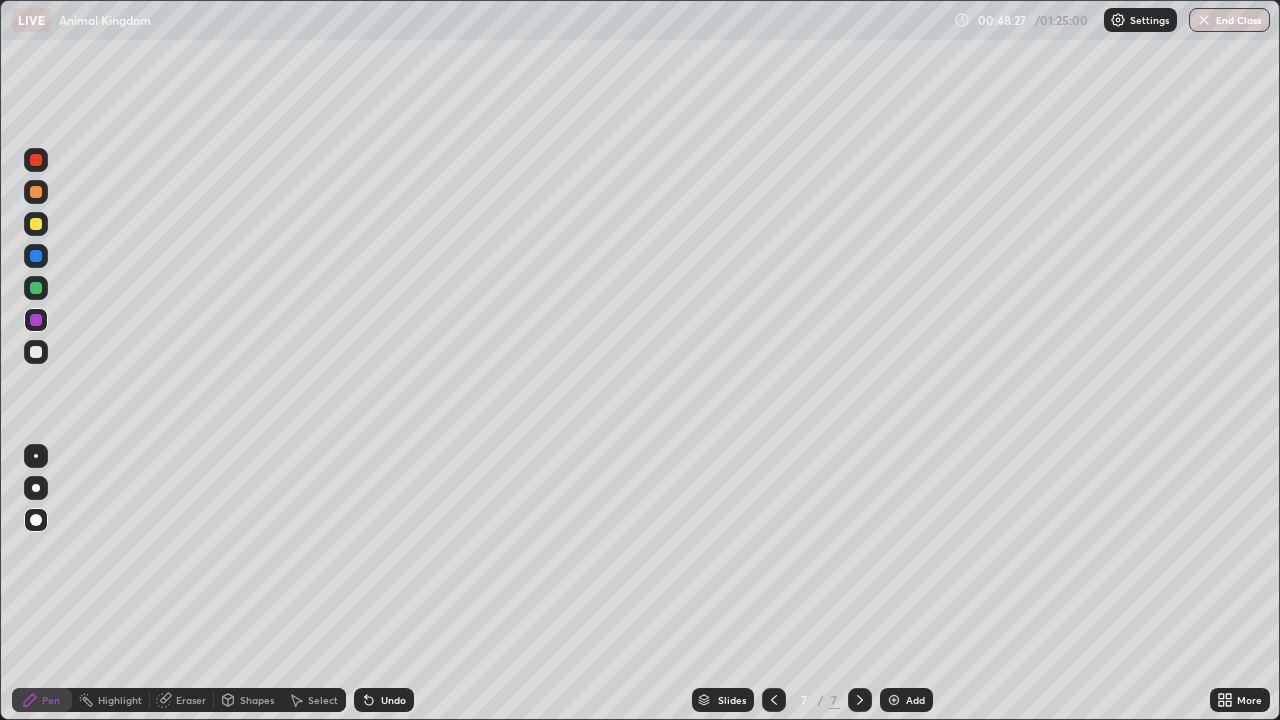 click at bounding box center [36, 488] 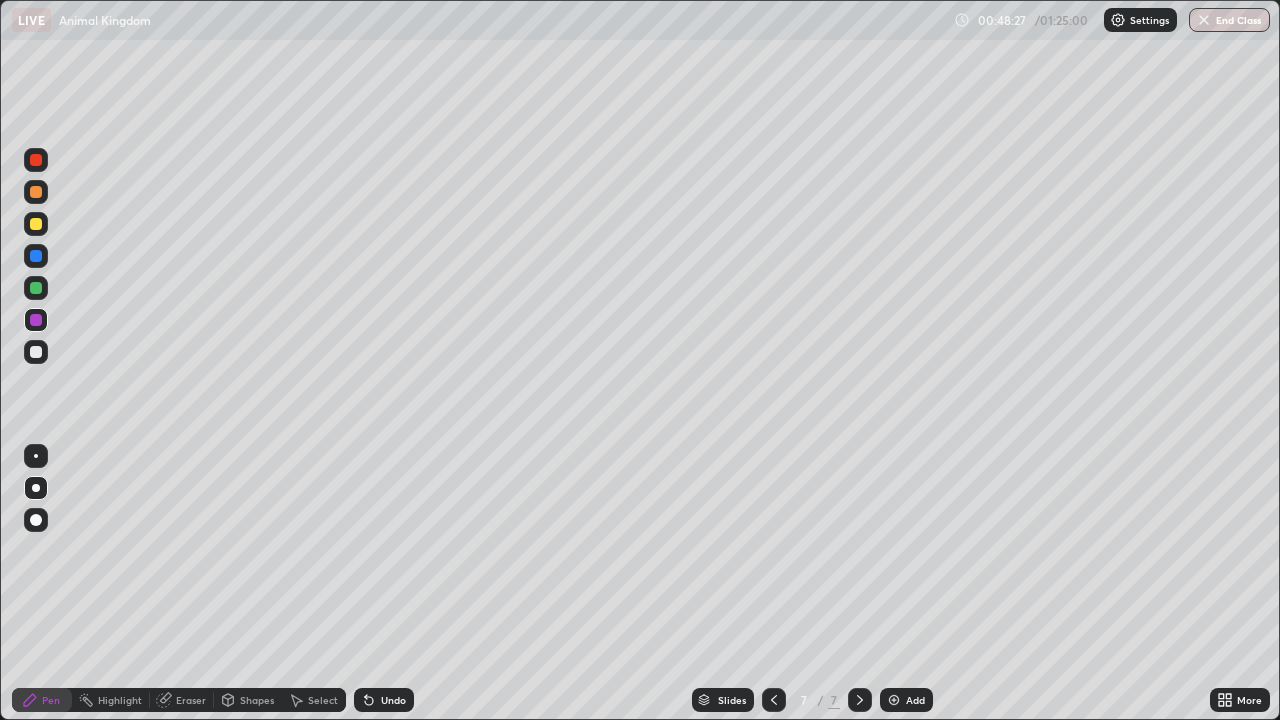 click at bounding box center (36, 456) 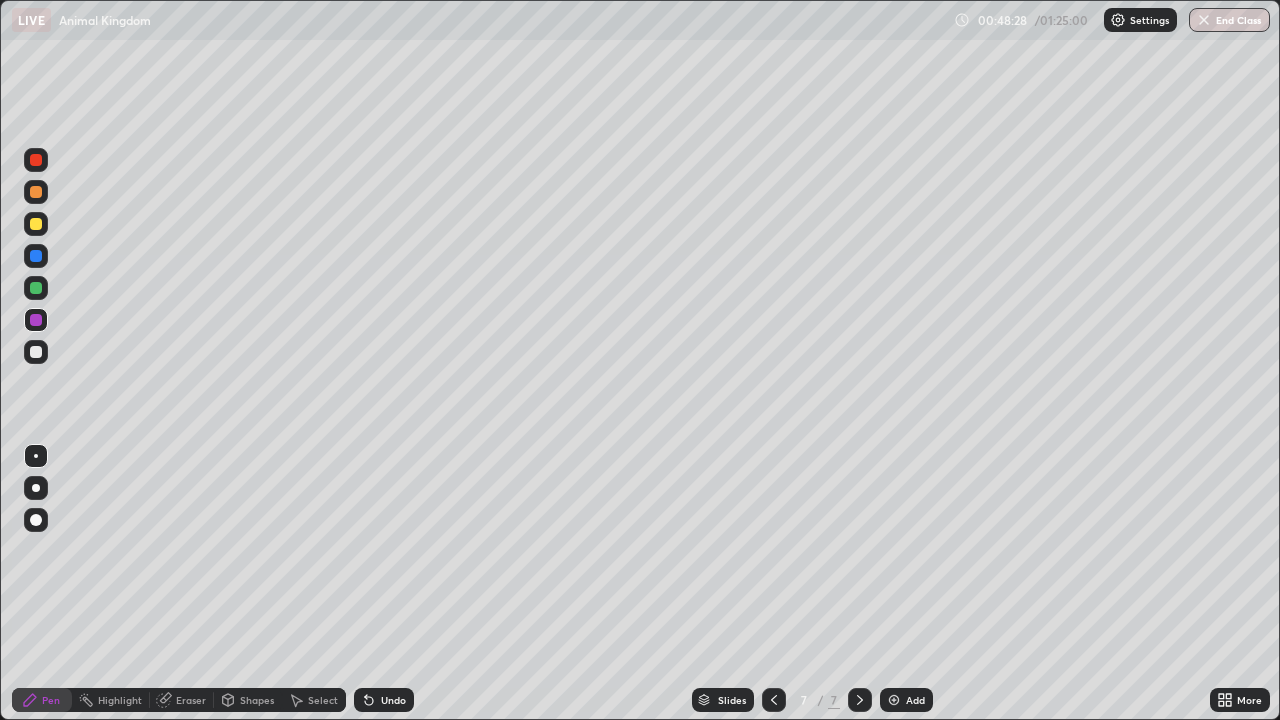 click on "Shapes" at bounding box center [257, 700] 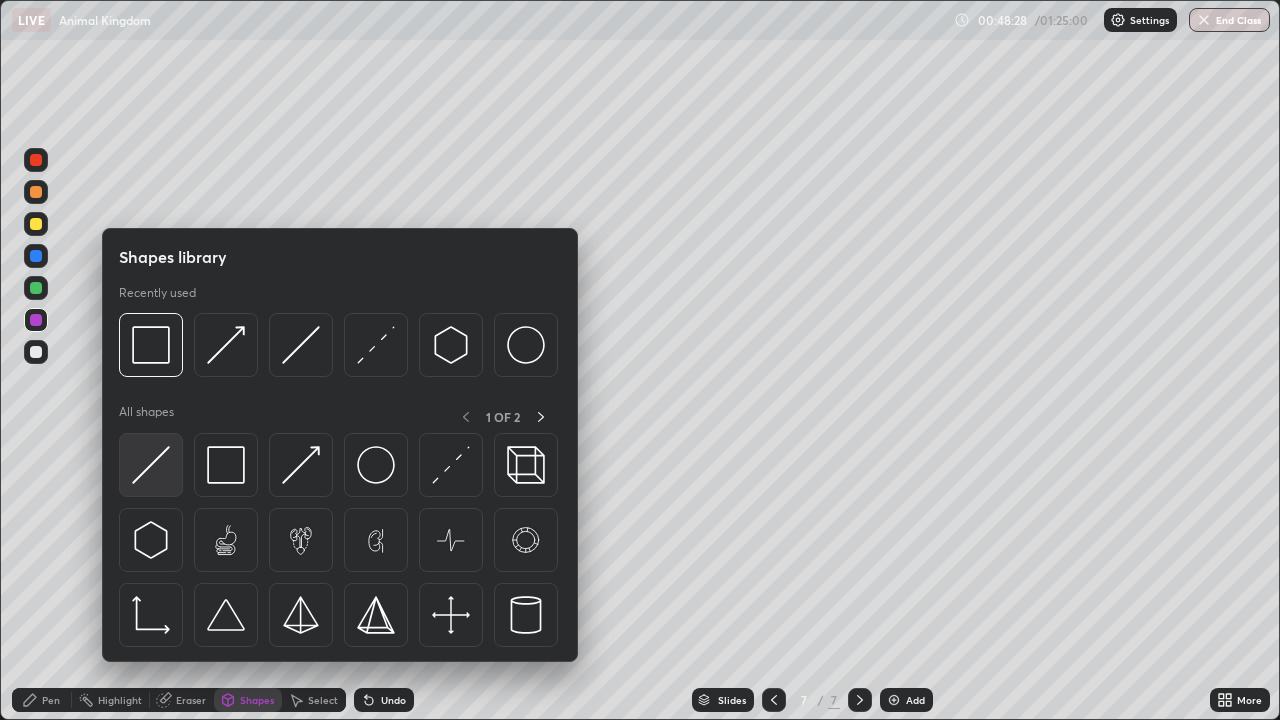 click at bounding box center (151, 465) 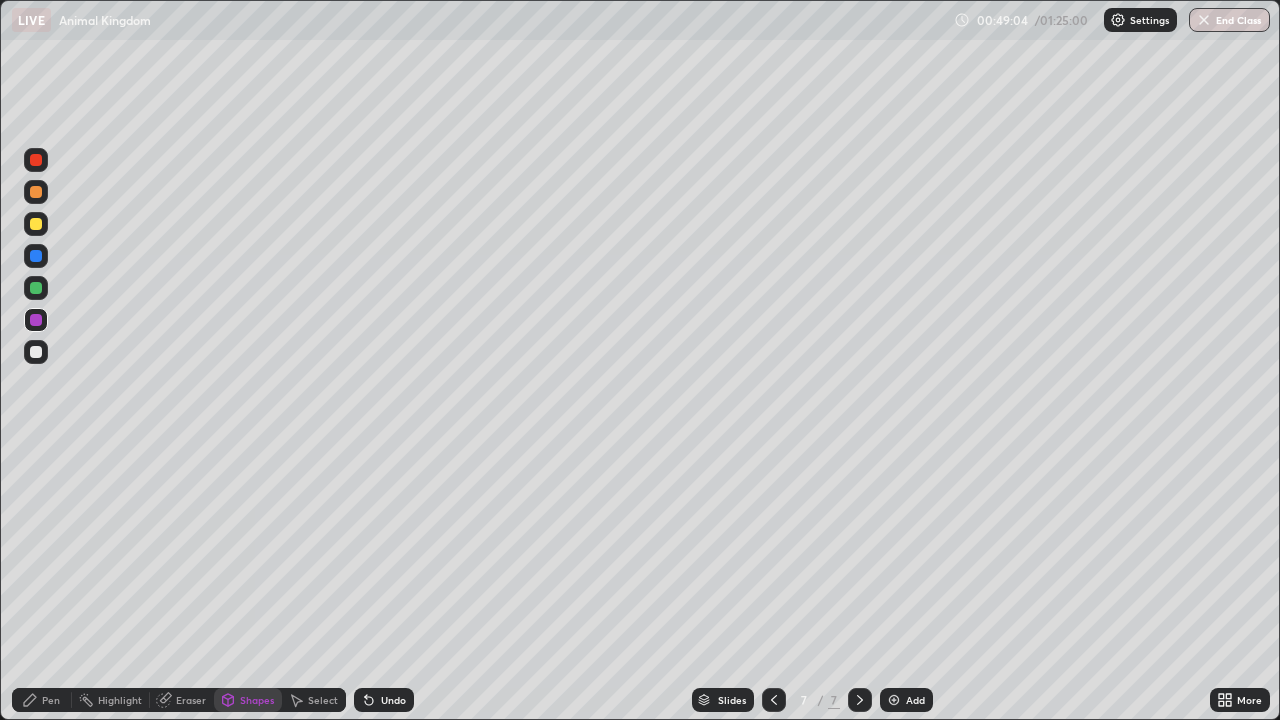 click on "Pen" at bounding box center (51, 700) 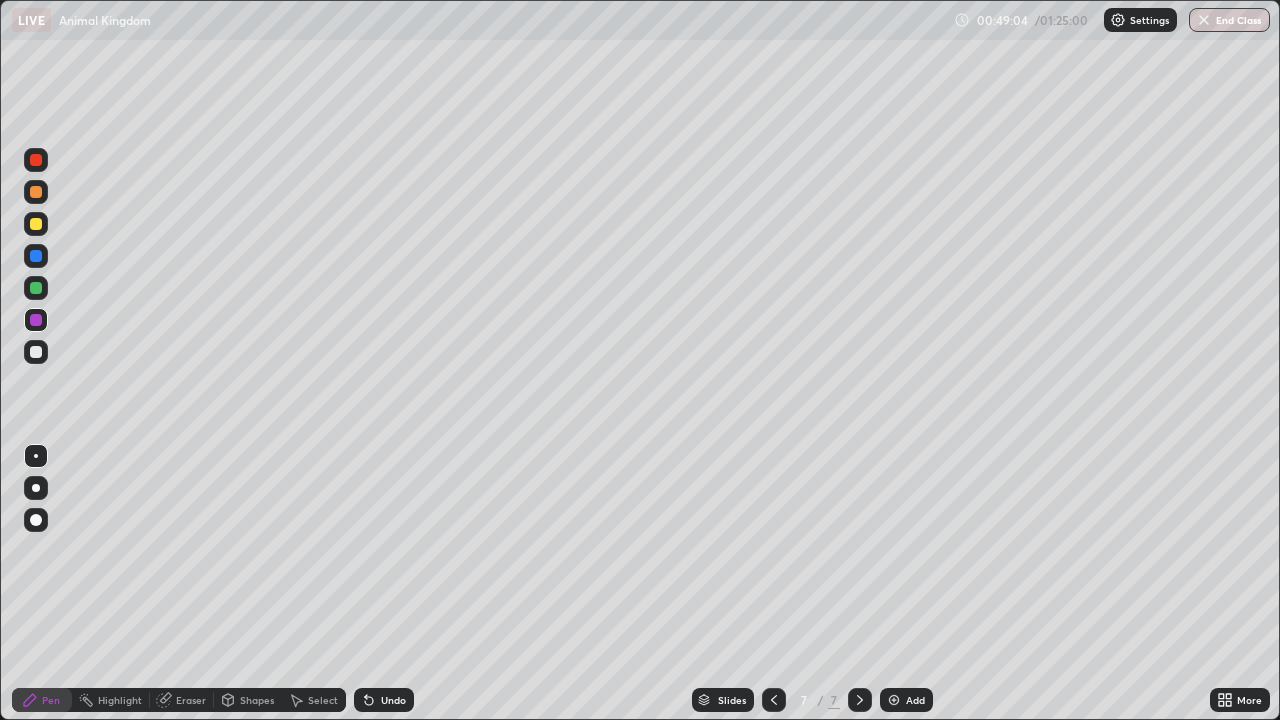 click at bounding box center (36, 352) 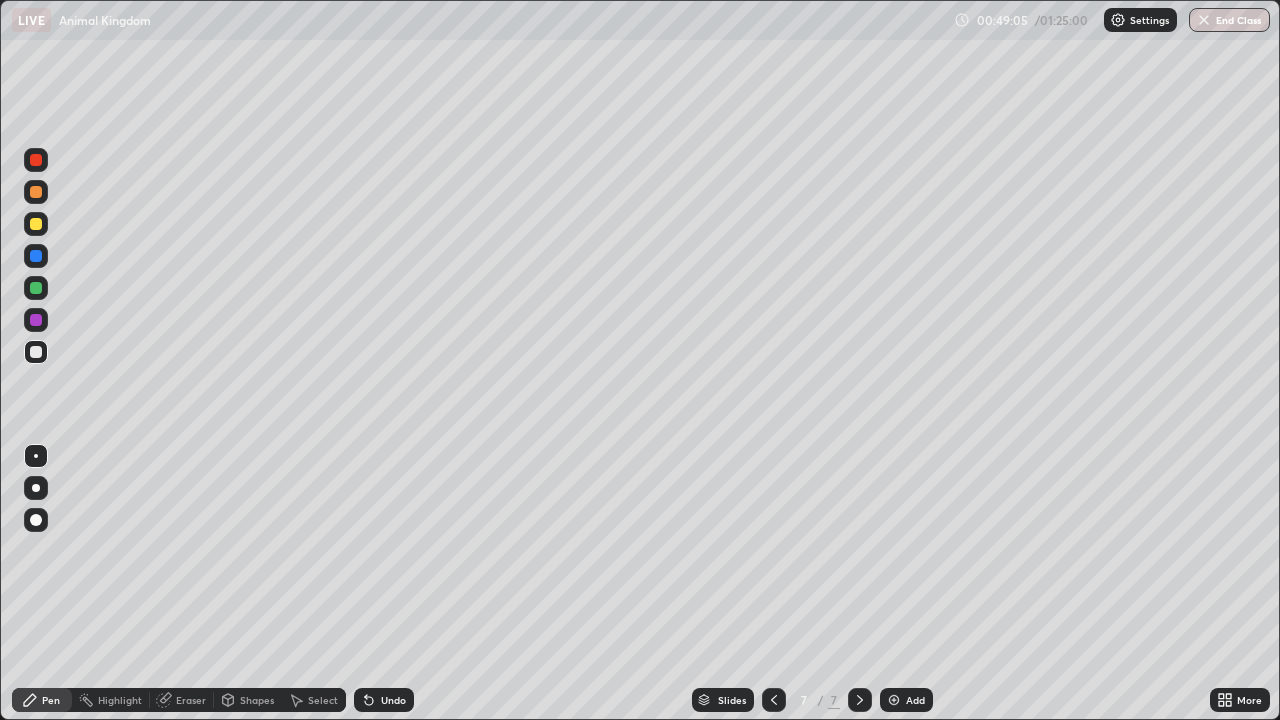 click at bounding box center [36, 488] 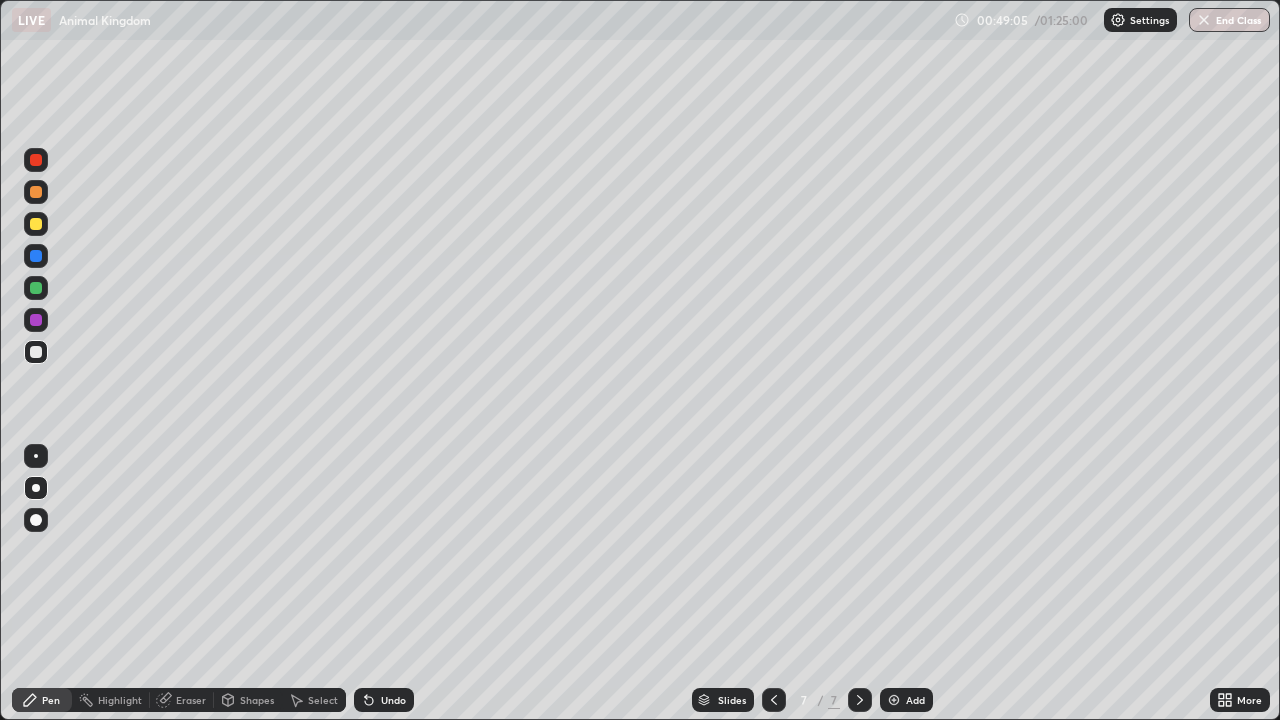click at bounding box center (36, 520) 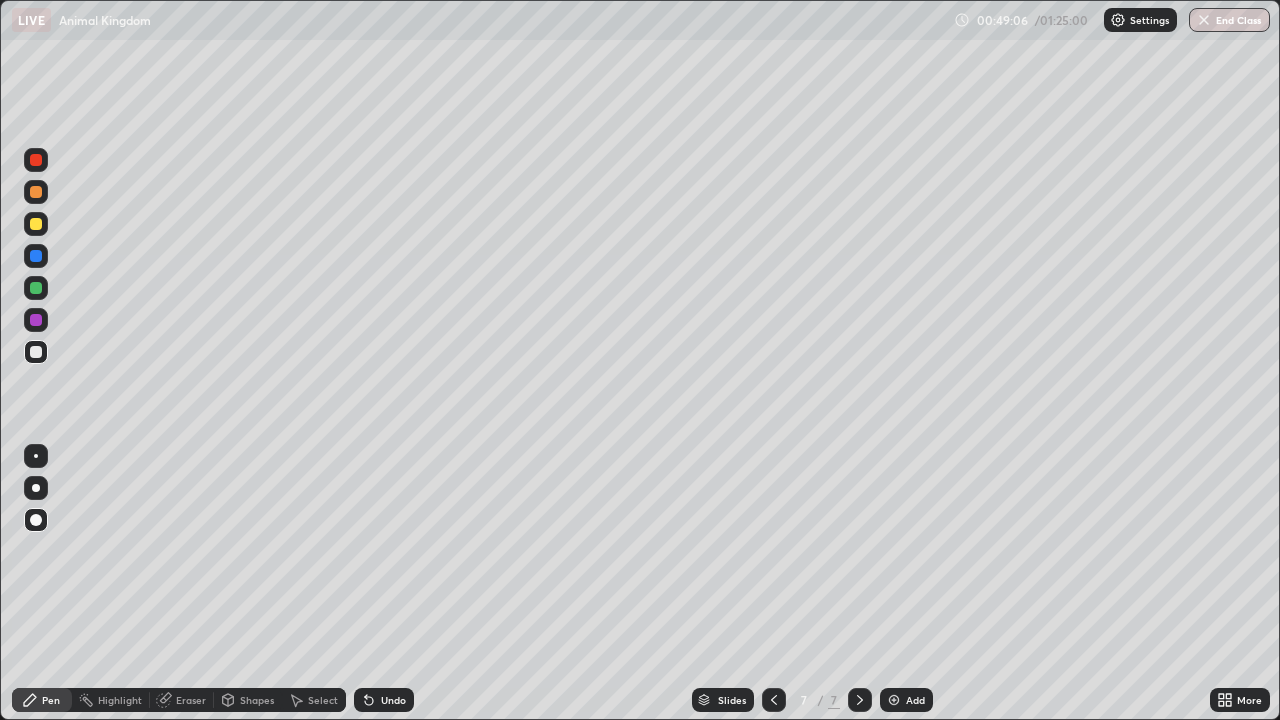 click on "Pen" at bounding box center [51, 700] 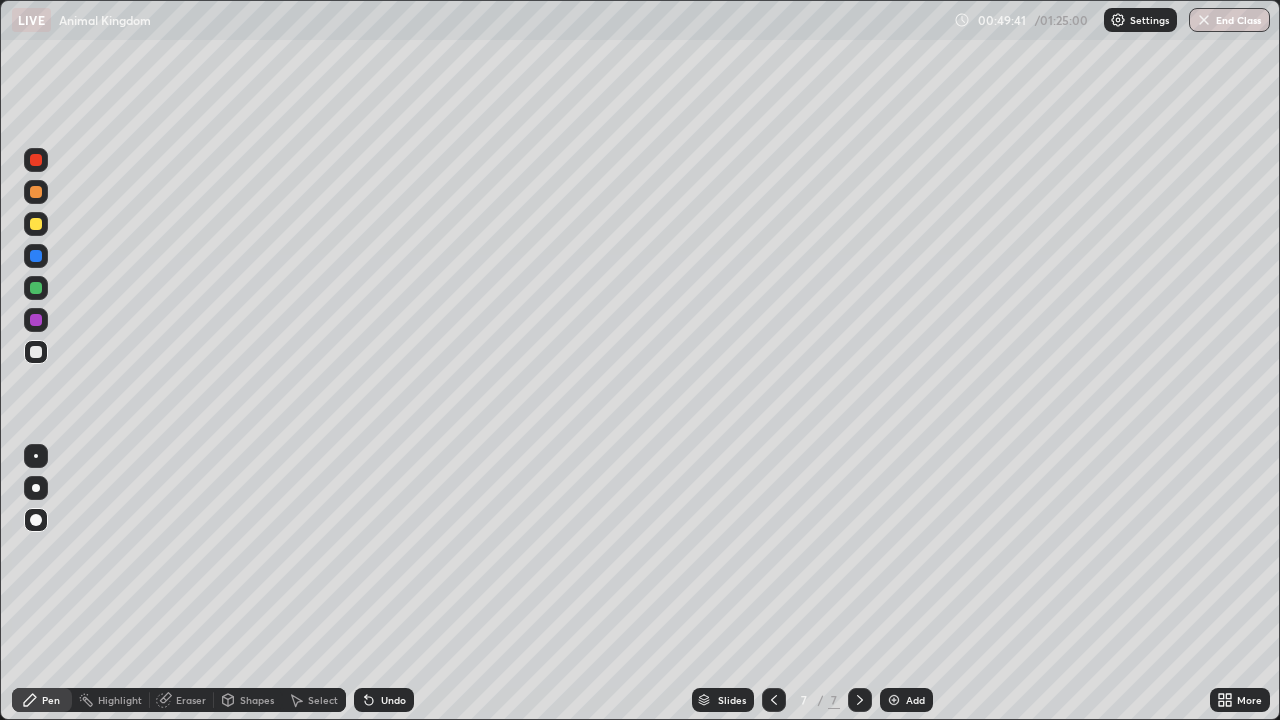 click at bounding box center [36, 288] 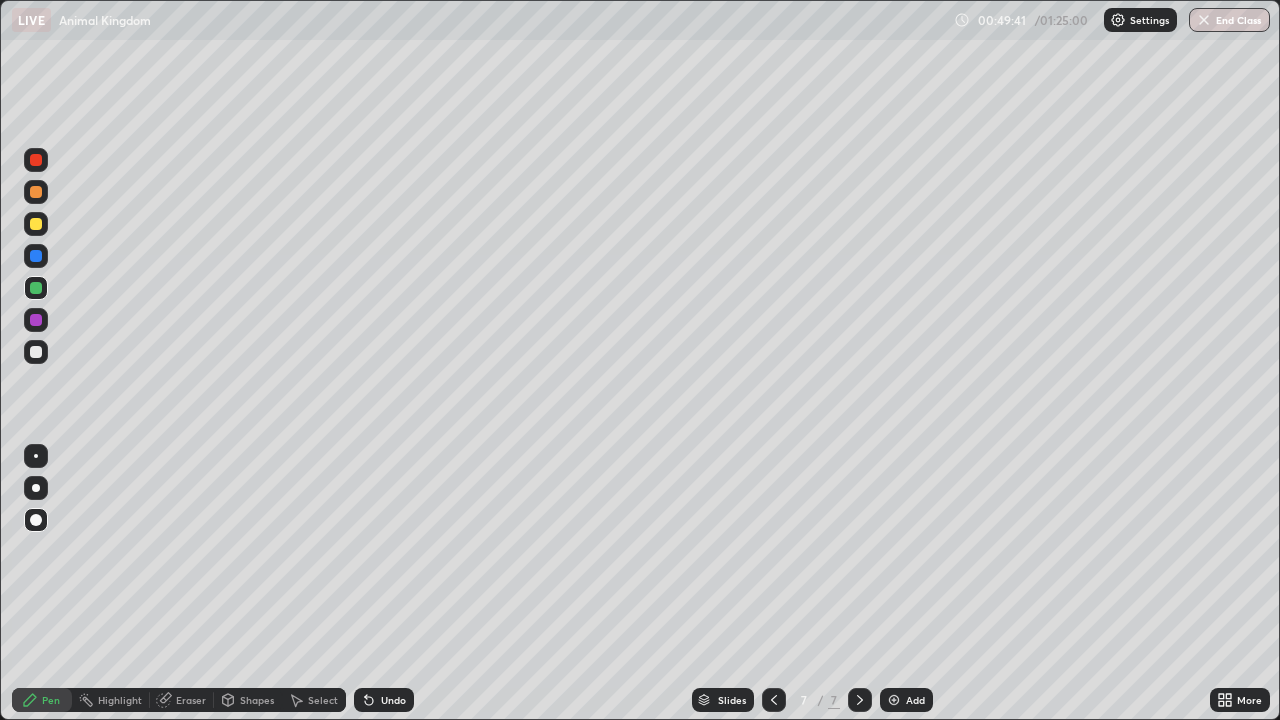 click at bounding box center (36, 488) 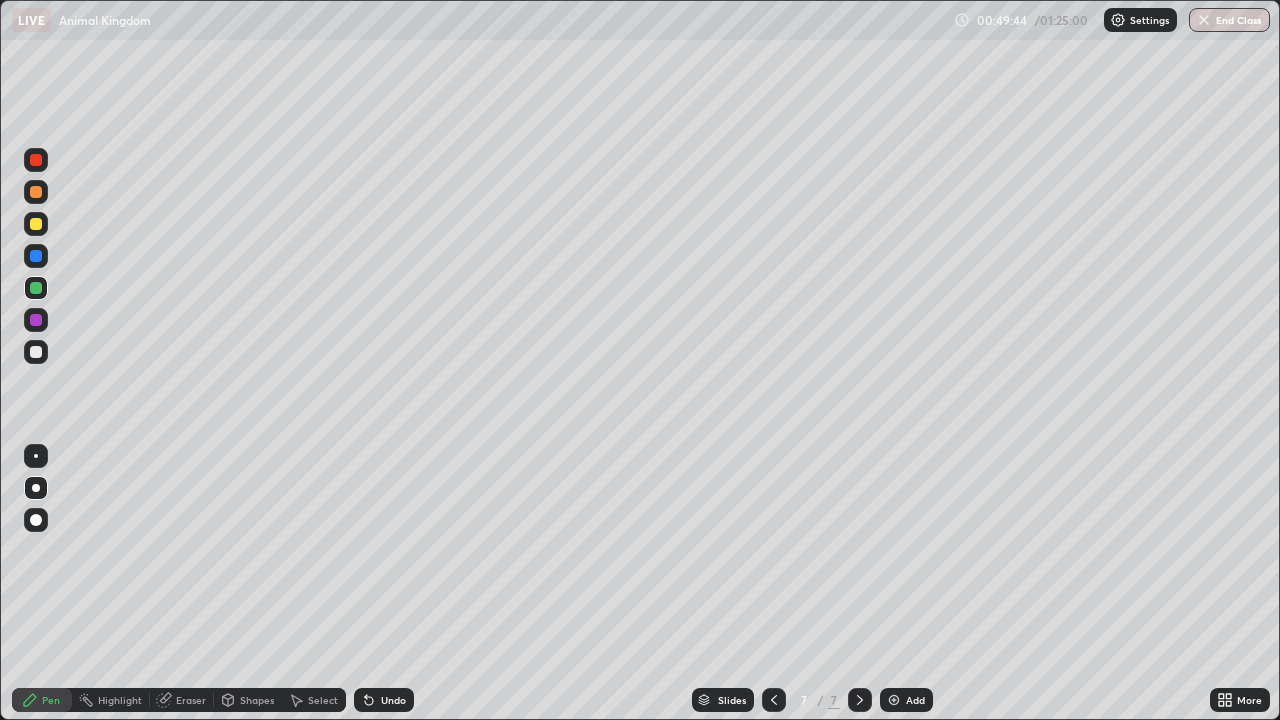 click at bounding box center [36, 224] 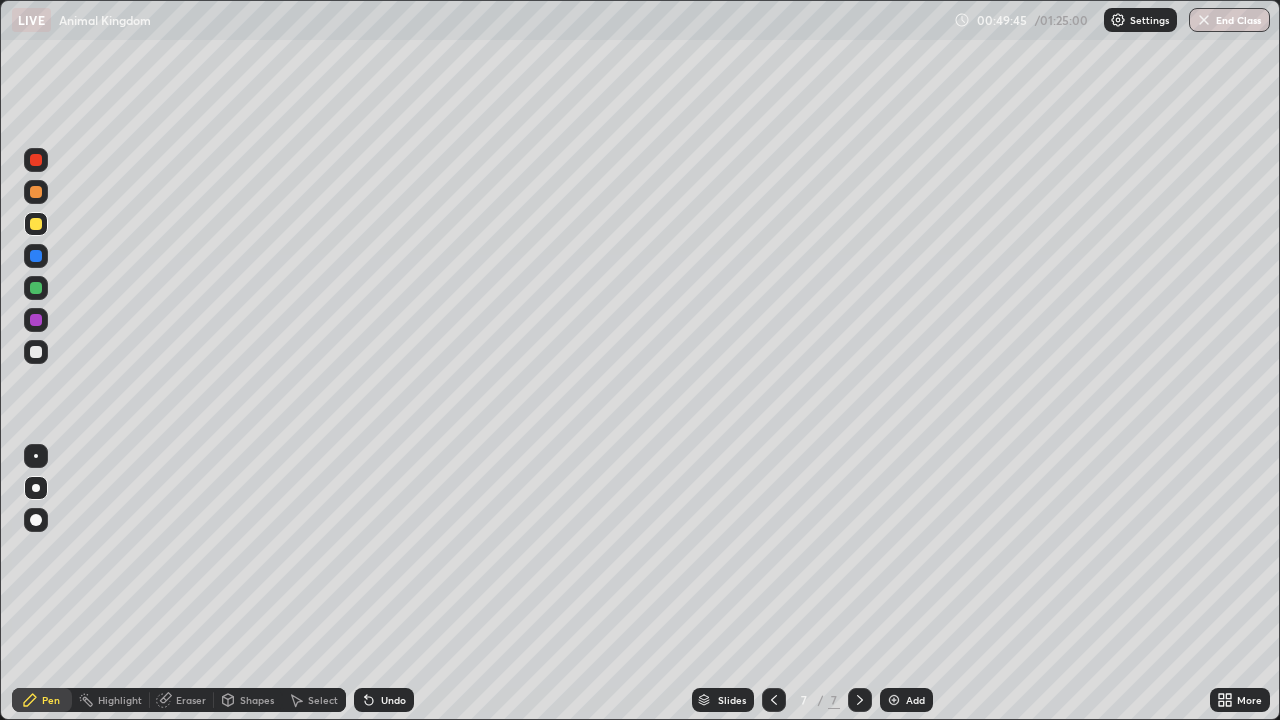 click at bounding box center [36, 192] 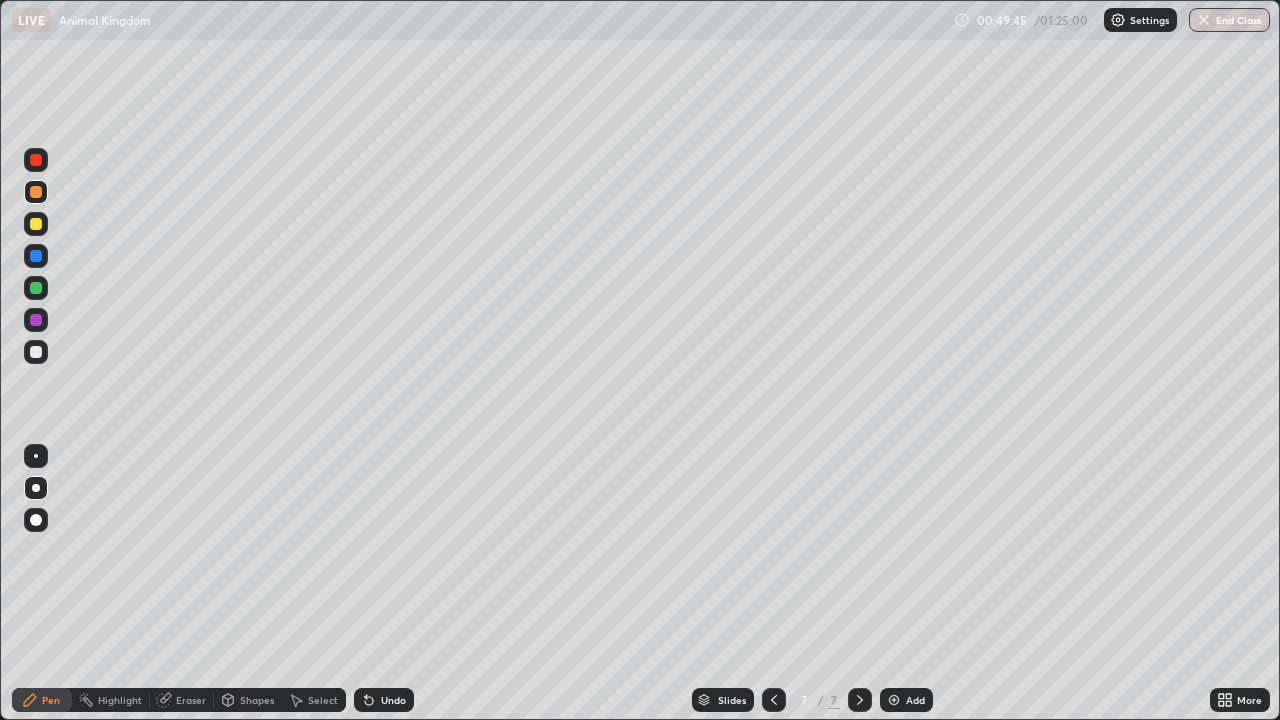 click on "Shapes" at bounding box center [257, 700] 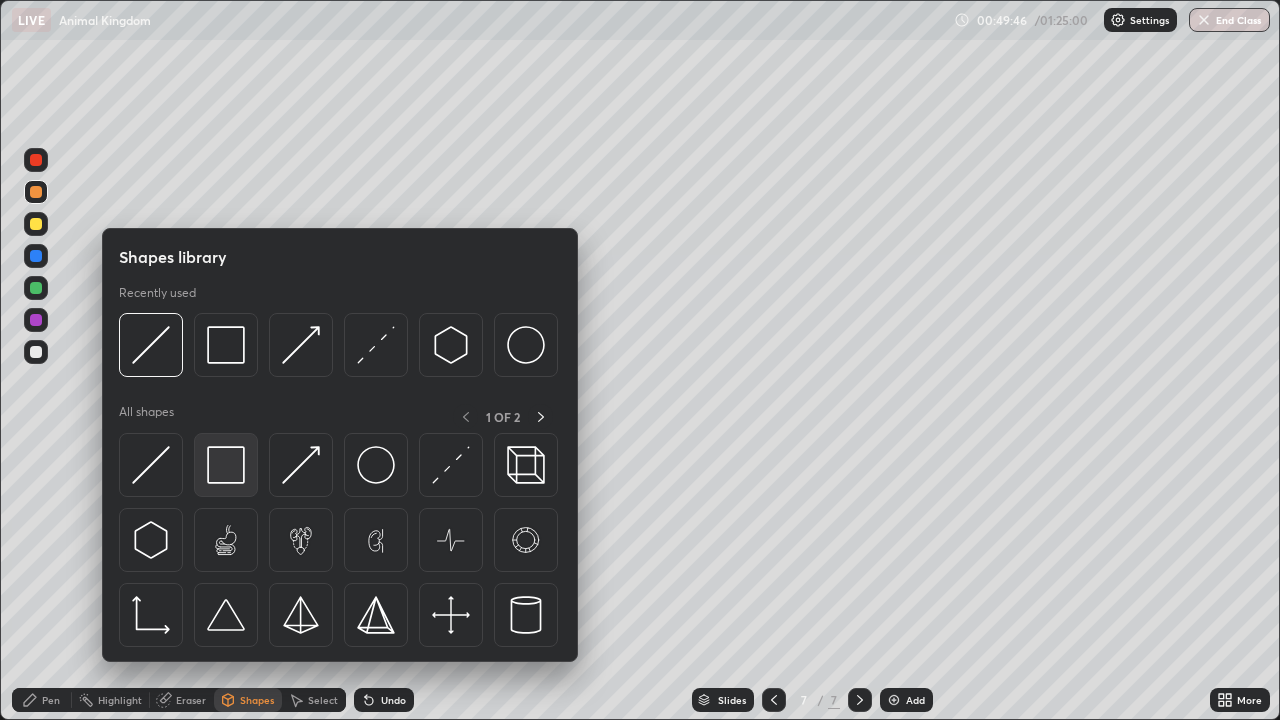 click at bounding box center (226, 465) 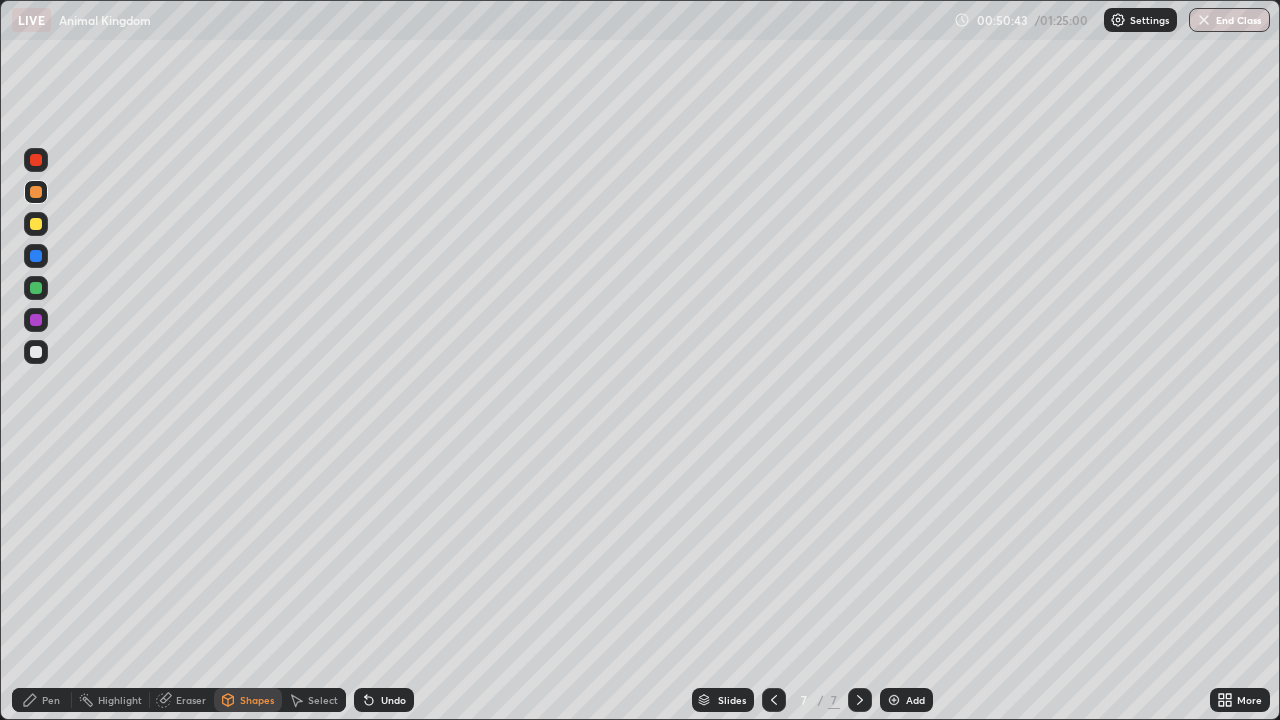 click at bounding box center (36, 192) 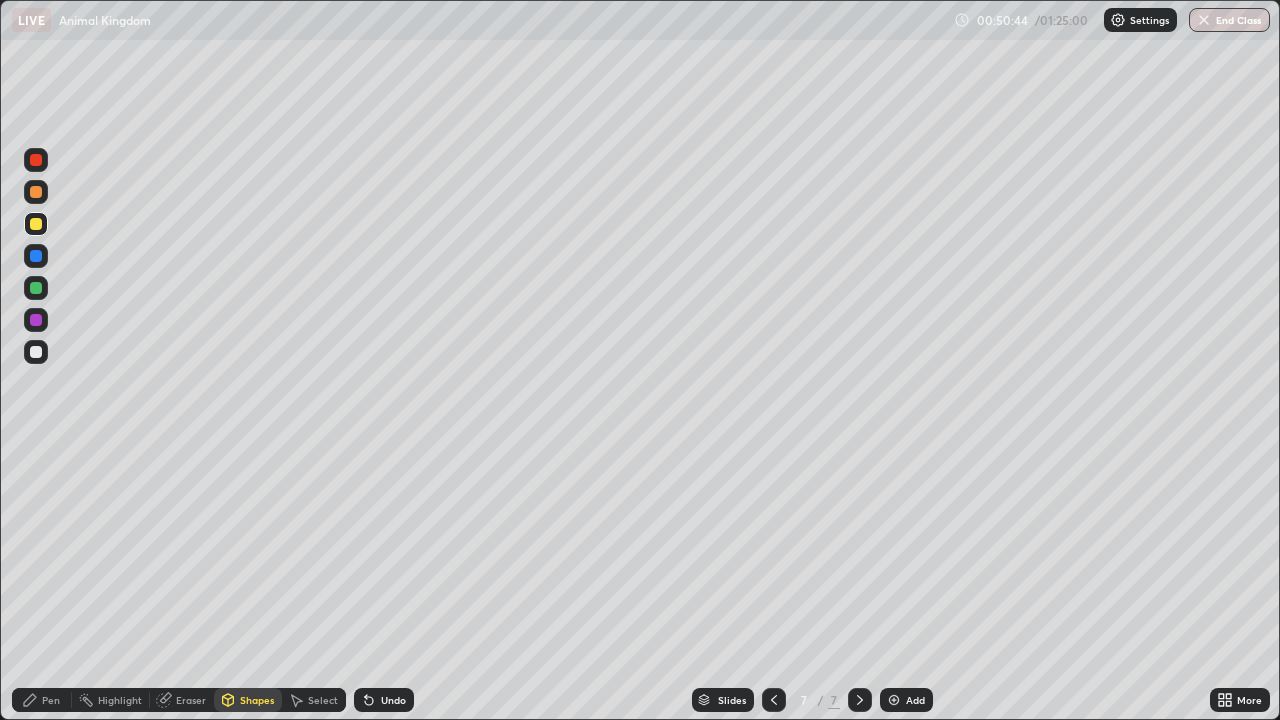 click on "Shapes" at bounding box center (257, 700) 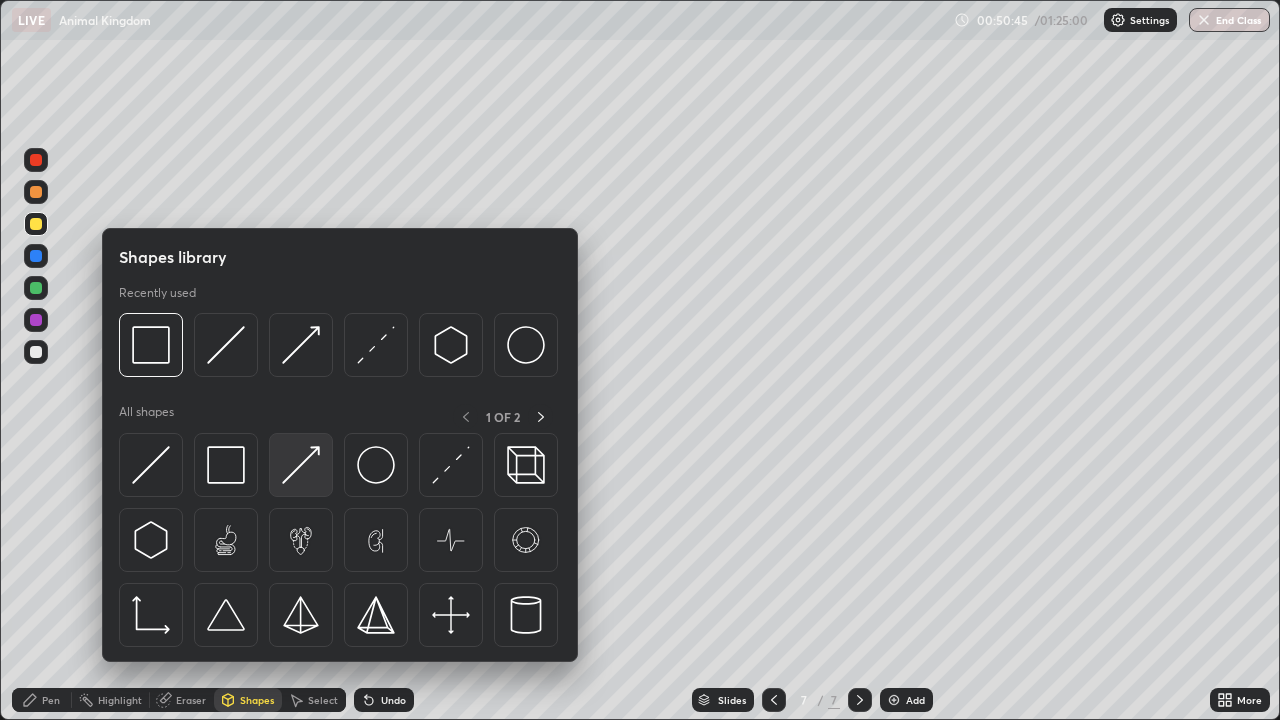 click at bounding box center [301, 465] 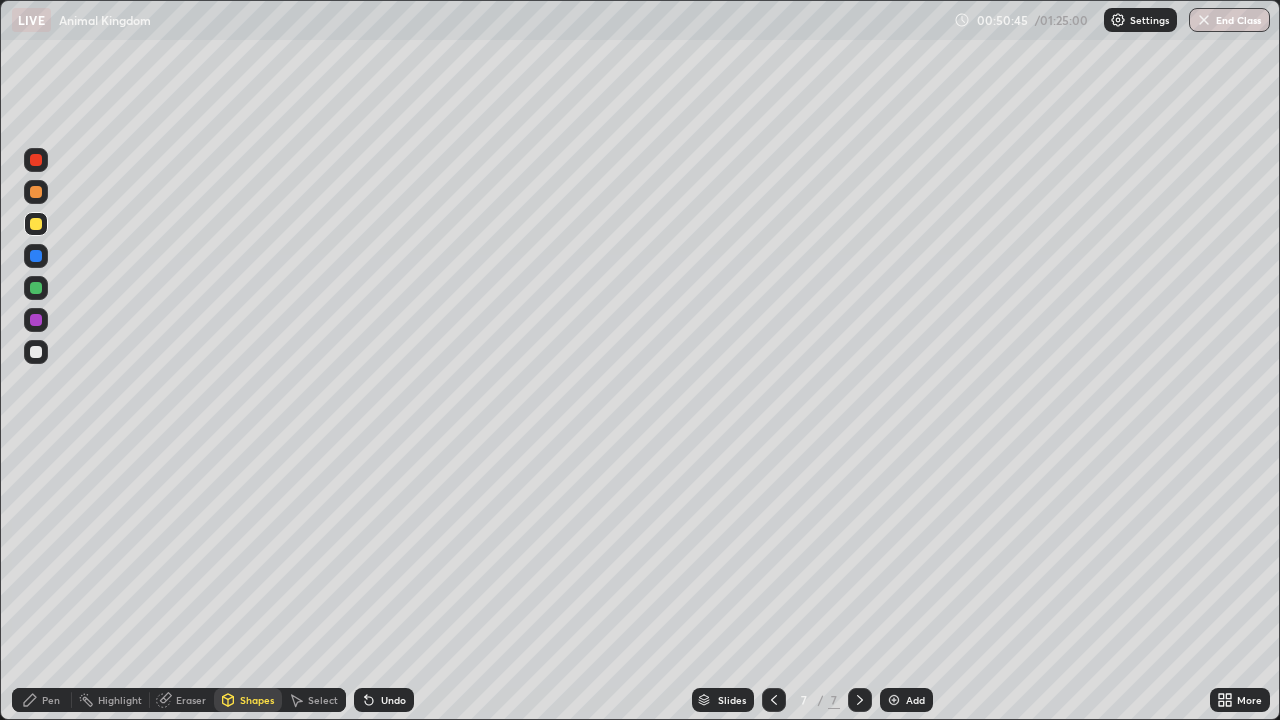 click on "Pen" at bounding box center [51, 700] 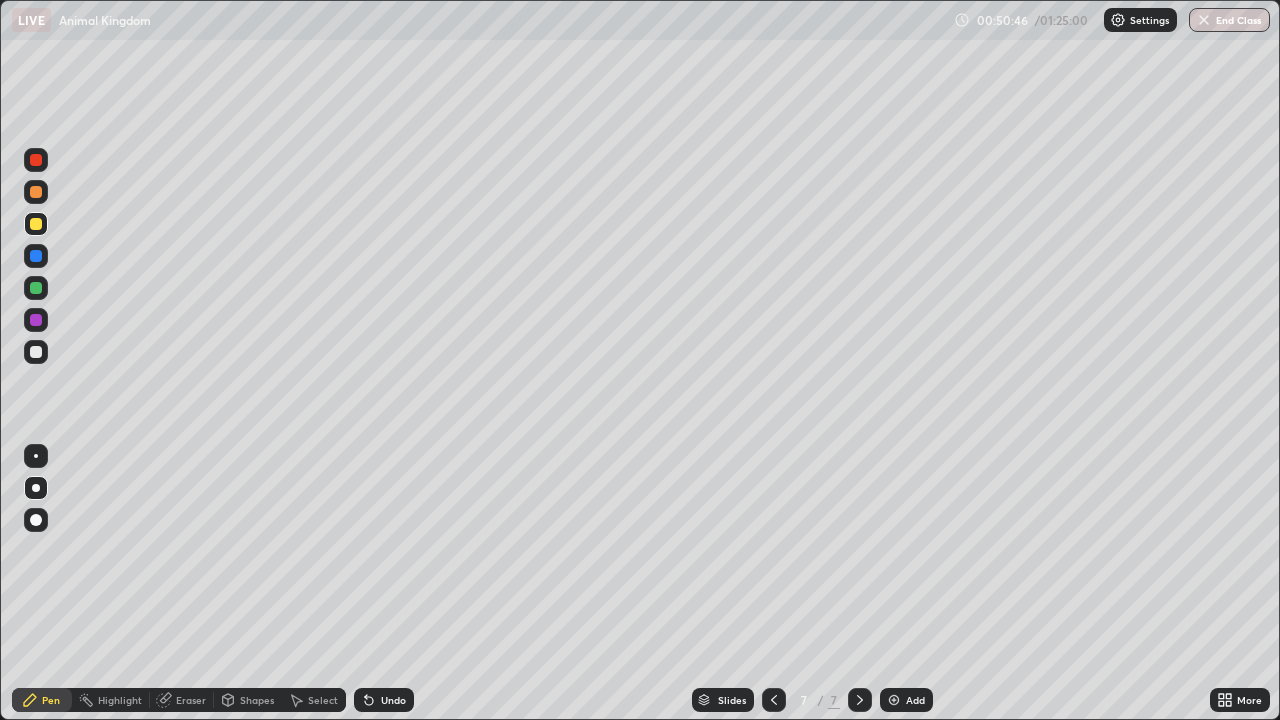 click at bounding box center [36, 456] 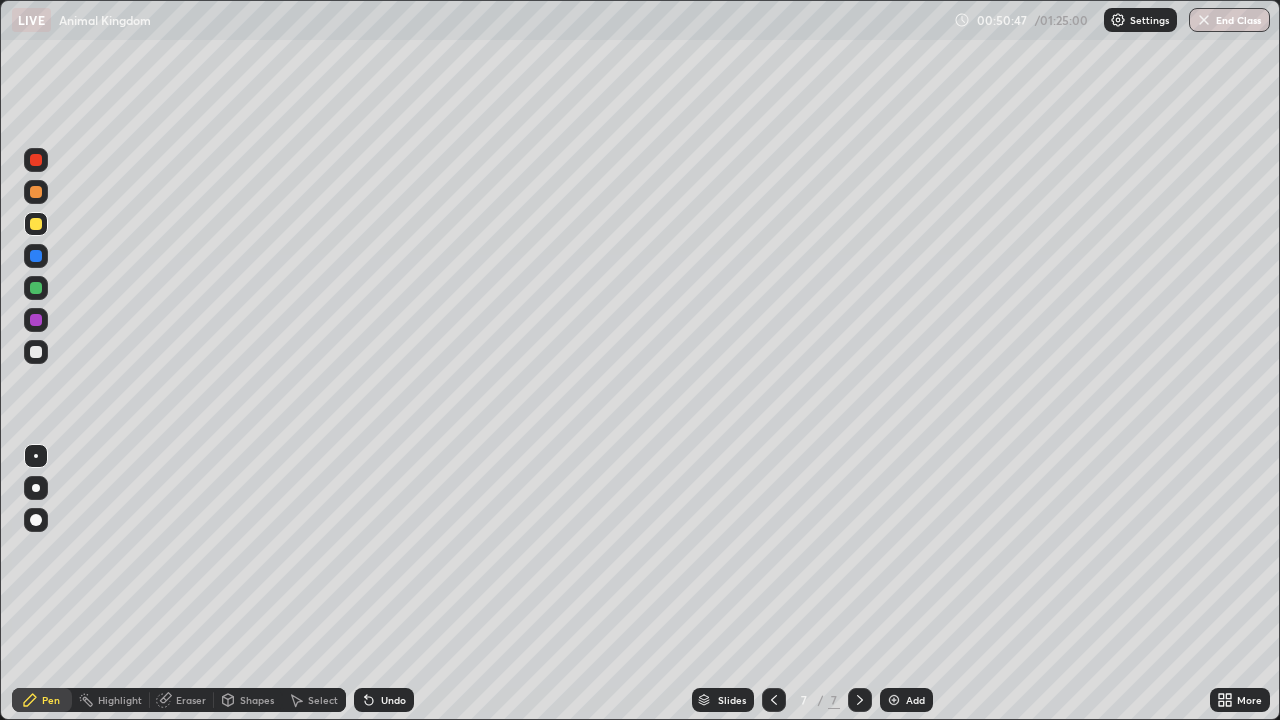 click on "Shapes" at bounding box center (257, 700) 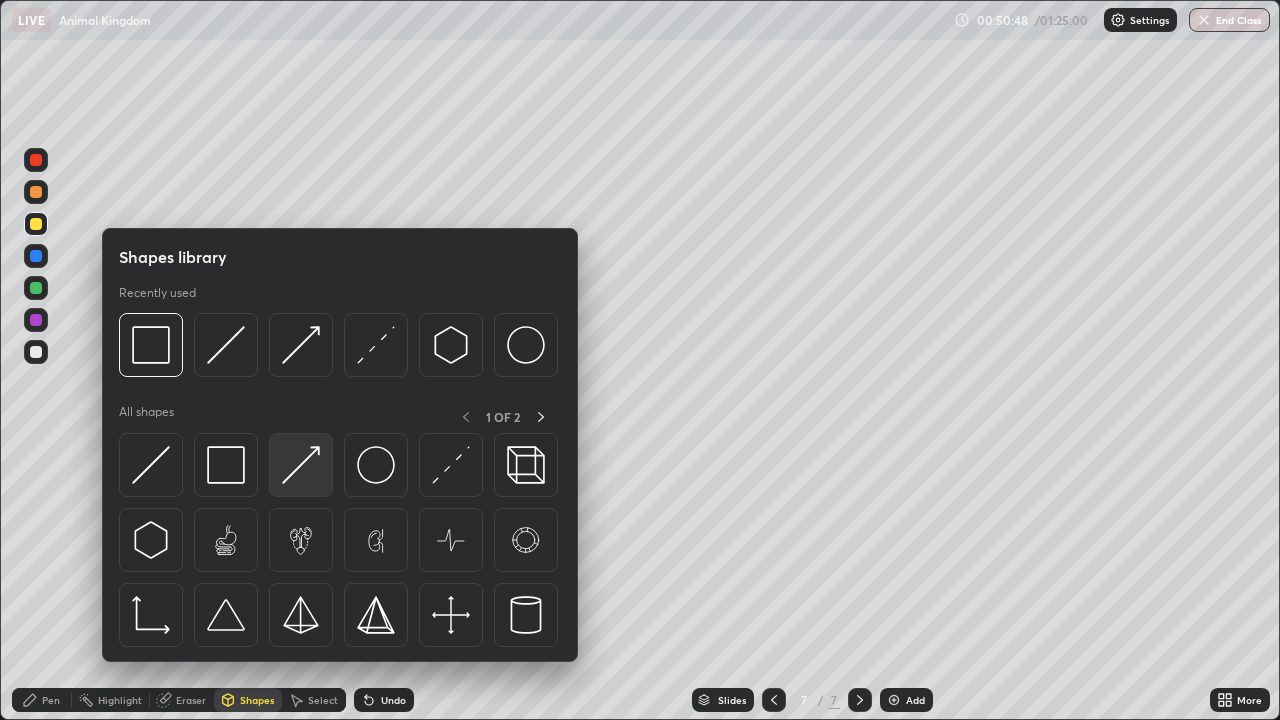 click at bounding box center (301, 465) 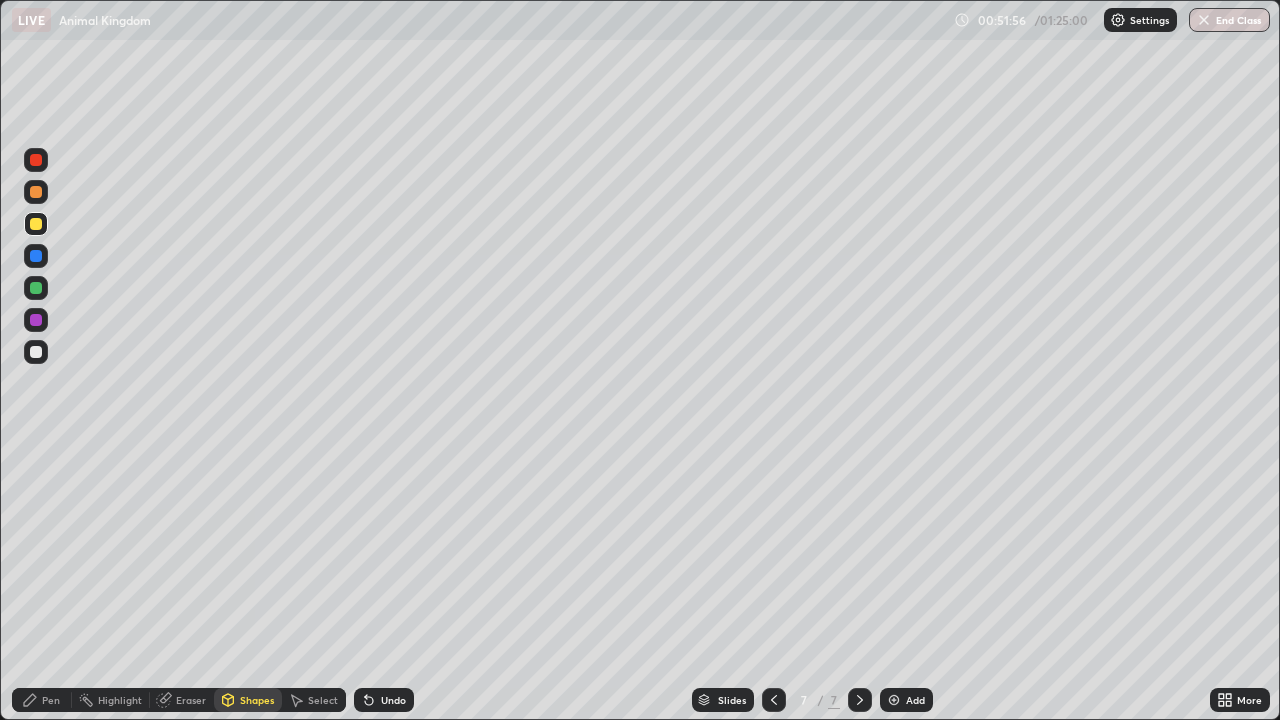click at bounding box center [36, 256] 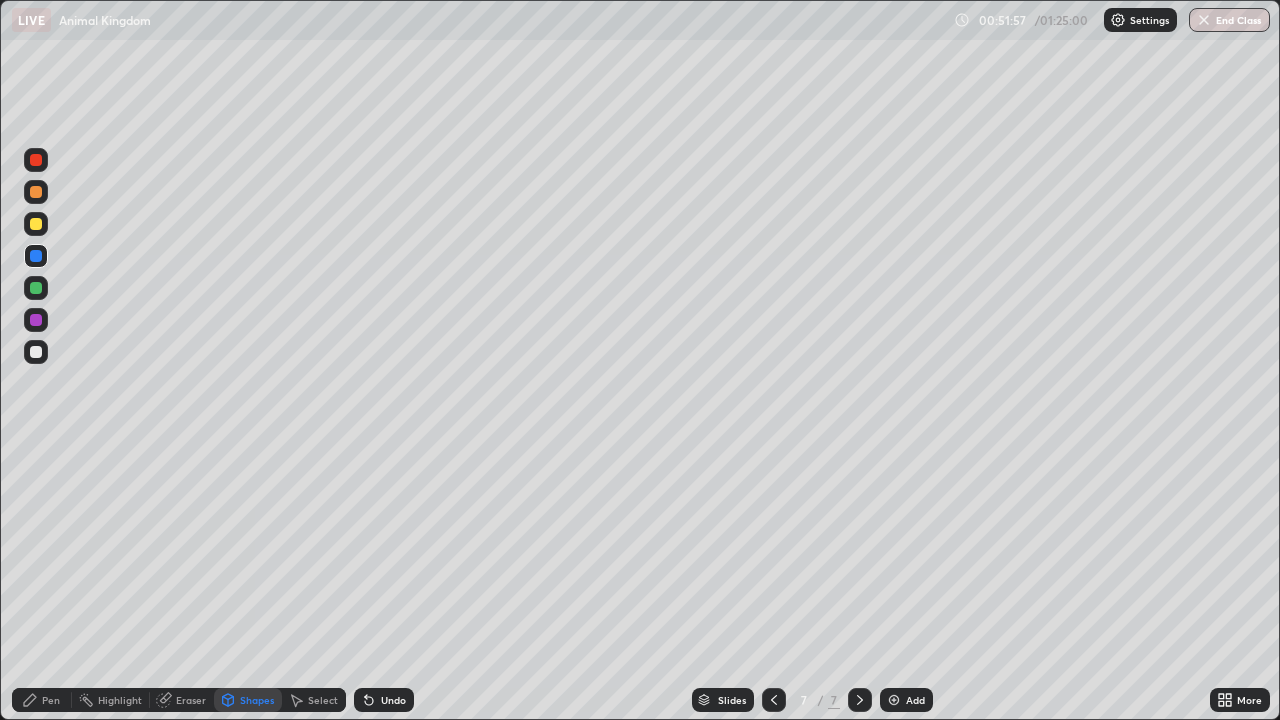 click at bounding box center [36, 352] 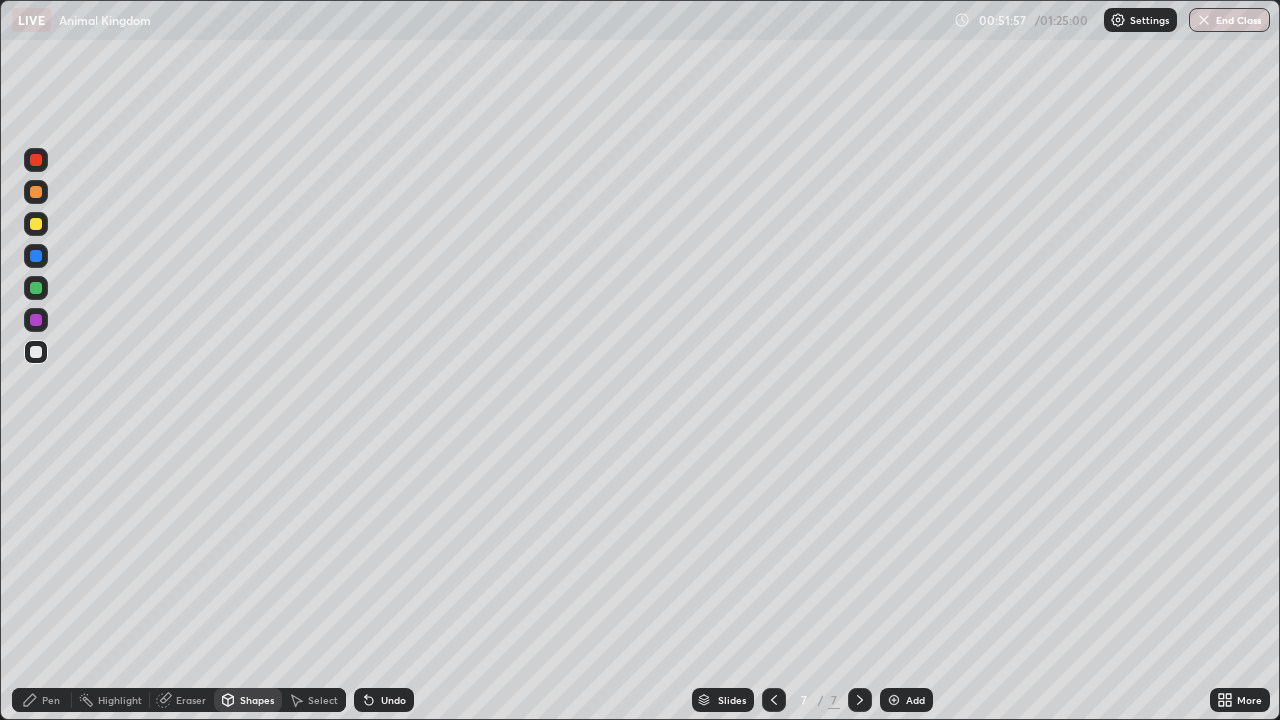 click on "Pen" at bounding box center (51, 700) 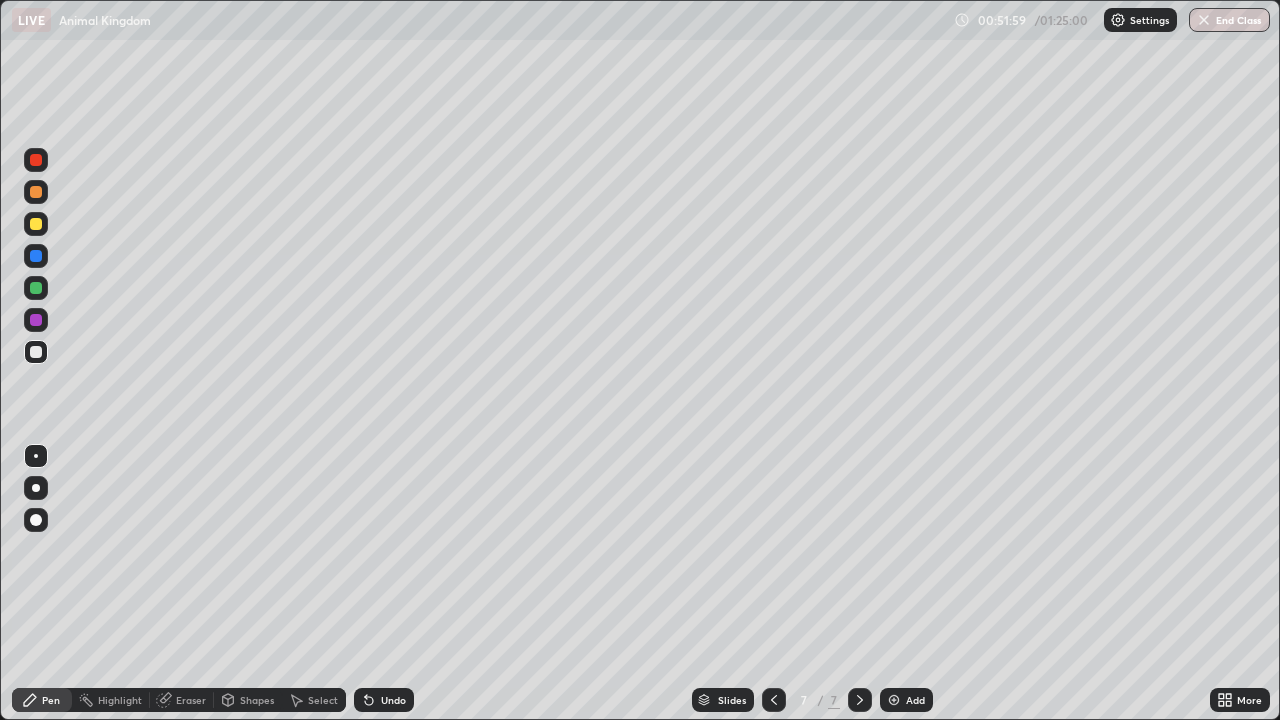 click at bounding box center [36, 488] 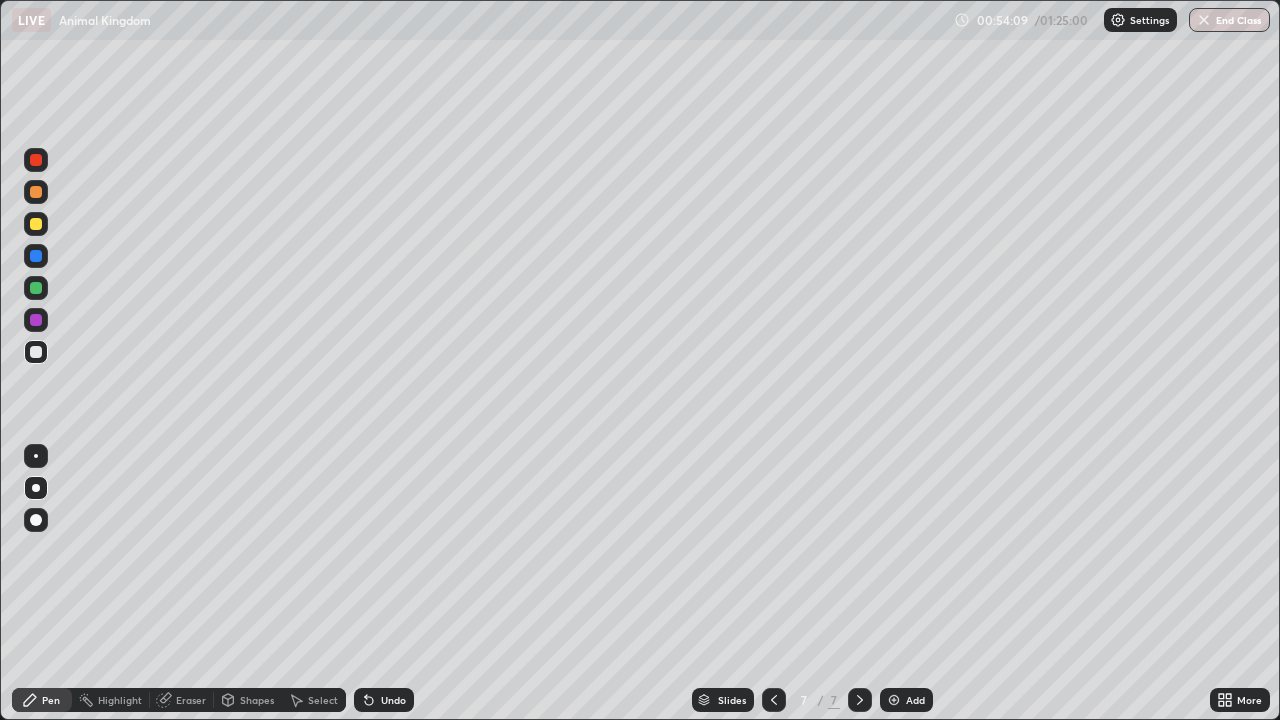 click at bounding box center (36, 224) 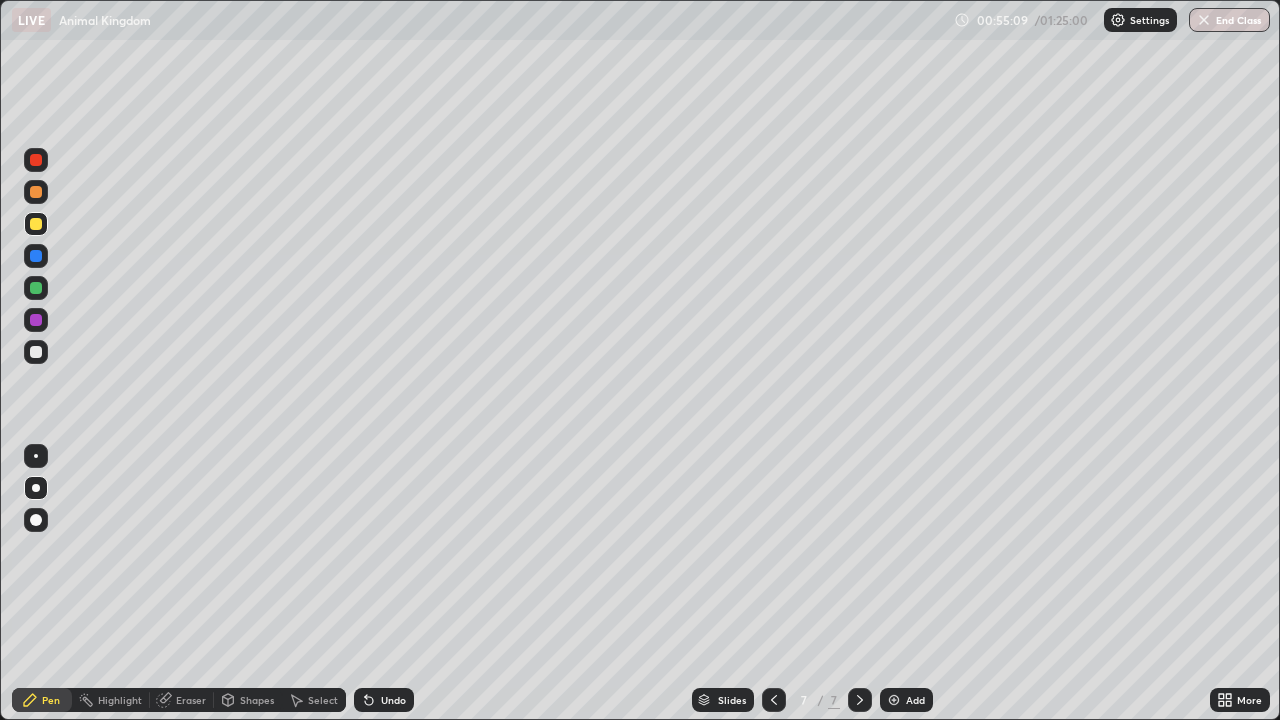 click at bounding box center [36, 288] 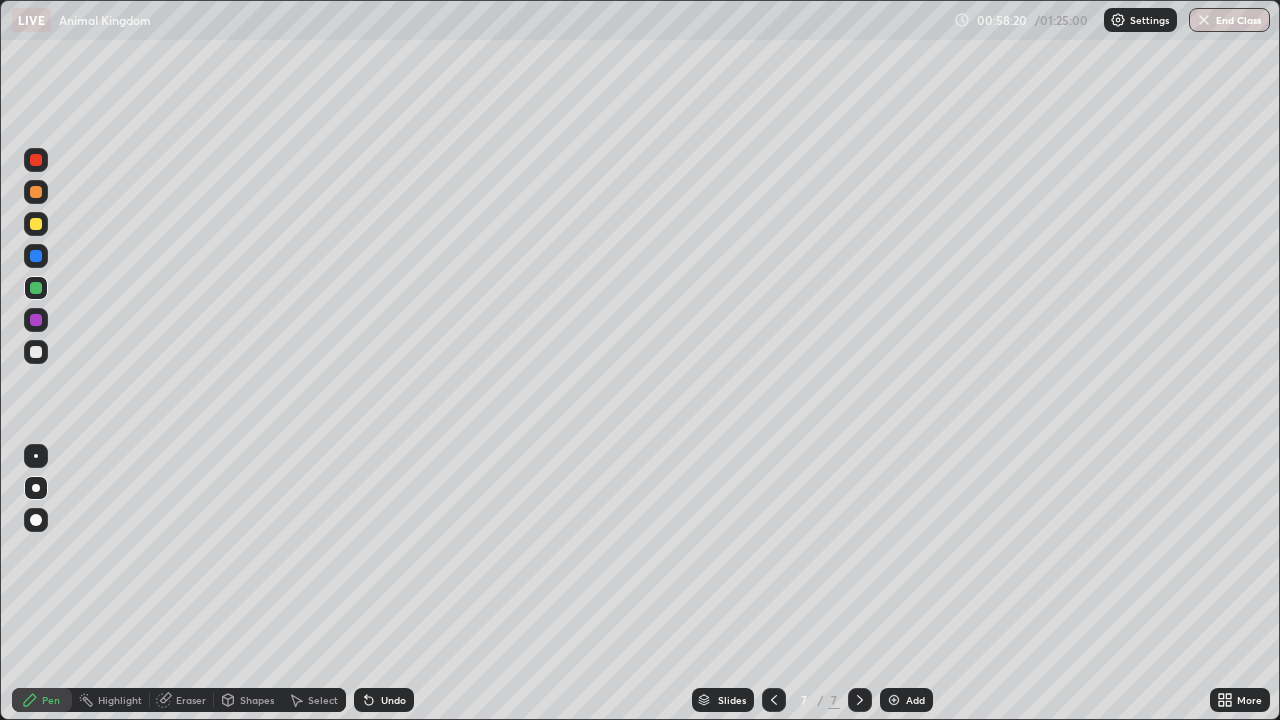 click on "End Class" at bounding box center [1229, 20] 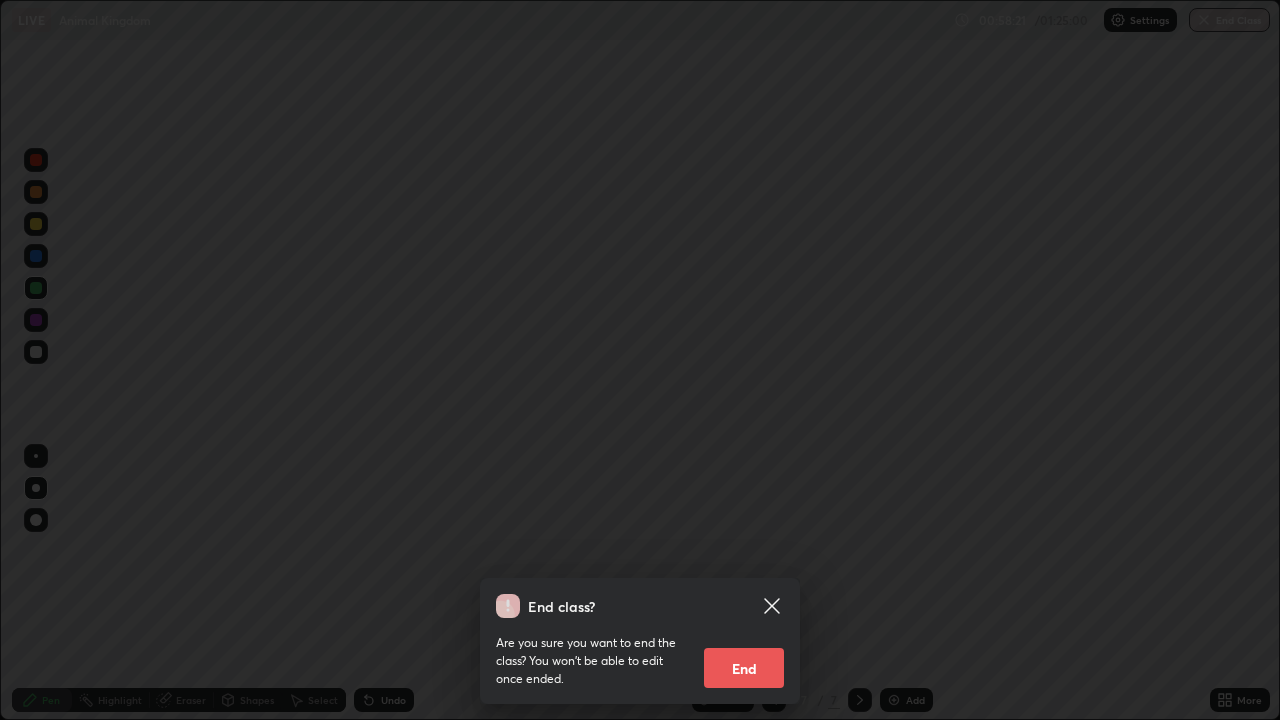 click on "End" at bounding box center (744, 668) 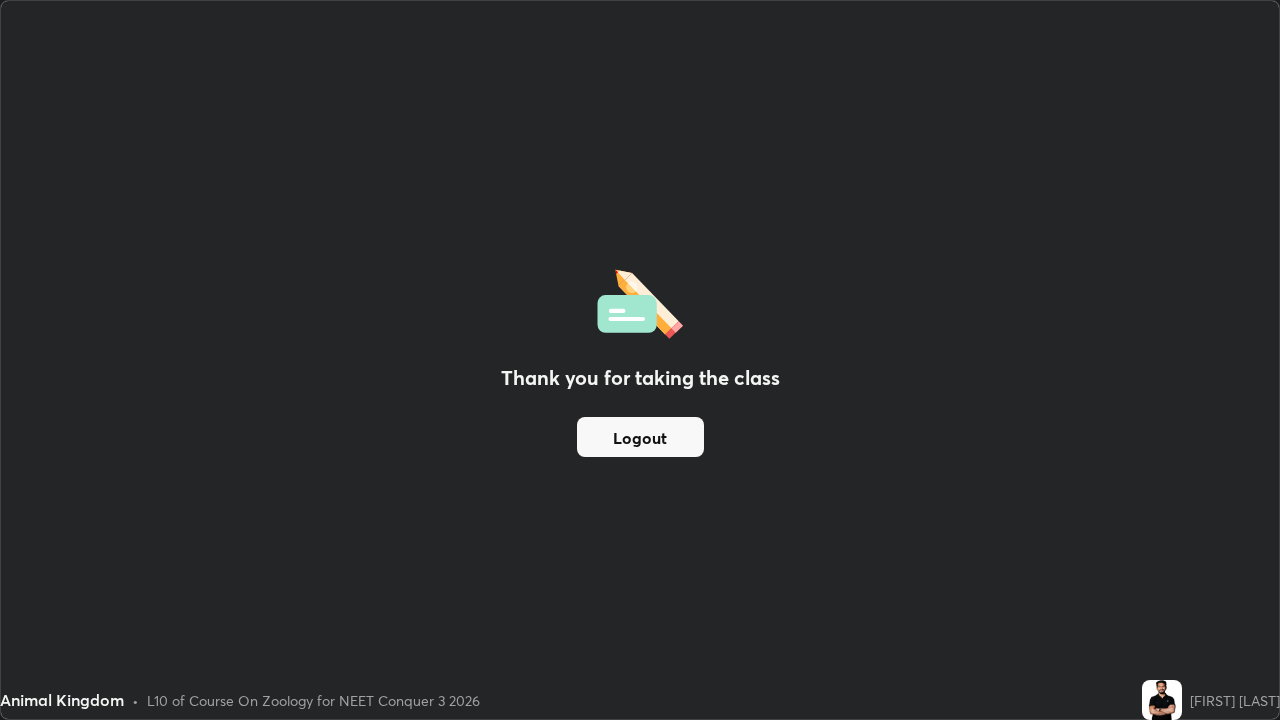click on "Logout" at bounding box center [640, 437] 